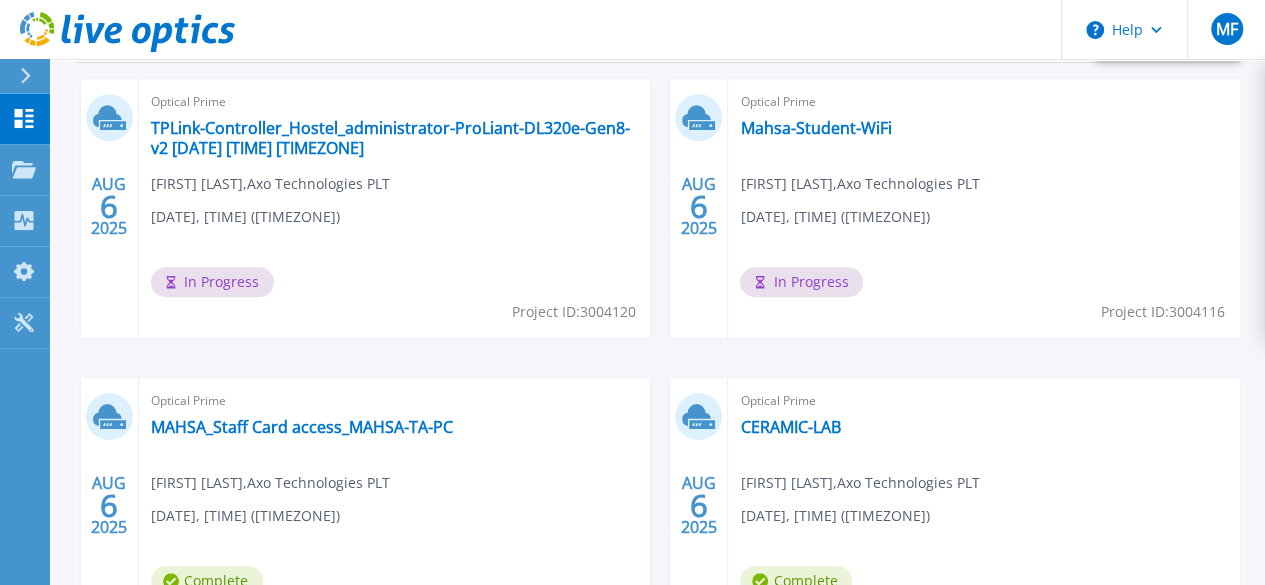 scroll, scrollTop: 790, scrollLeft: 0, axis: vertical 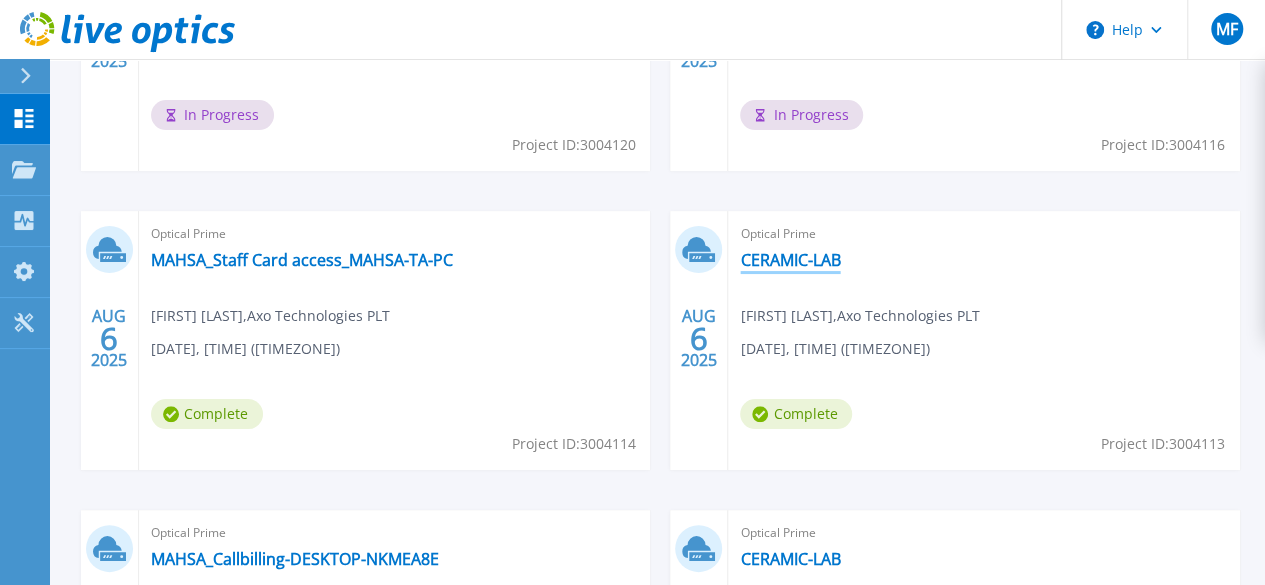 drag, startPoint x: 192, startPoint y: 271, endPoint x: 174, endPoint y: 261, distance: 20.59126 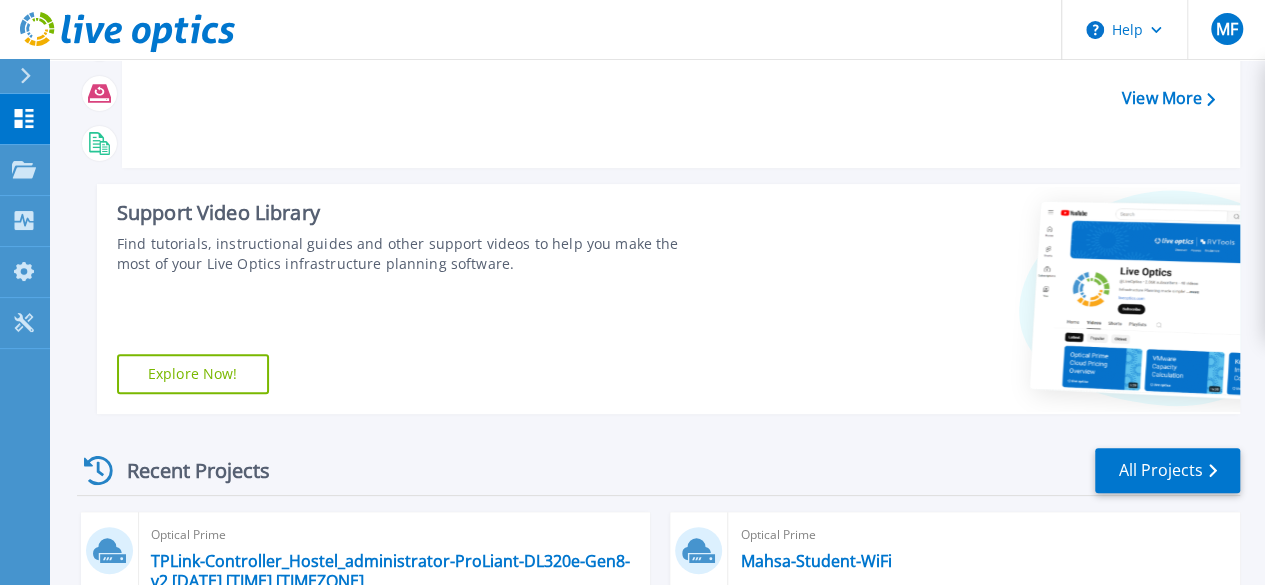 scroll, scrollTop: 0, scrollLeft: 0, axis: both 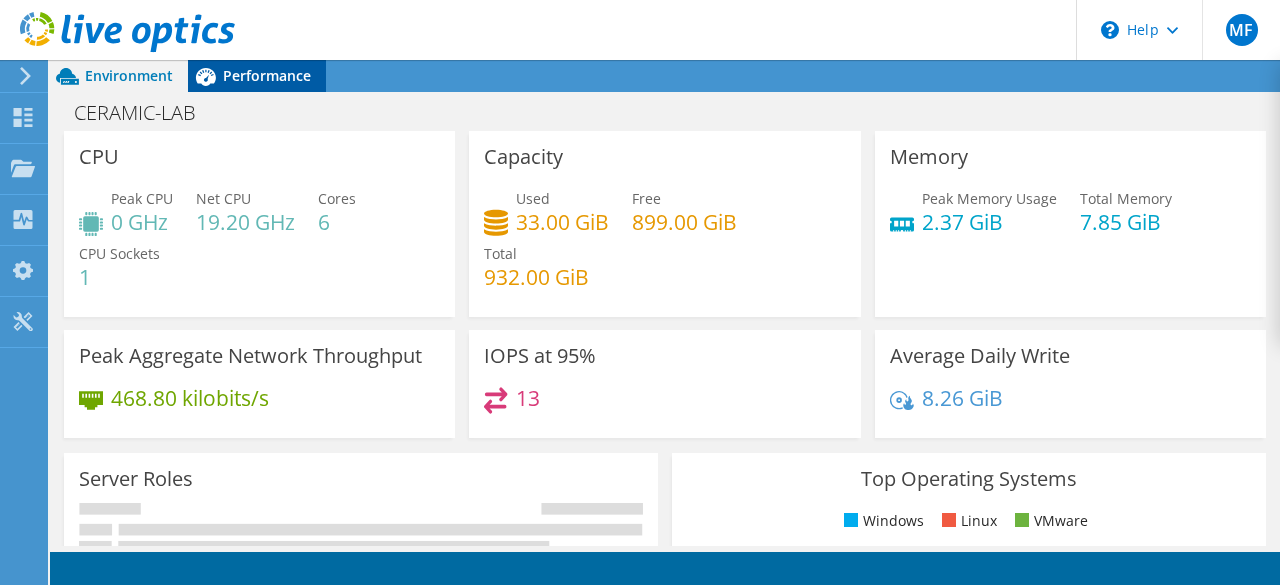 click on "Performance" at bounding box center (257, 76) 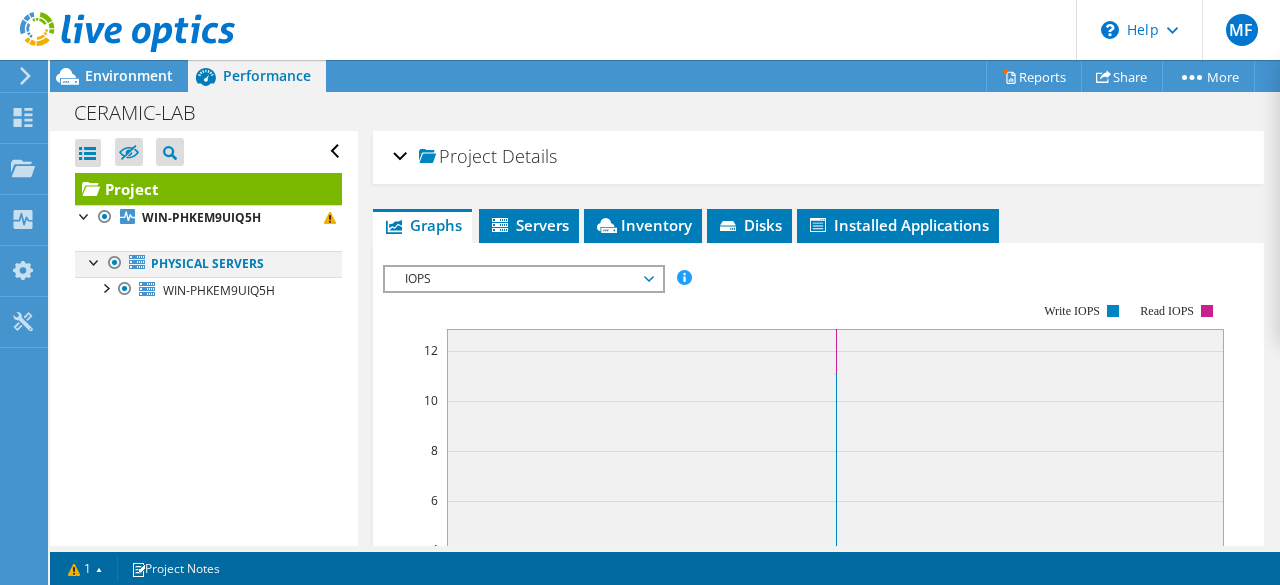 click at bounding box center [95, 261] 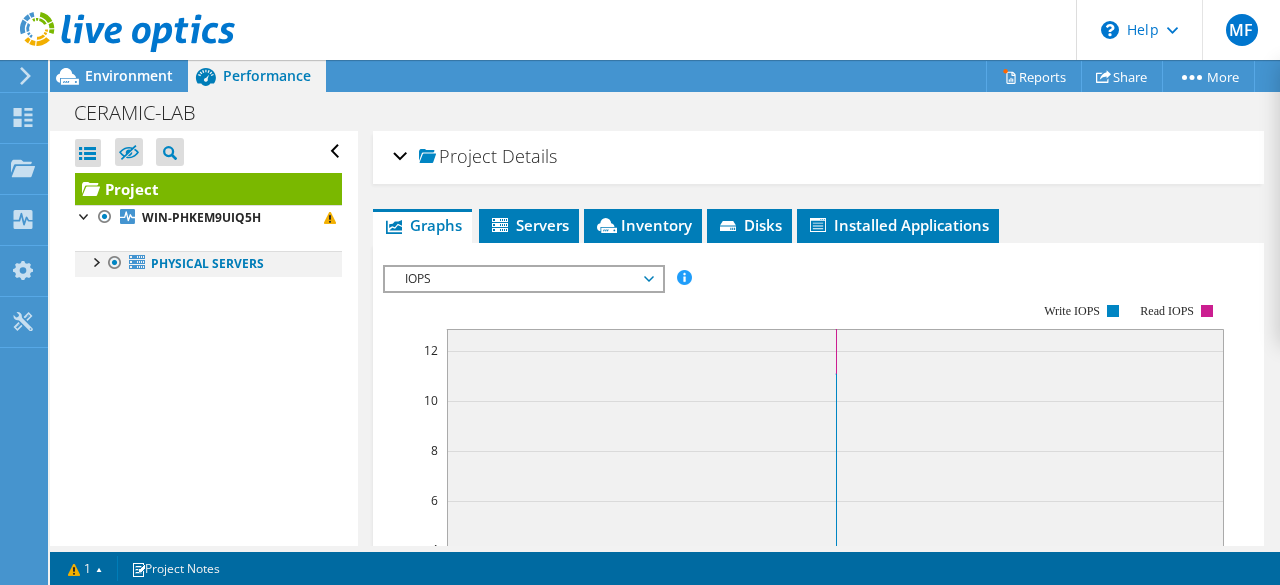 click at bounding box center [95, 261] 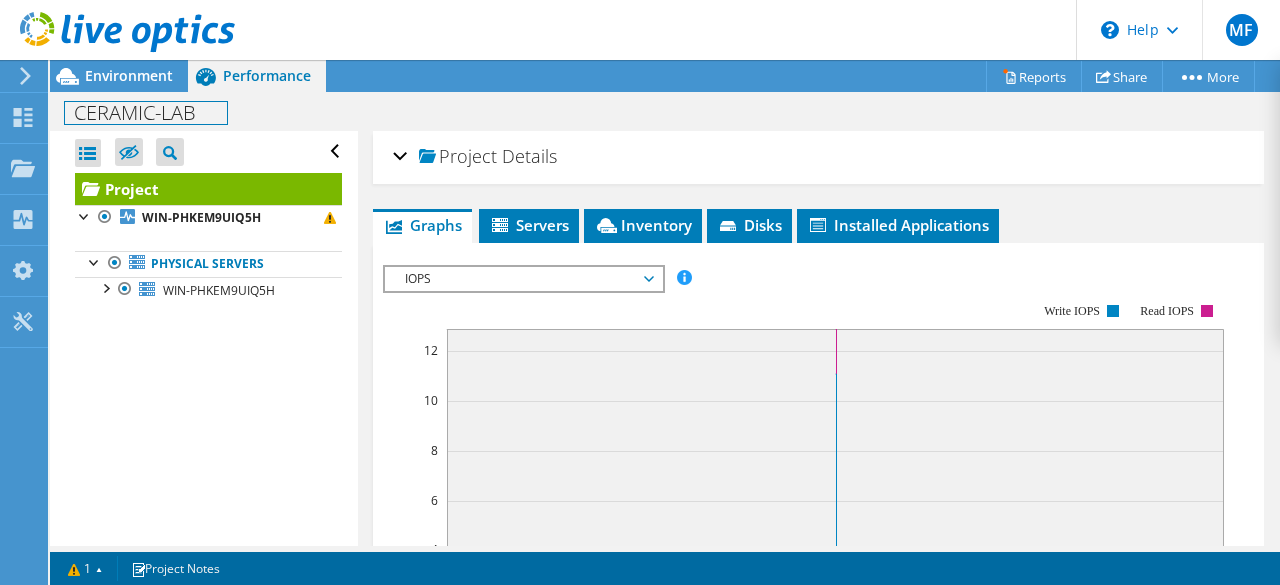click on "CERAMIC-LAB" at bounding box center (146, 113) 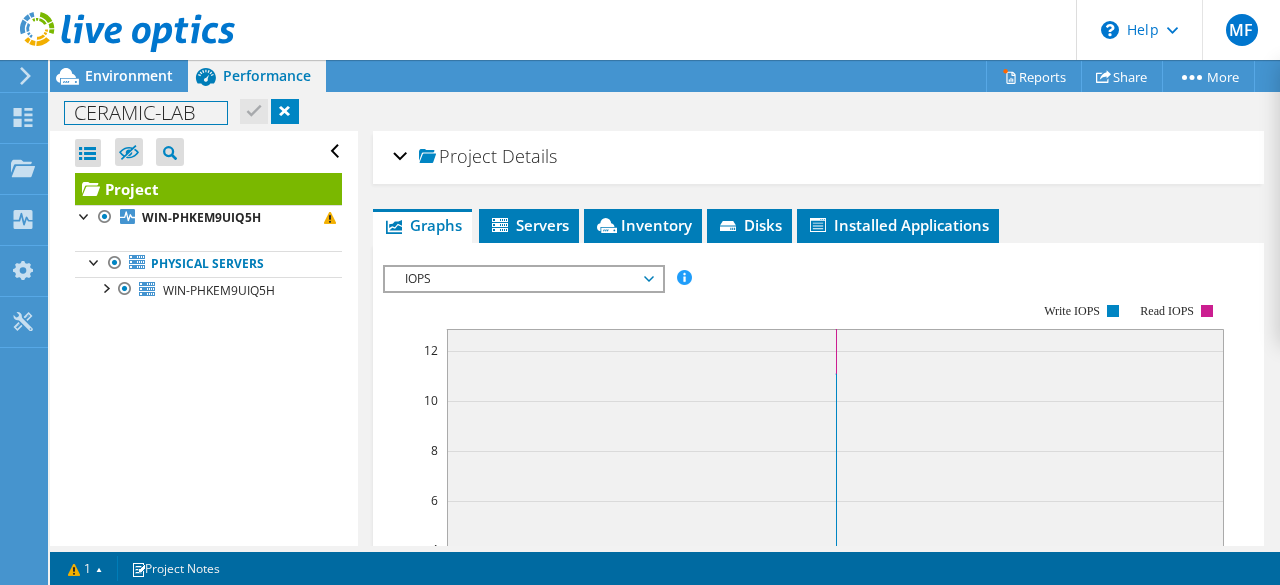 click on "CERAMIC-LAB" at bounding box center (146, 113) 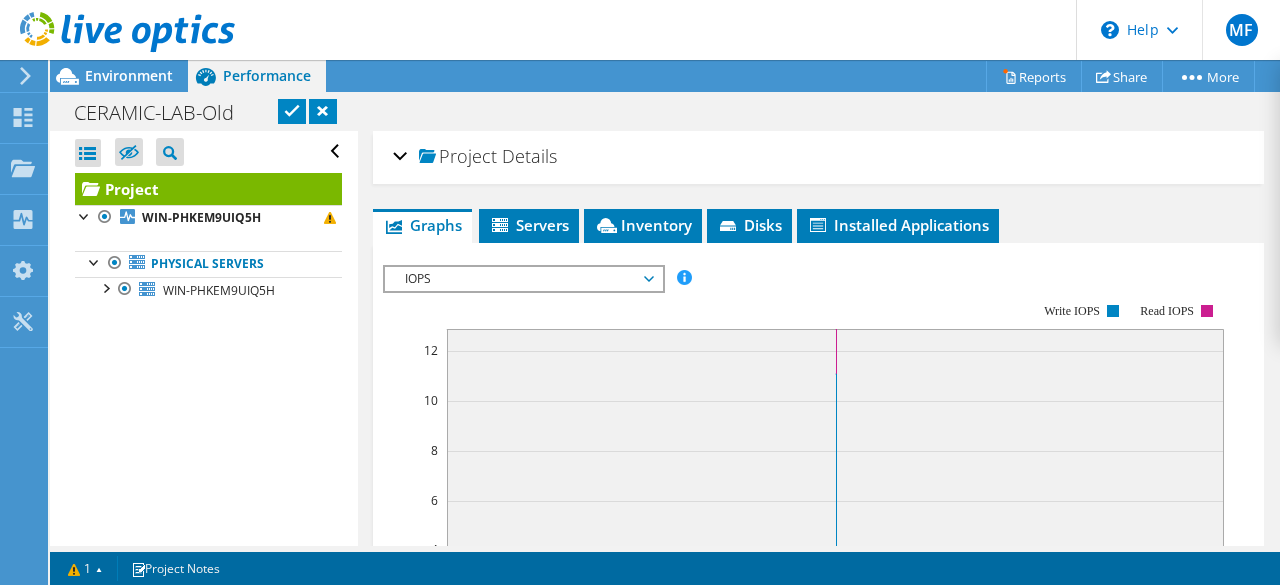 click at bounding box center (292, 111) 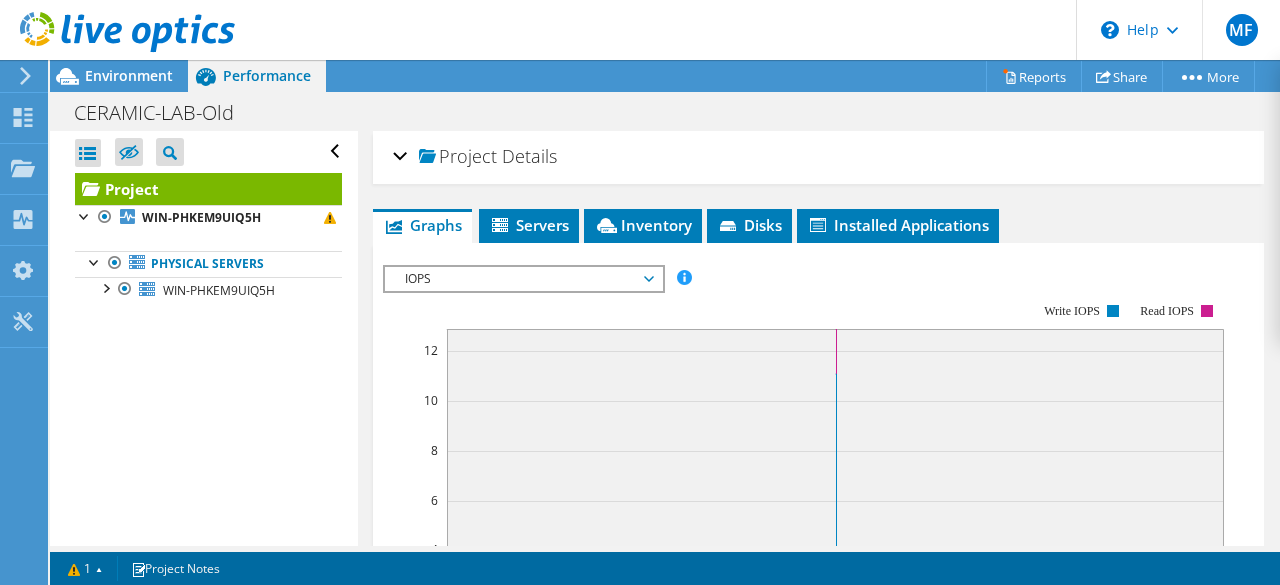 click at bounding box center [117, 33] 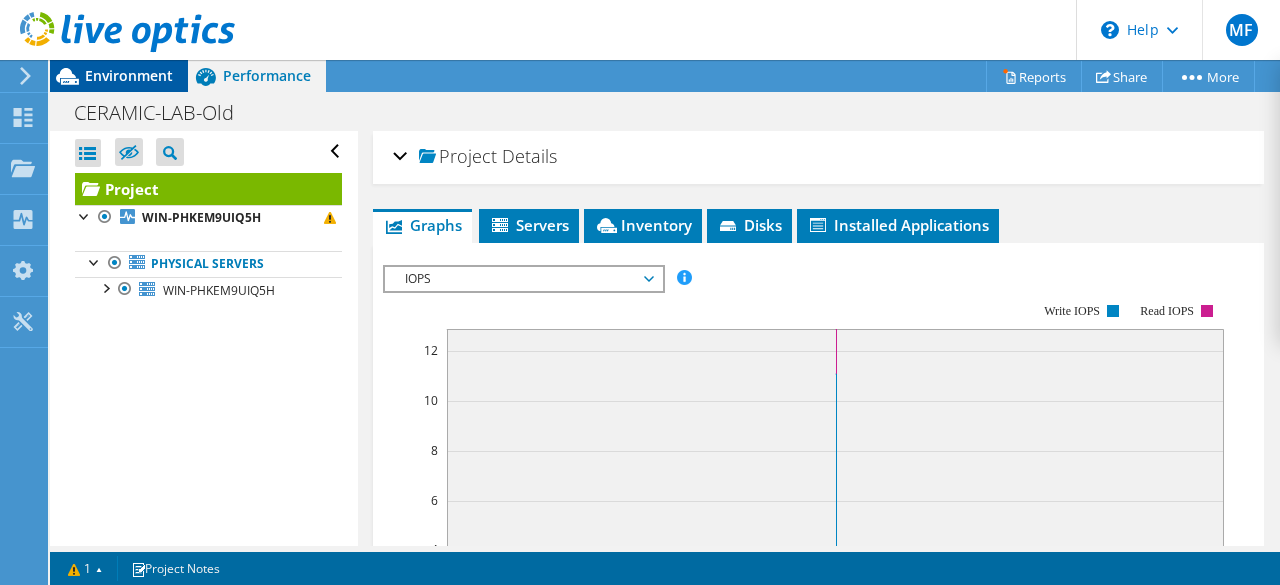 click on "Environment" at bounding box center (129, 75) 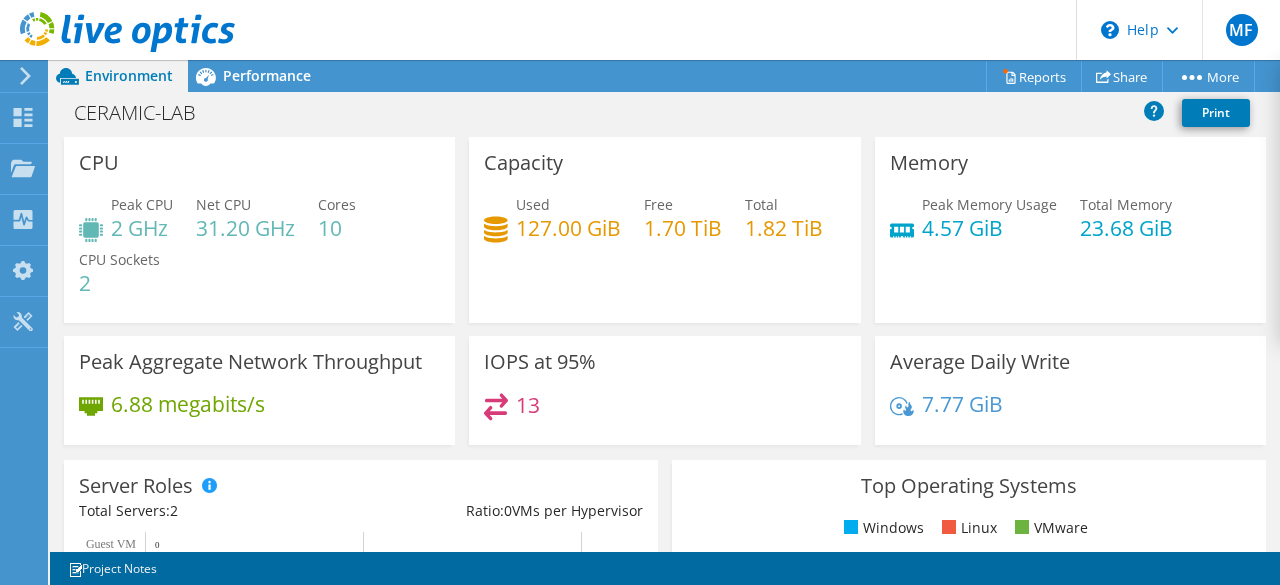 scroll, scrollTop: 0, scrollLeft: 0, axis: both 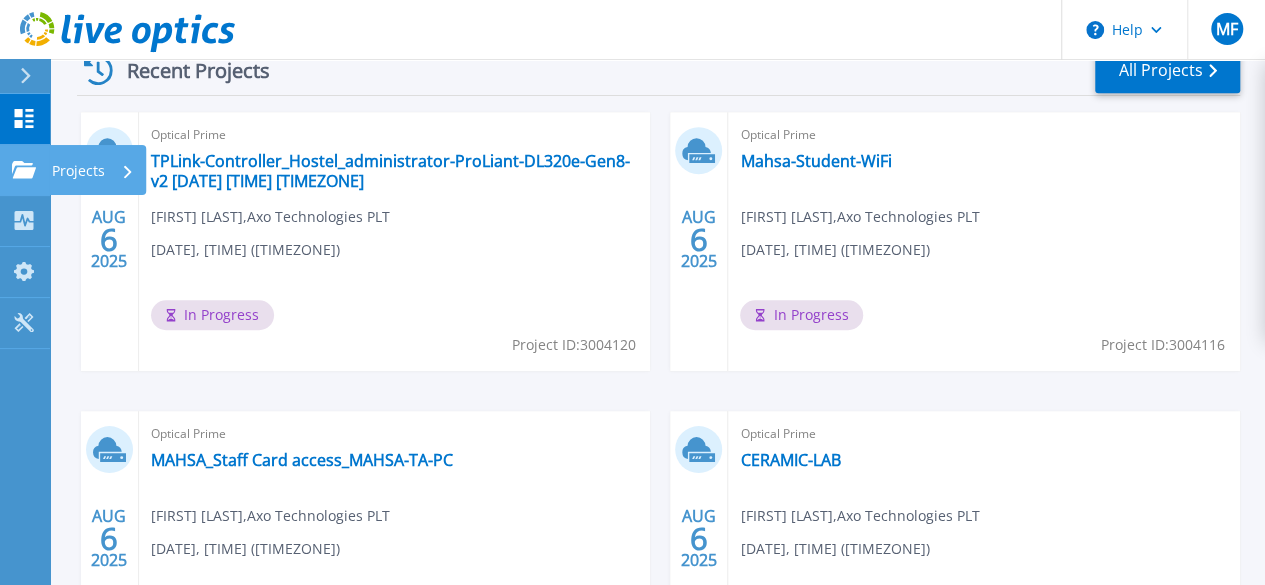 click on "Projects" at bounding box center [78, 171] 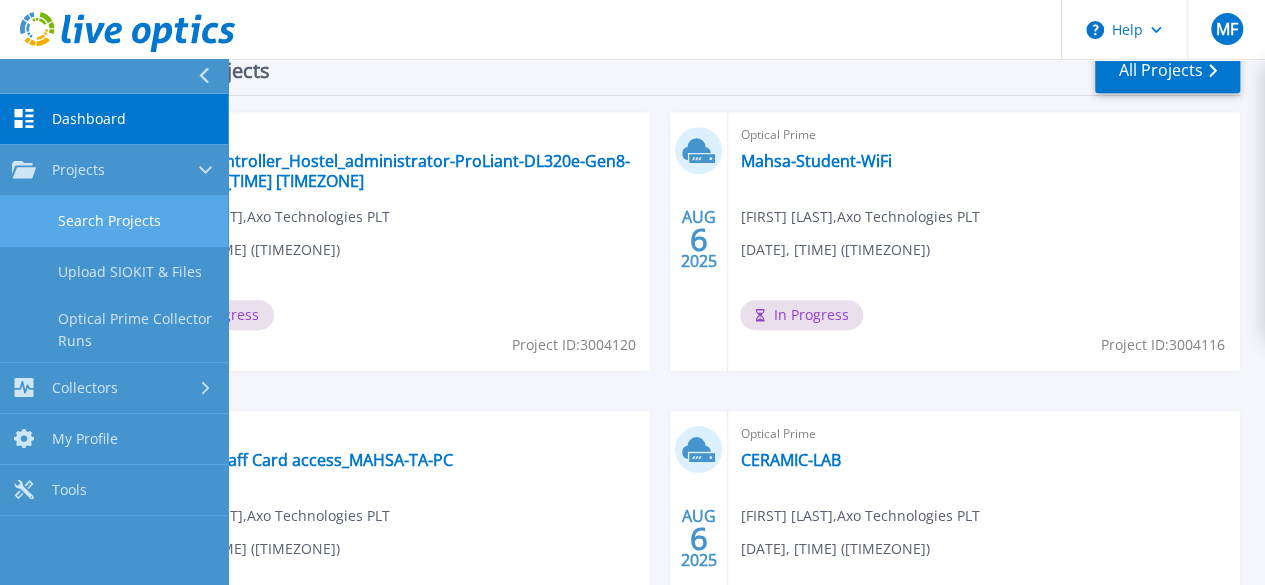 click on "Search Projects" at bounding box center (114, 221) 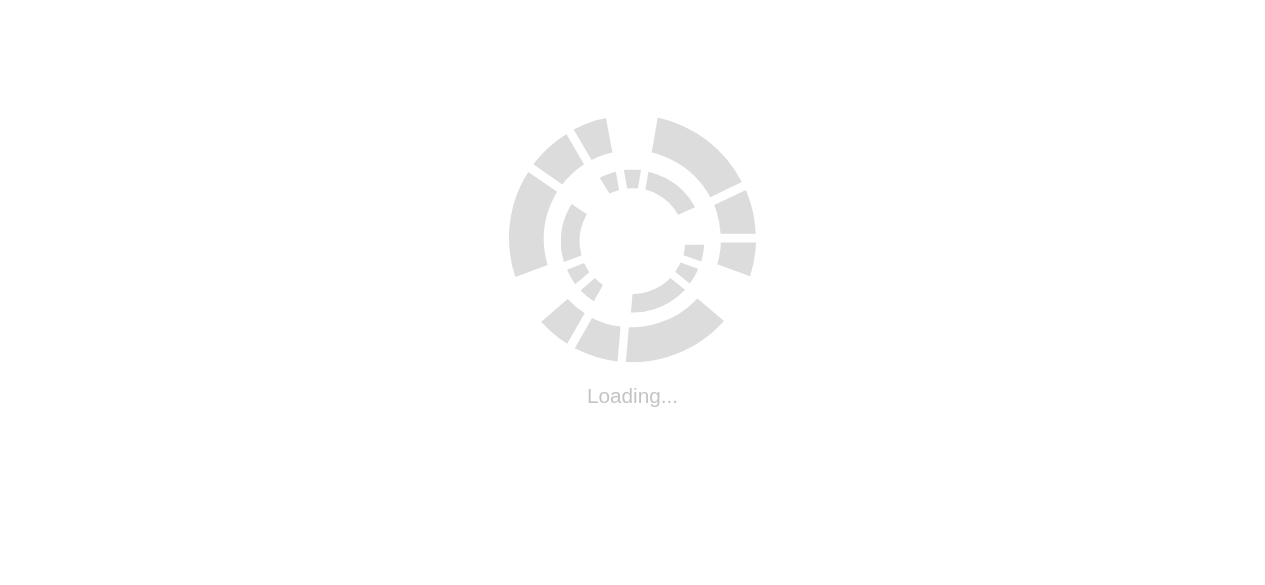 scroll, scrollTop: 0, scrollLeft: 0, axis: both 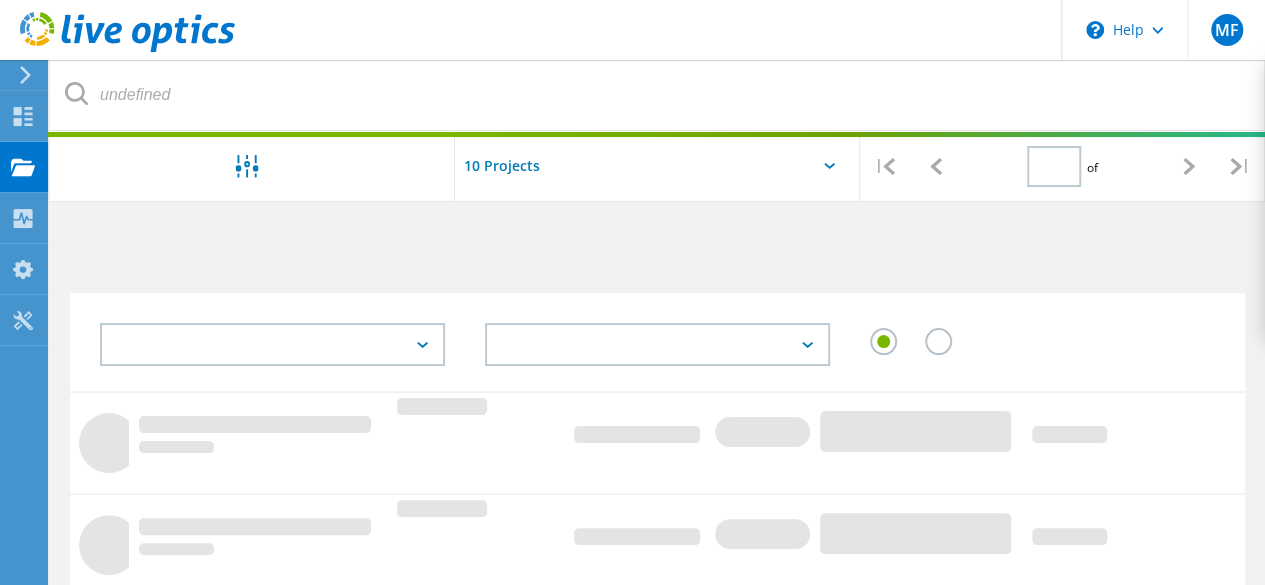 type on "1" 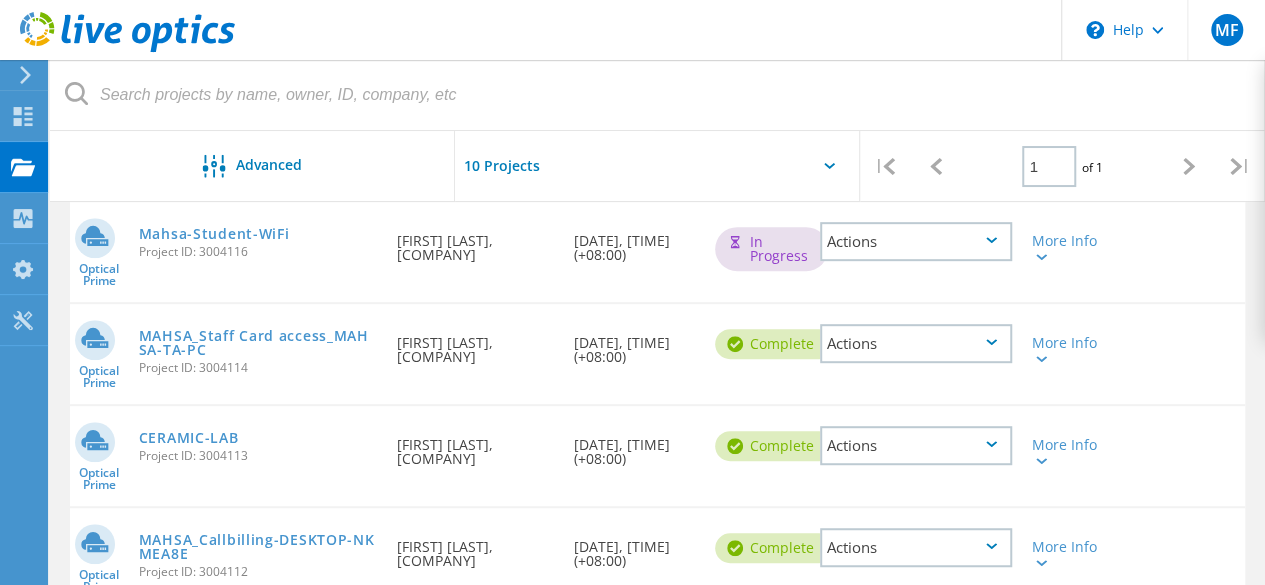 scroll, scrollTop: 295, scrollLeft: 0, axis: vertical 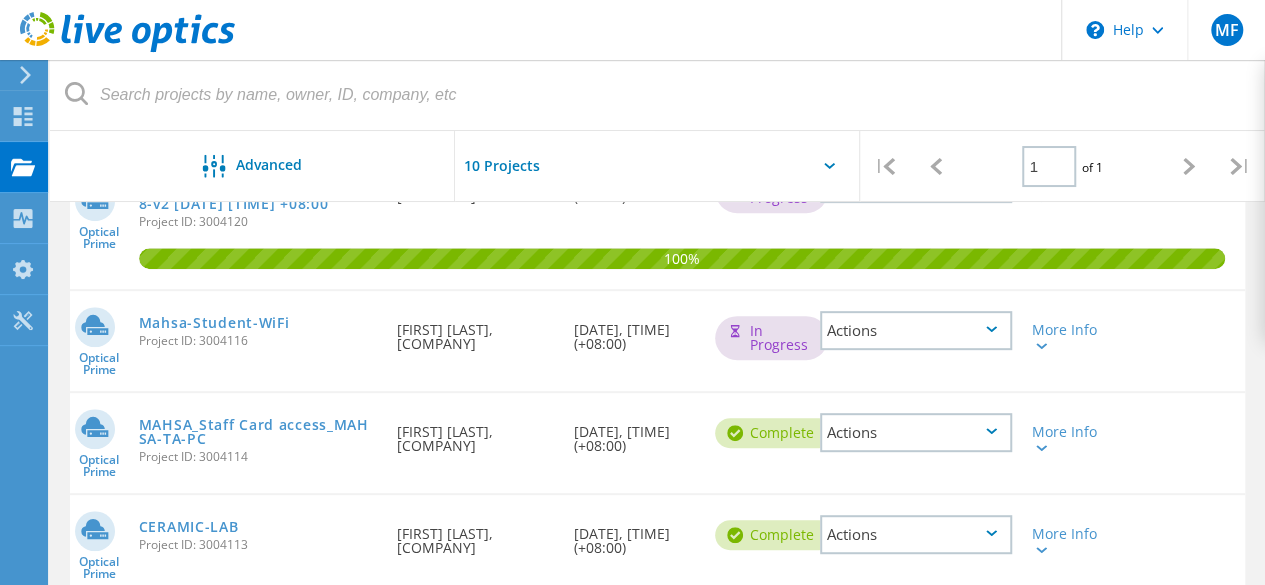 click on "Actions" 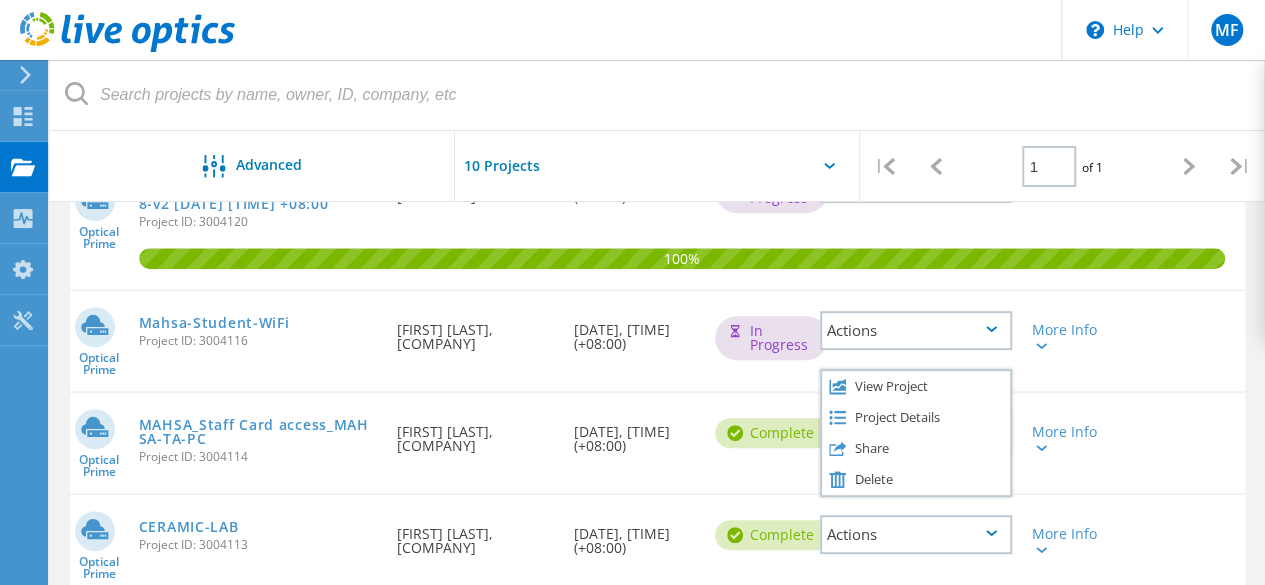 click on "Optical Prime  Mahsa-Student-WiFi  Project ID: 3004116  Requested By  Mohd Fadhil, Axo Technologies PLT  Date Created  08/06/2025, 10:26 (+08:00)   In Progress
Actions   More Info" 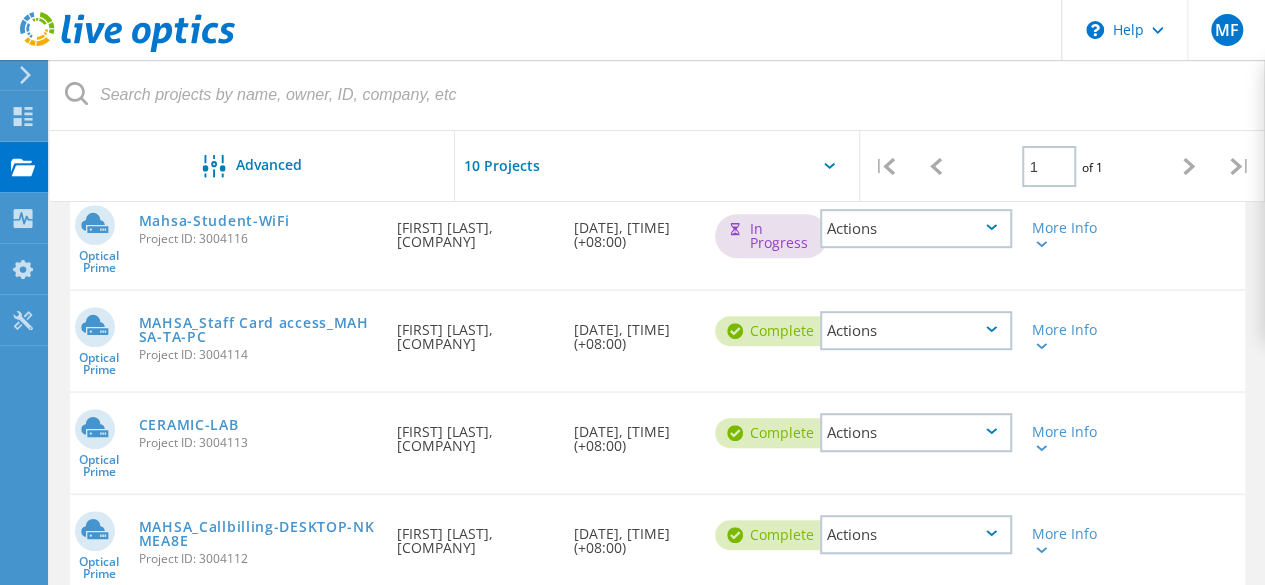 scroll, scrollTop: 395, scrollLeft: 0, axis: vertical 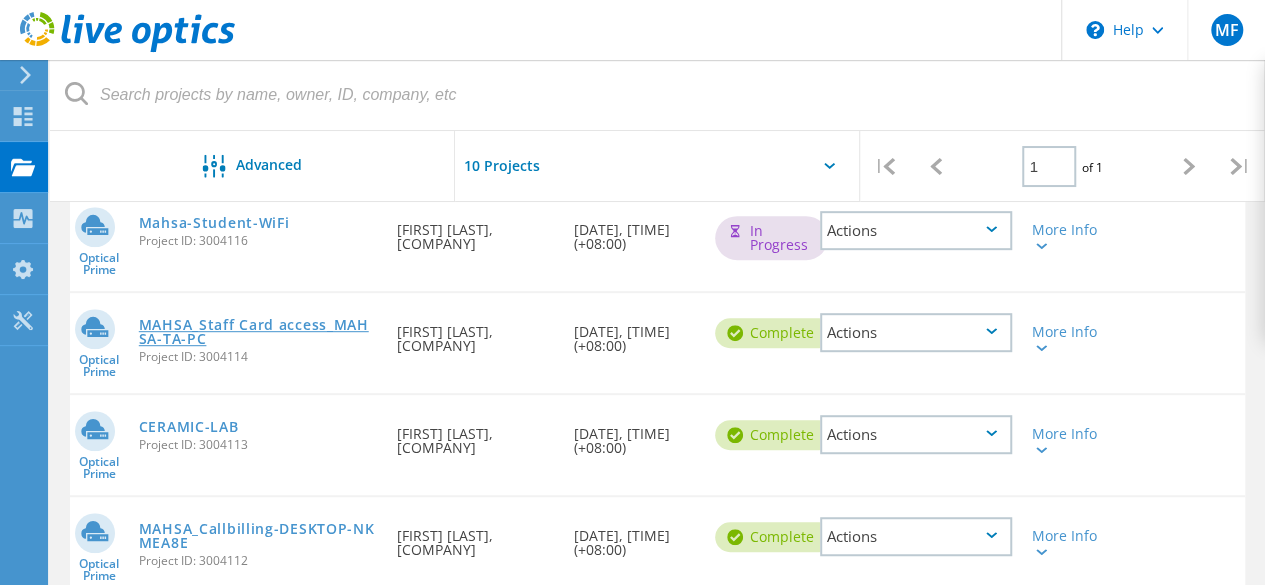 click on "MAHSA_Staff Card access_MAHSA-TA-PC" 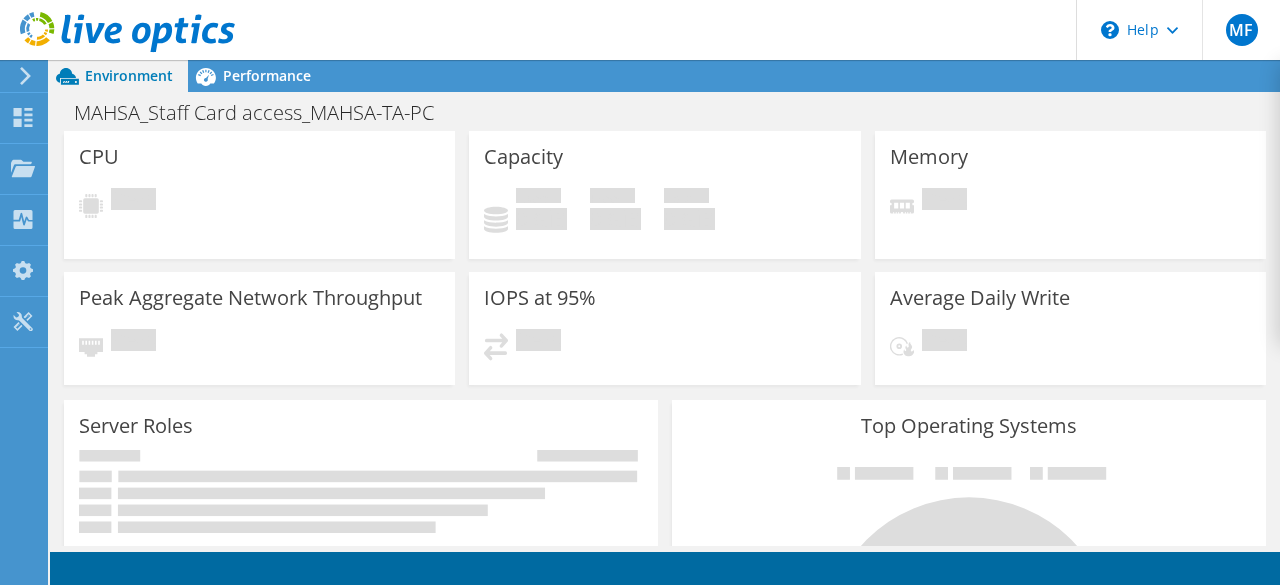 scroll, scrollTop: 0, scrollLeft: 0, axis: both 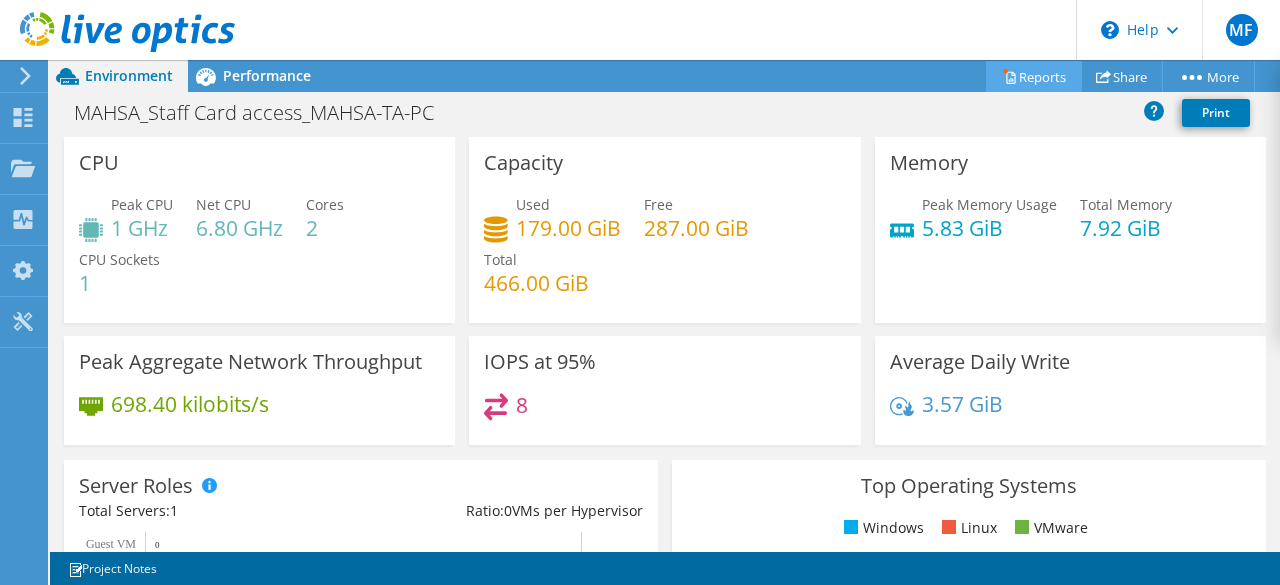 click on "Reports" at bounding box center (1034, 76) 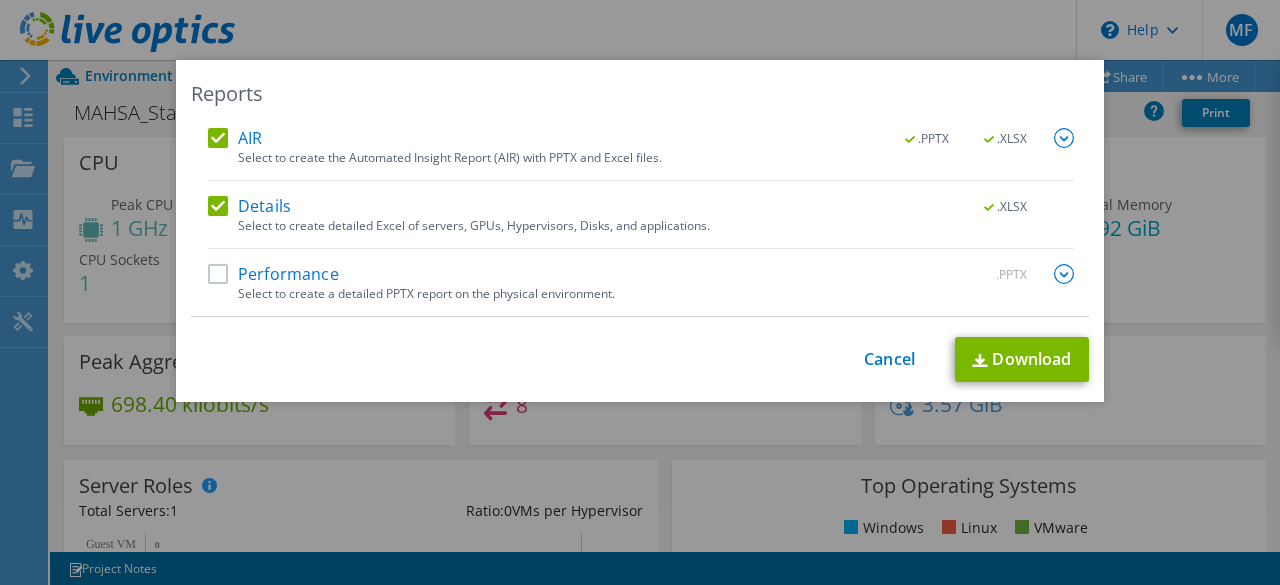 click on "Performance" at bounding box center (273, 274) 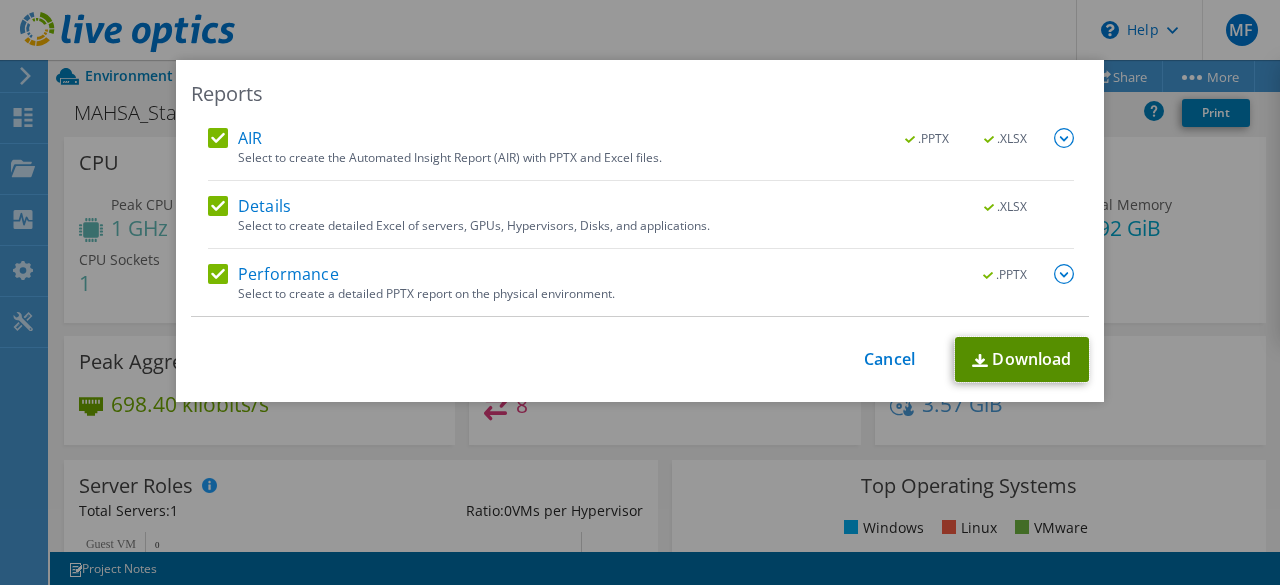 click on "Download" at bounding box center (1022, 359) 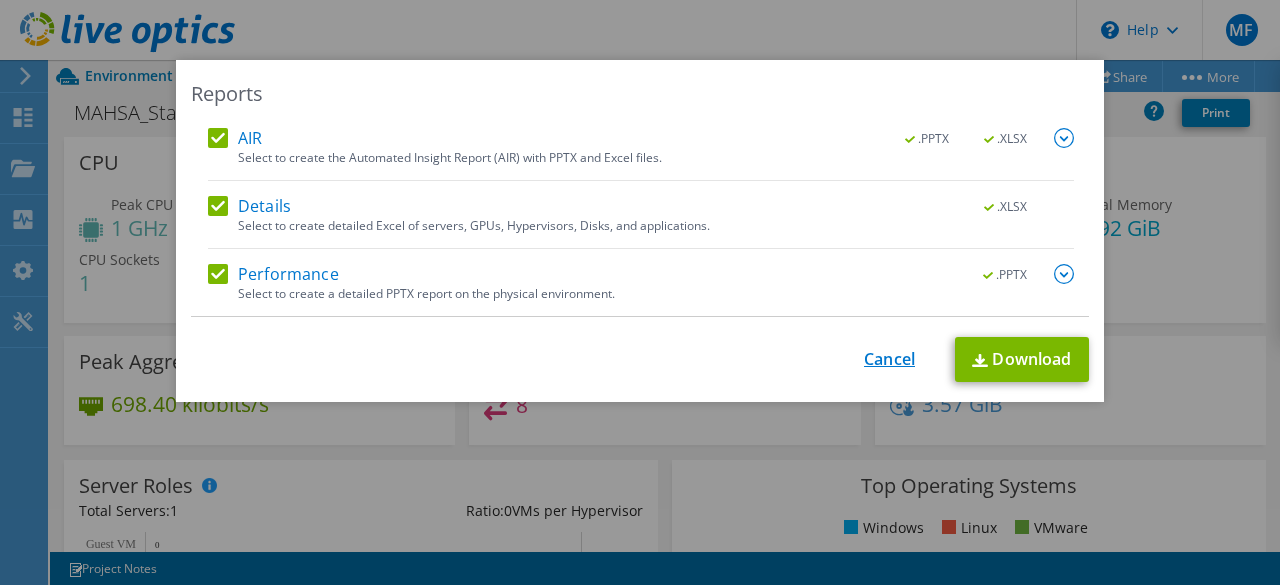 click on "Cancel" at bounding box center (889, 359) 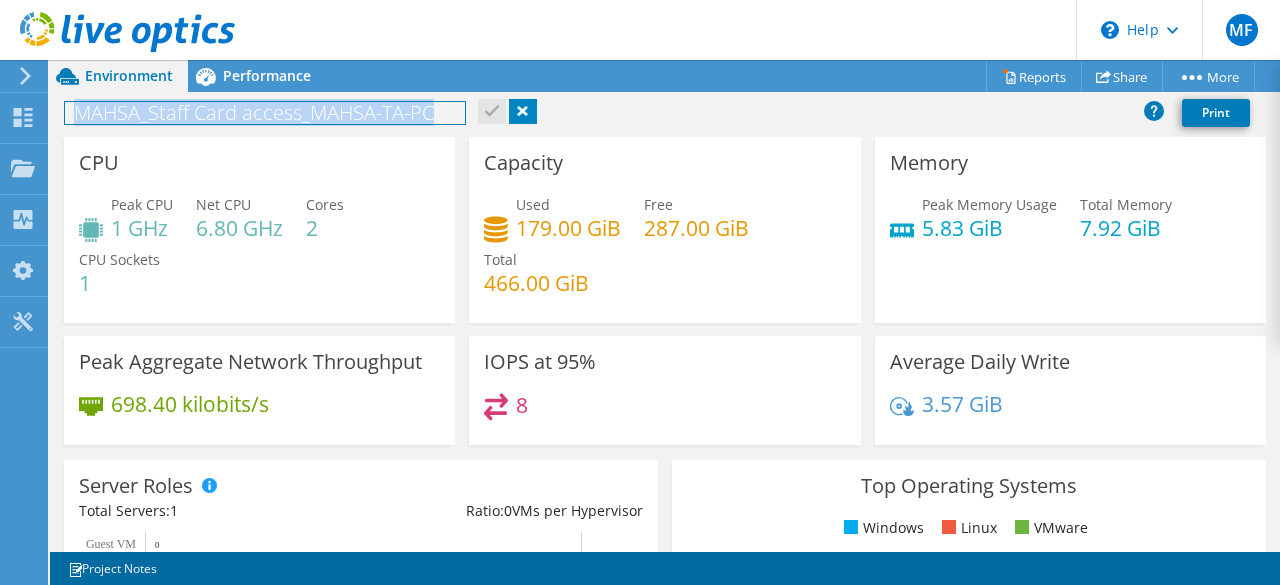 drag, startPoint x: 80, startPoint y: 109, endPoint x: 400, endPoint y: 127, distance: 320.50586 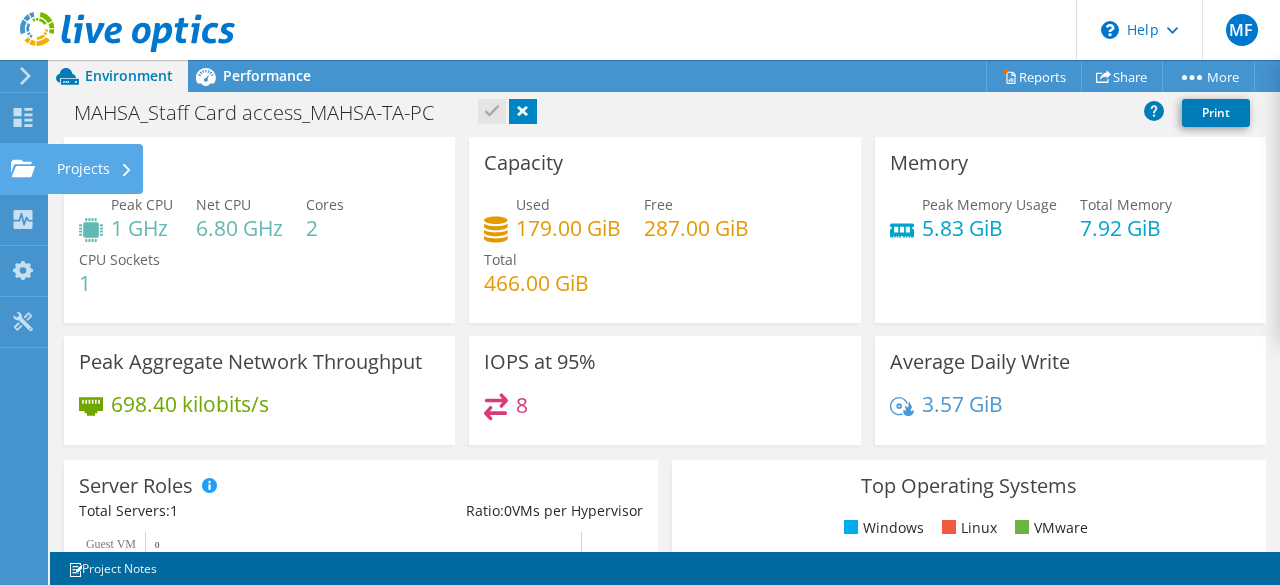 click on "Projects" at bounding box center (95, 169) 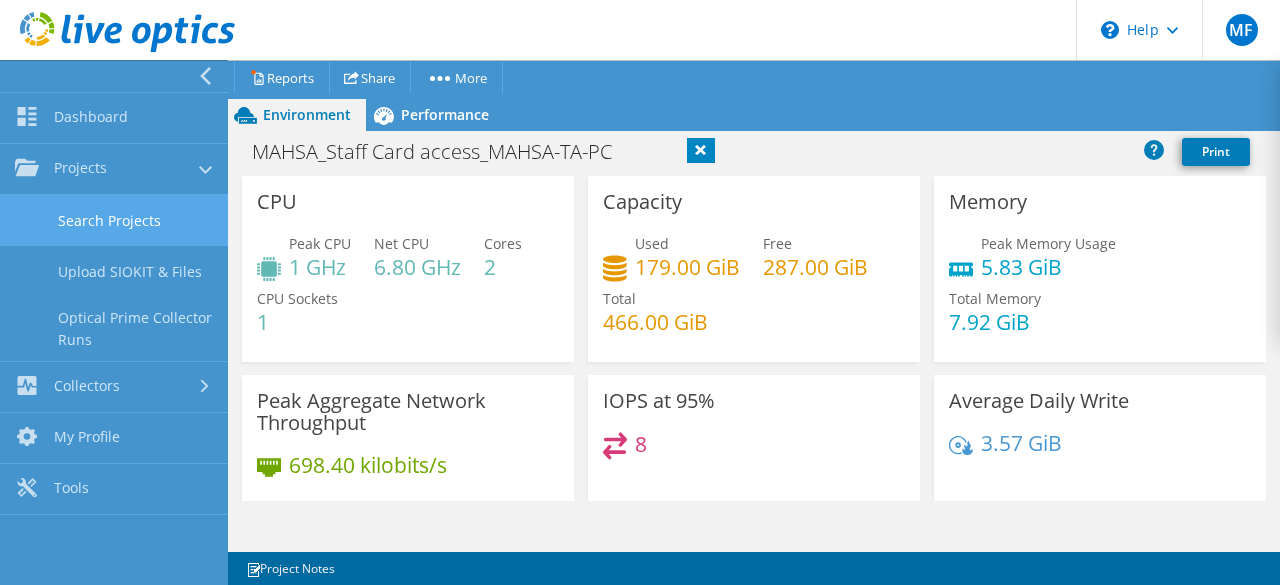 click on "Search Projects" at bounding box center (114, 220) 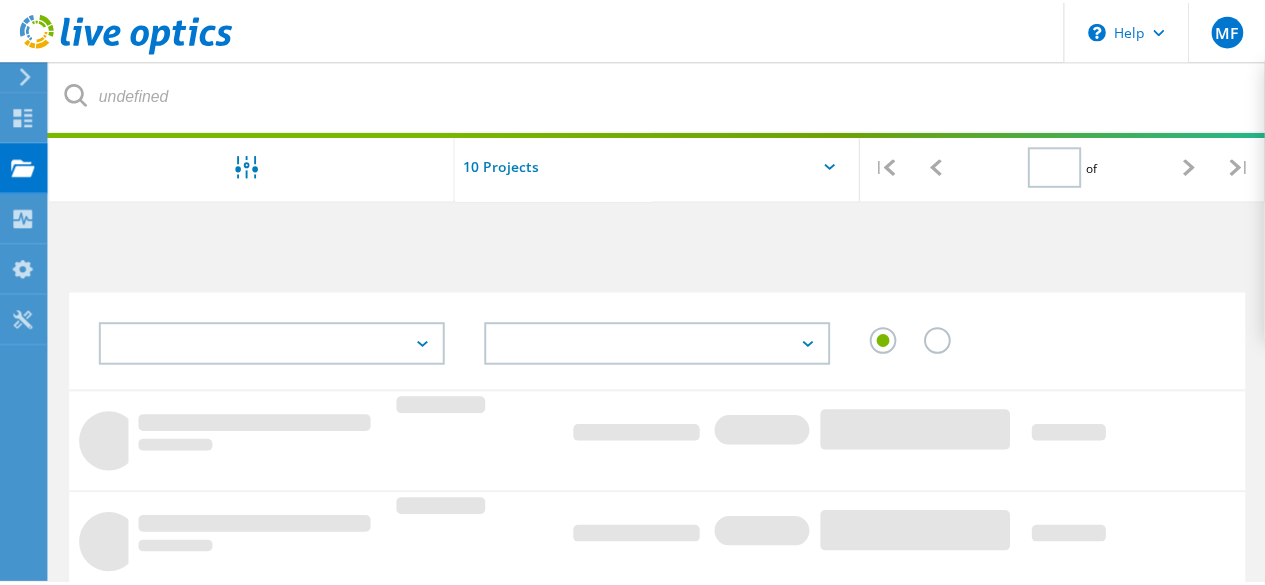 scroll, scrollTop: 0, scrollLeft: 0, axis: both 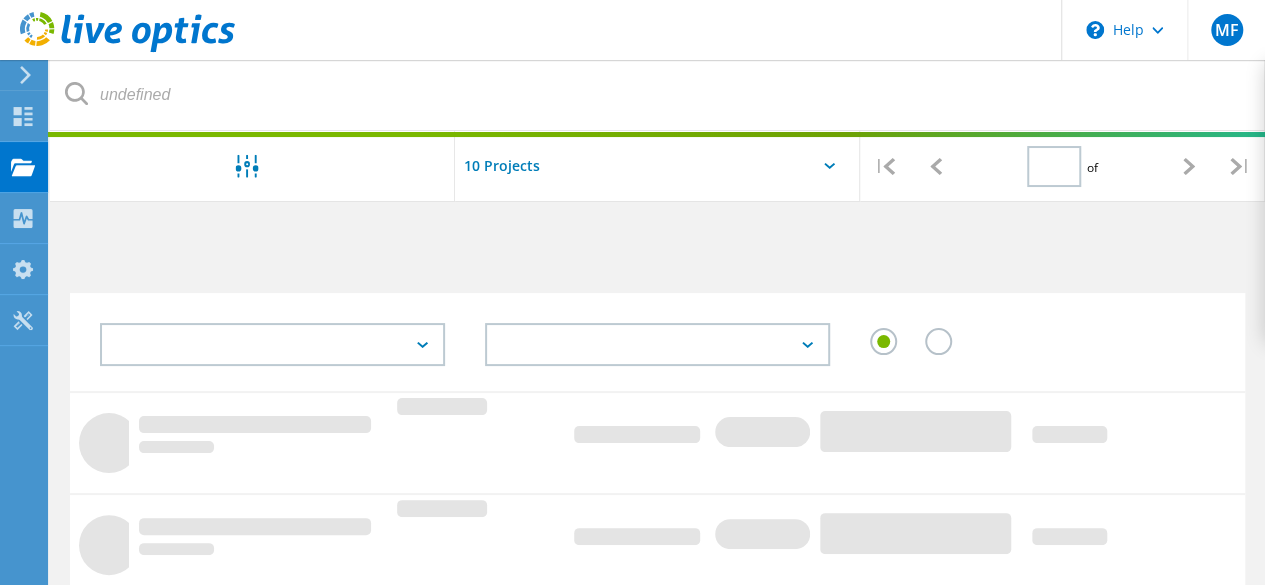 type on "1" 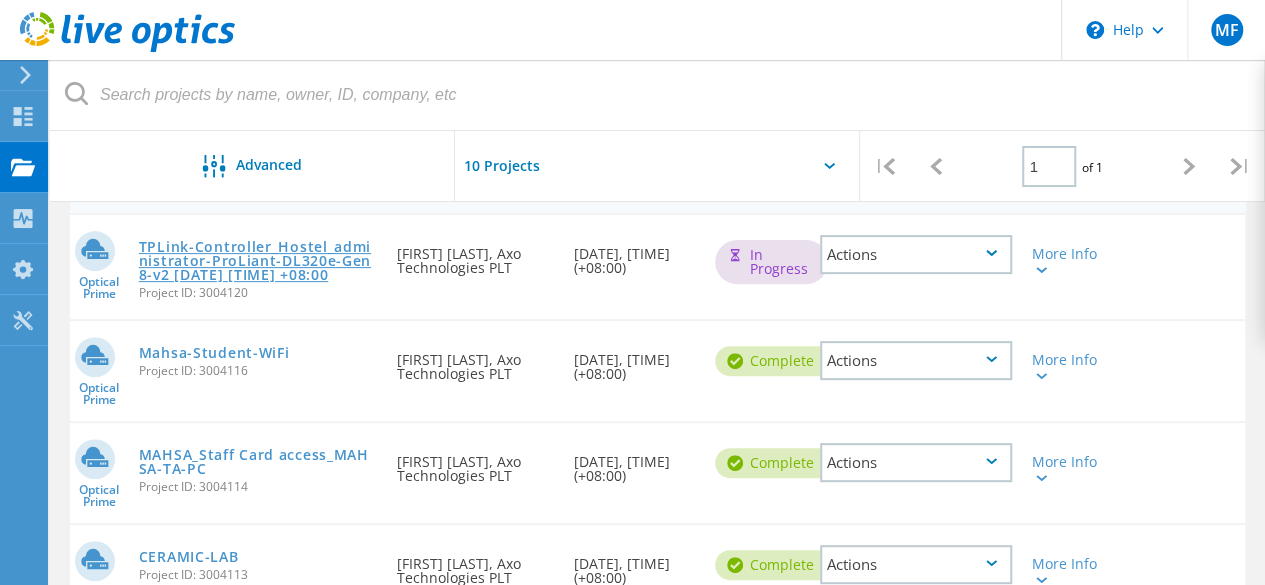 scroll, scrollTop: 200, scrollLeft: 0, axis: vertical 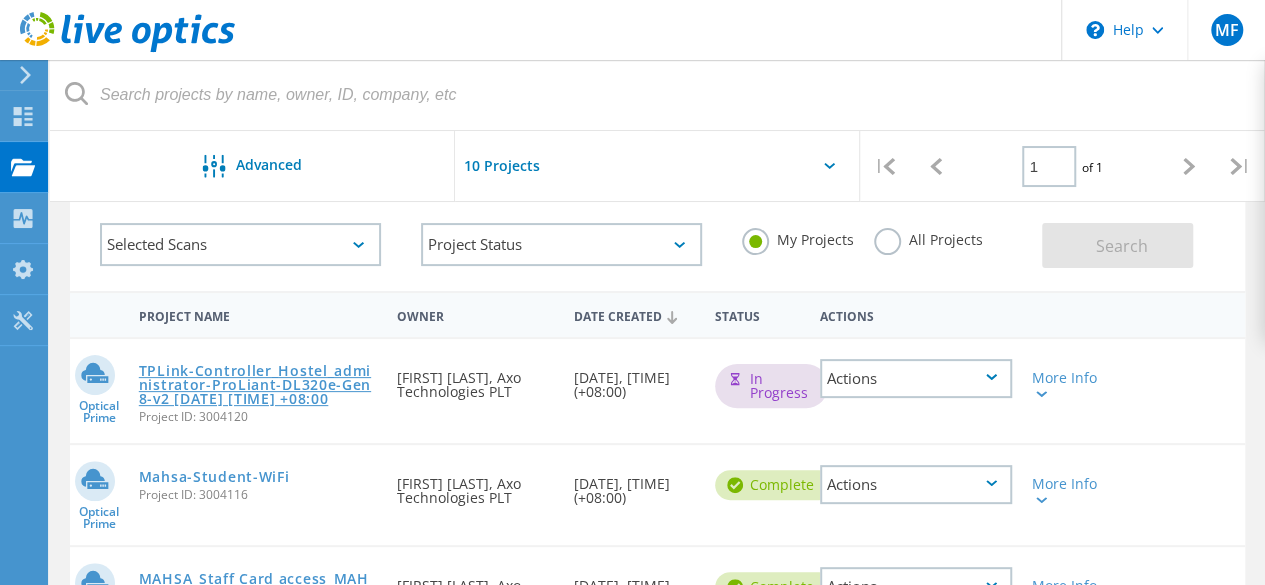 click on "TPLink-Controller_Hostel_administrator-ProLiant-DL320e-Gen8-v2 2025-08-06 10:43 +08:00" 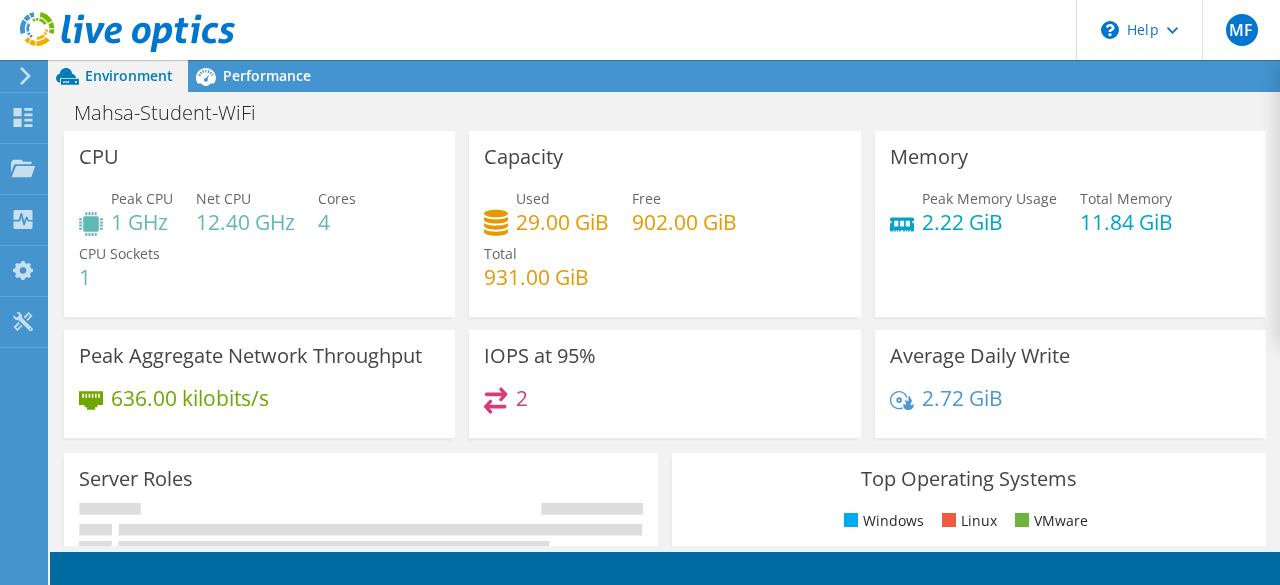 scroll, scrollTop: 0, scrollLeft: 0, axis: both 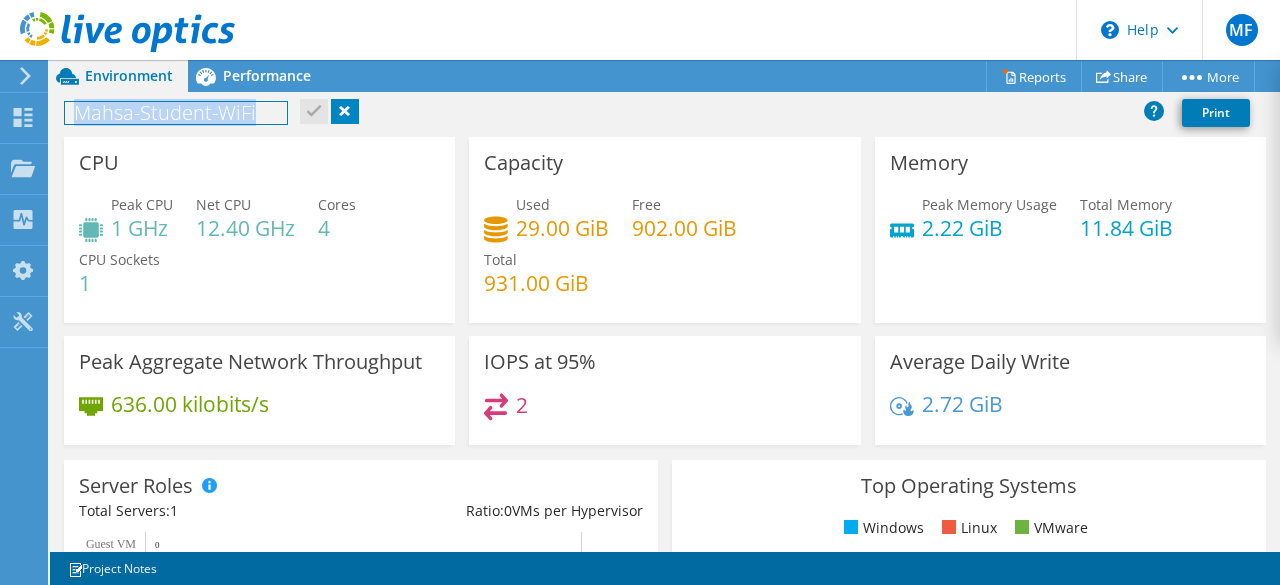 drag, startPoint x: 254, startPoint y: 109, endPoint x: 69, endPoint y: 111, distance: 185.0108 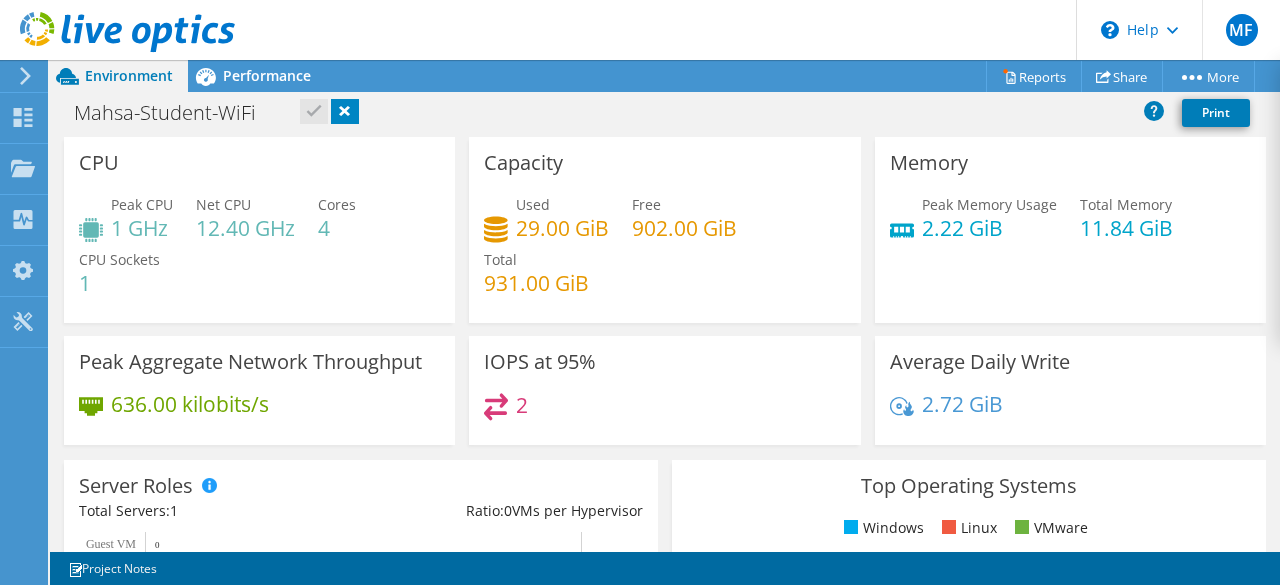 click on "Mahsa-Student-WiFi
Print" at bounding box center (665, 112) 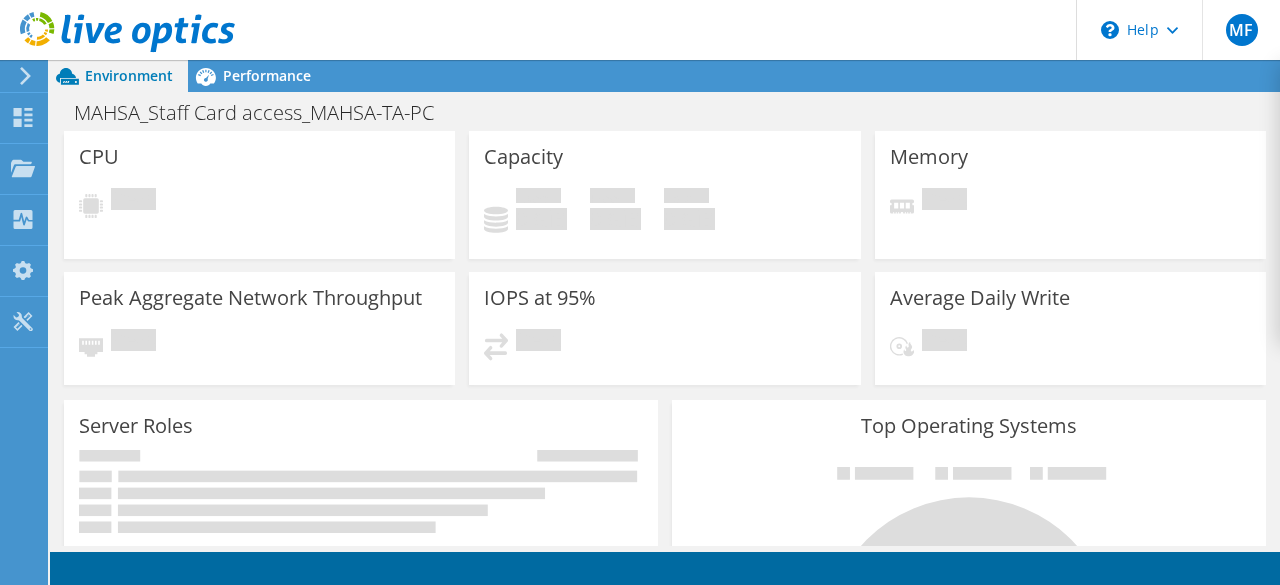 scroll, scrollTop: 0, scrollLeft: 0, axis: both 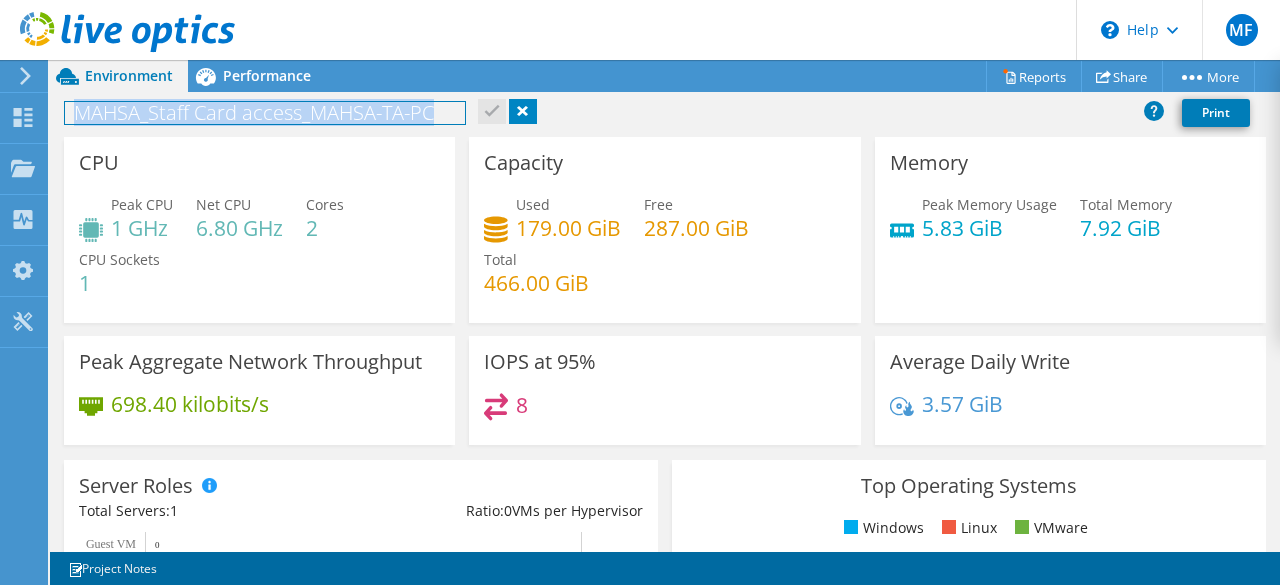 drag, startPoint x: 435, startPoint y: 109, endPoint x: 19, endPoint y: 76, distance: 417.30685 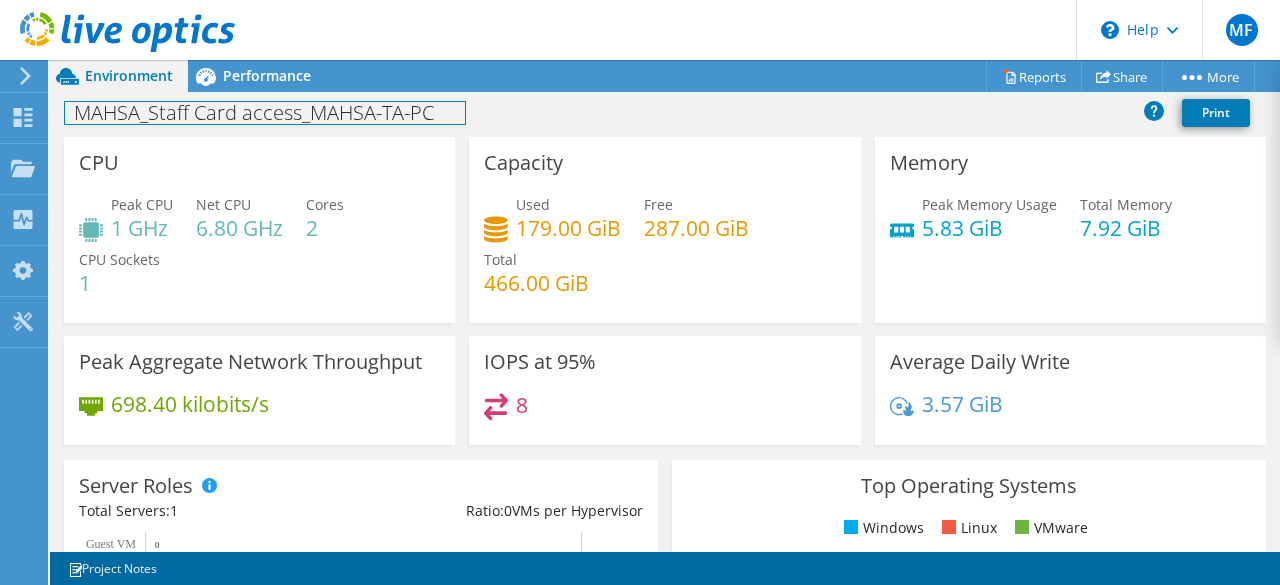 copy on "MAHSA_Staff Card access_MAHSA-TA-PC" 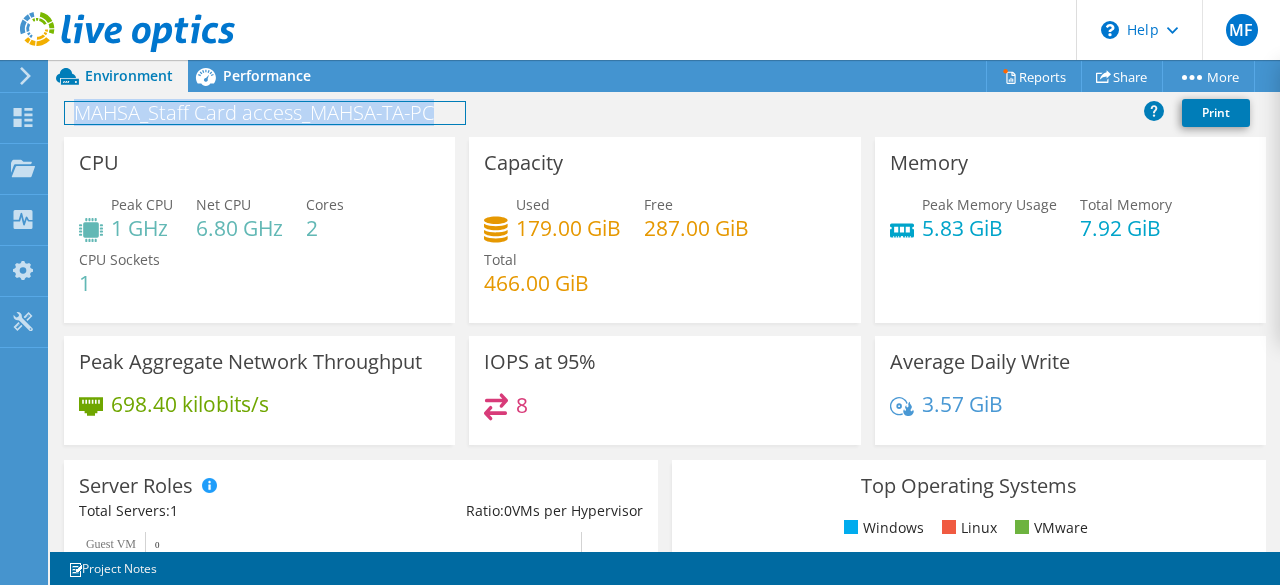 drag, startPoint x: 437, startPoint y: 112, endPoint x: 0, endPoint y: 31, distance: 444.44348 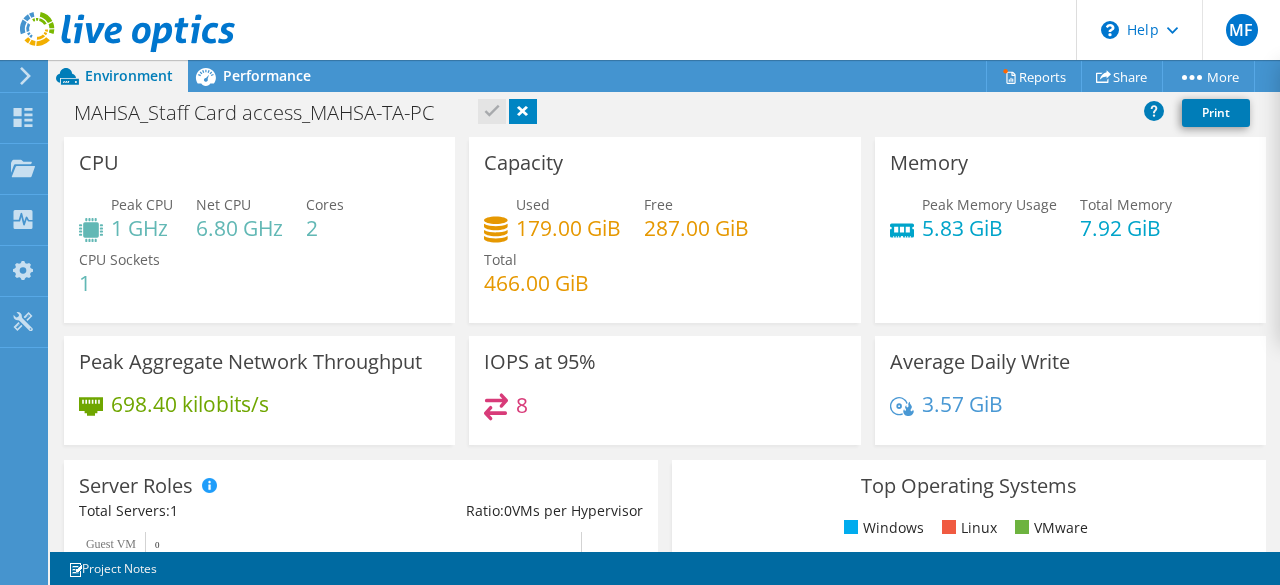 click on "Capacity
Used
179.00 GiB
Free
287.00 GiB
Total
466.00 GiB" at bounding box center (664, 230) 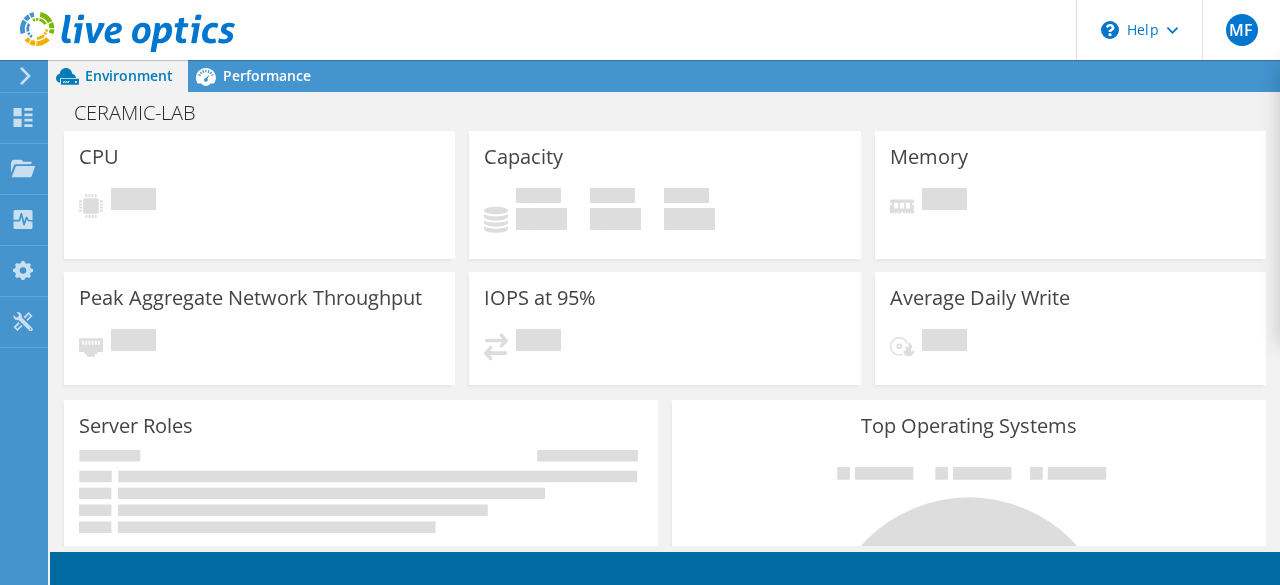 scroll, scrollTop: 0, scrollLeft: 0, axis: both 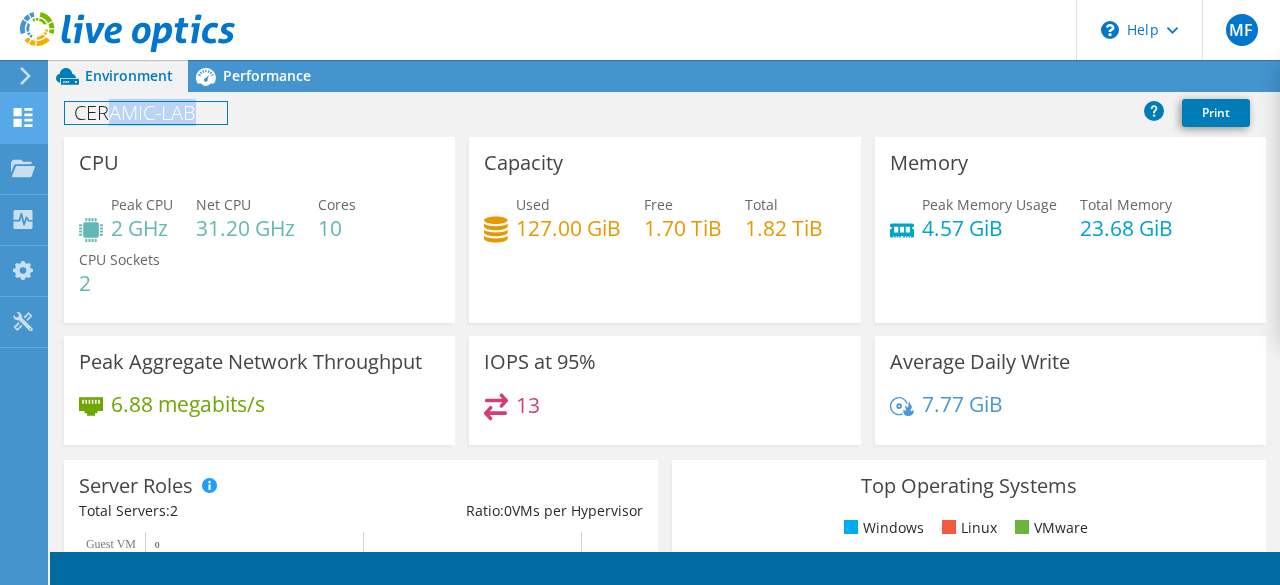 drag, startPoint x: 202, startPoint y: 113, endPoint x: 38, endPoint y: 127, distance: 164.59648 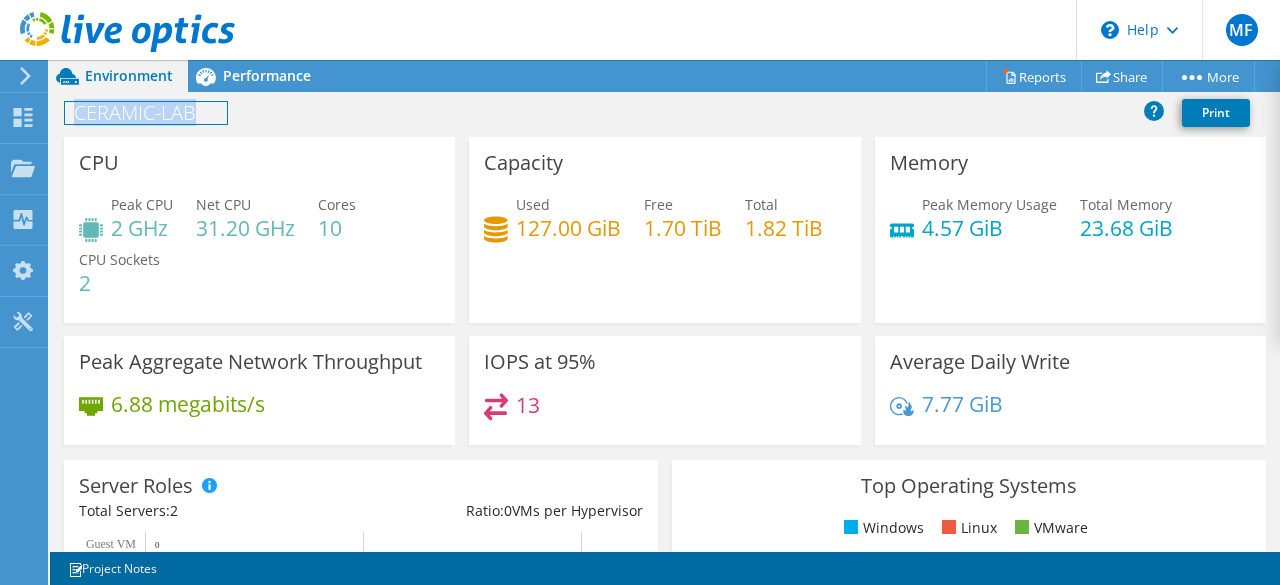 drag, startPoint x: 196, startPoint y: 112, endPoint x: 85, endPoint y: 97, distance: 112.00893 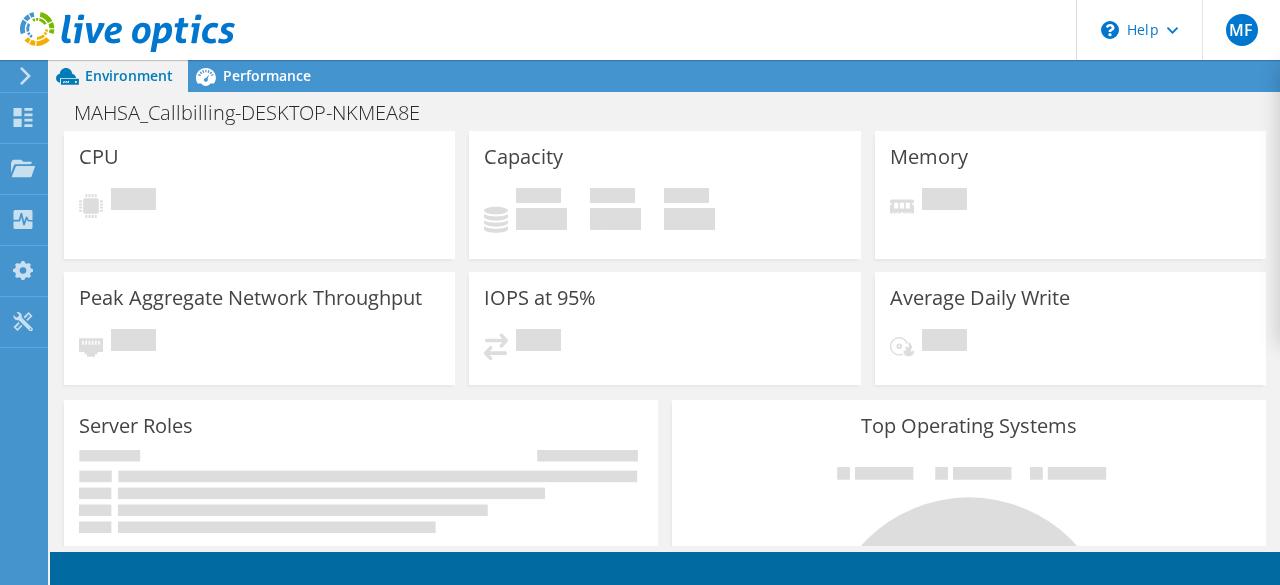 scroll, scrollTop: 0, scrollLeft: 0, axis: both 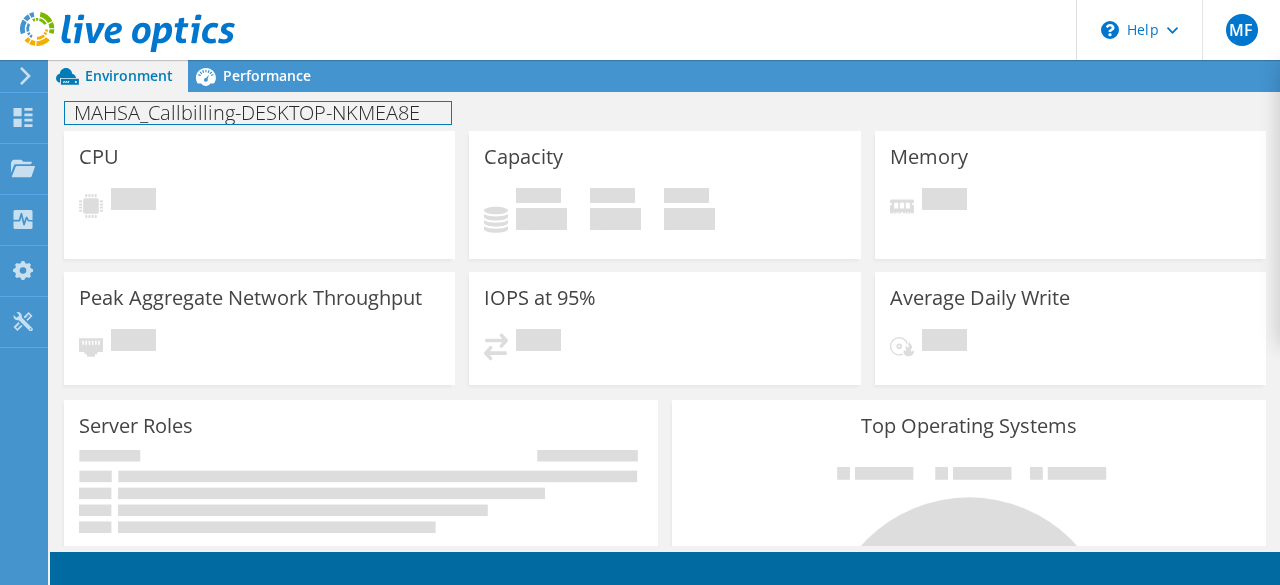 click on "MAHSA_Callbilling-DESKTOP-NKMEA8E" at bounding box center [258, 113] 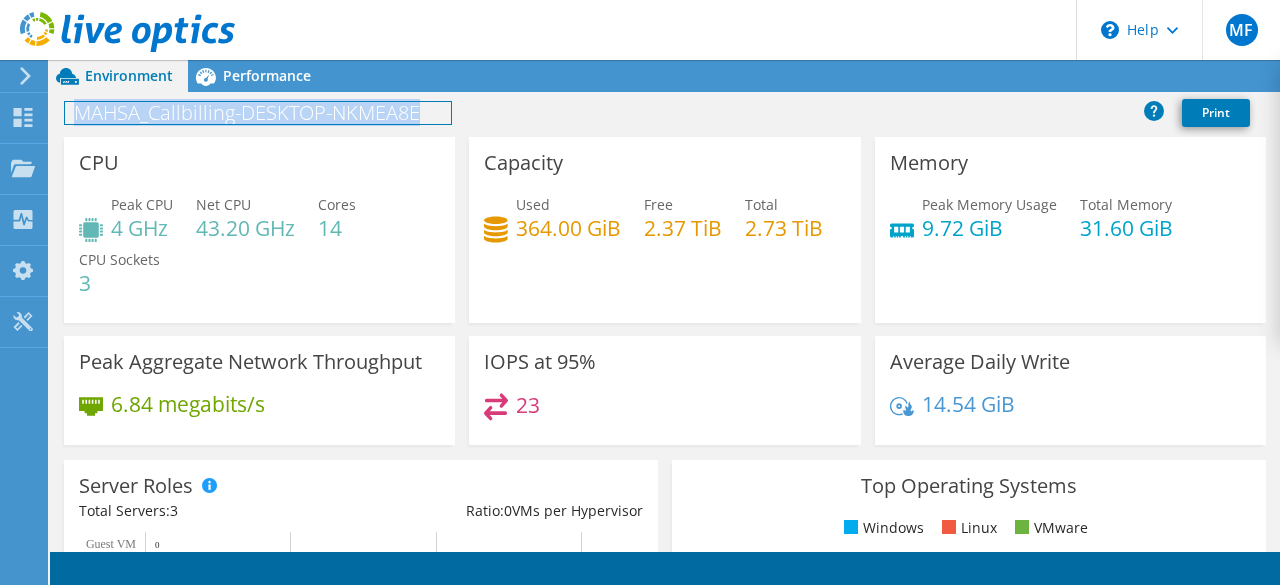 drag, startPoint x: 423, startPoint y: 111, endPoint x: 47, endPoint y: 73, distance: 377.91534 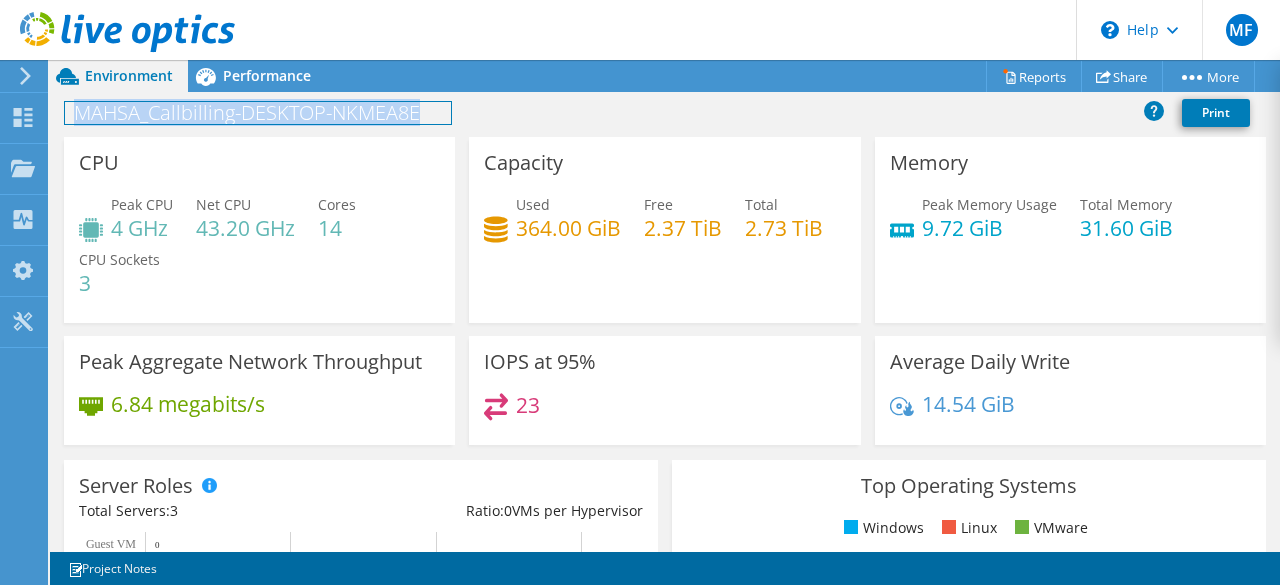 drag, startPoint x: 74, startPoint y: 108, endPoint x: 539, endPoint y: 131, distance: 465.56848 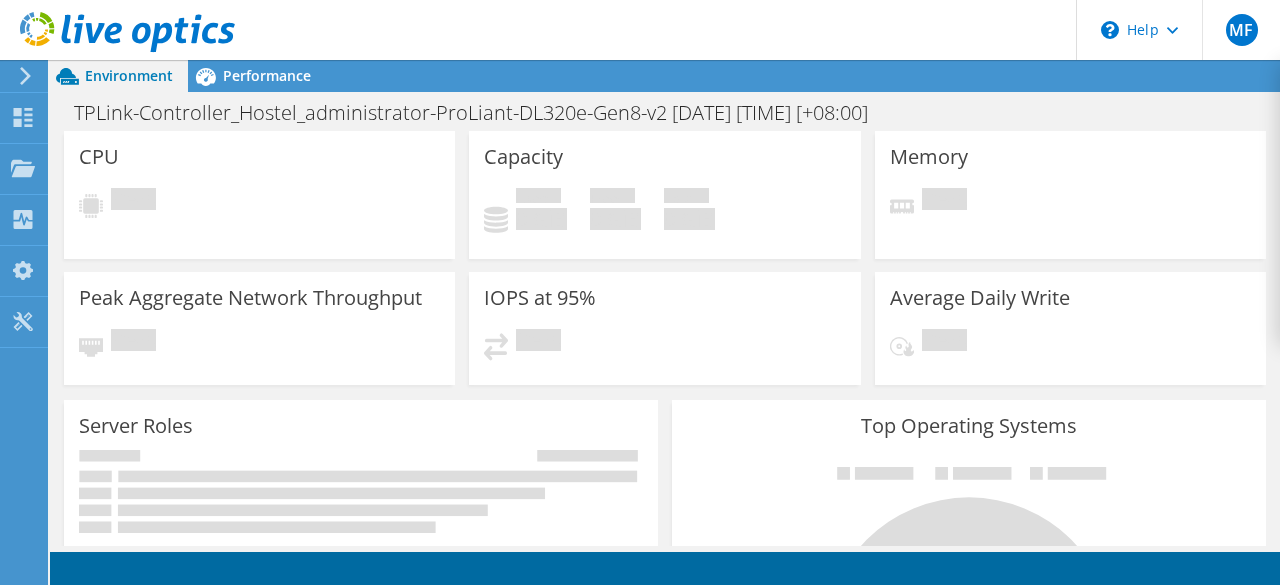 scroll, scrollTop: 0, scrollLeft: 0, axis: both 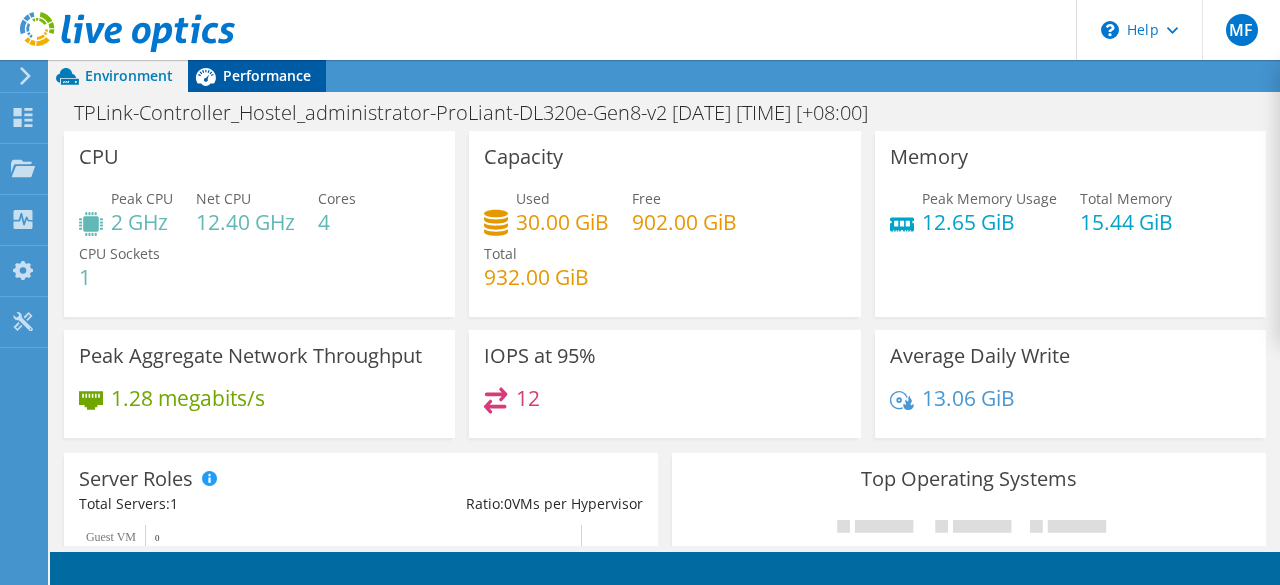 click on "Performance" at bounding box center [267, 75] 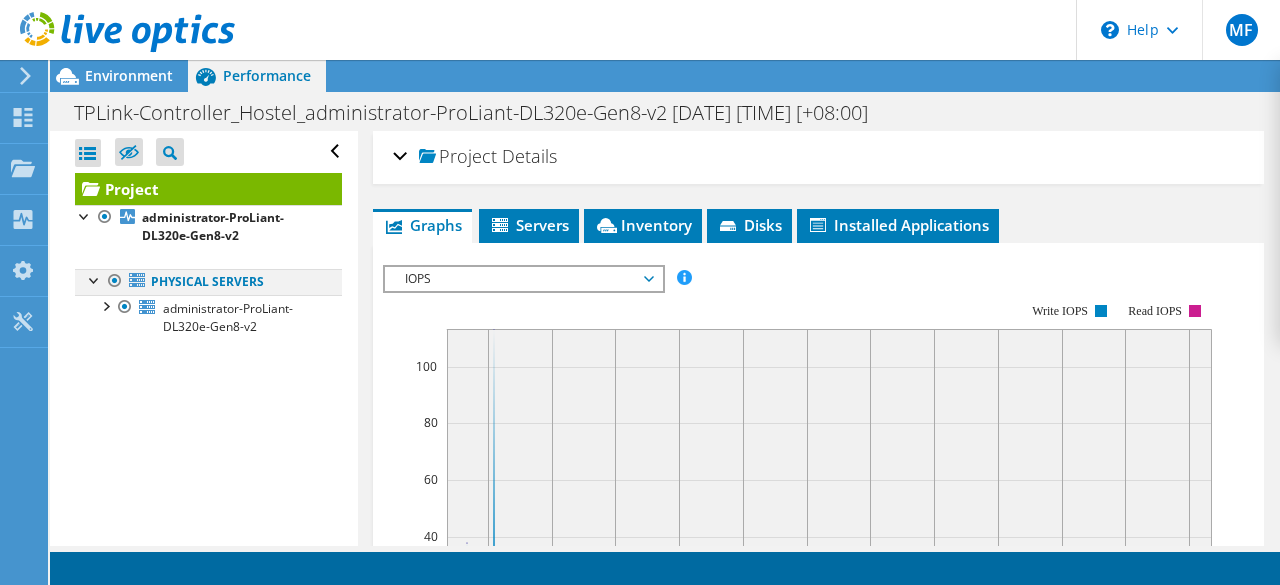 click at bounding box center [95, 279] 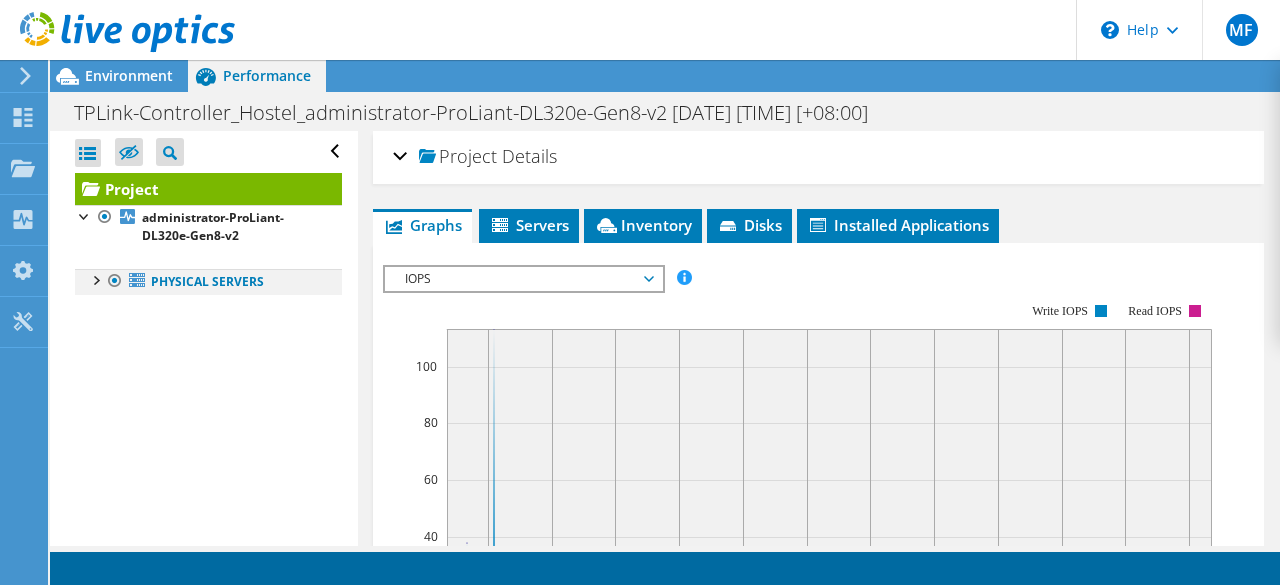 click at bounding box center (95, 279) 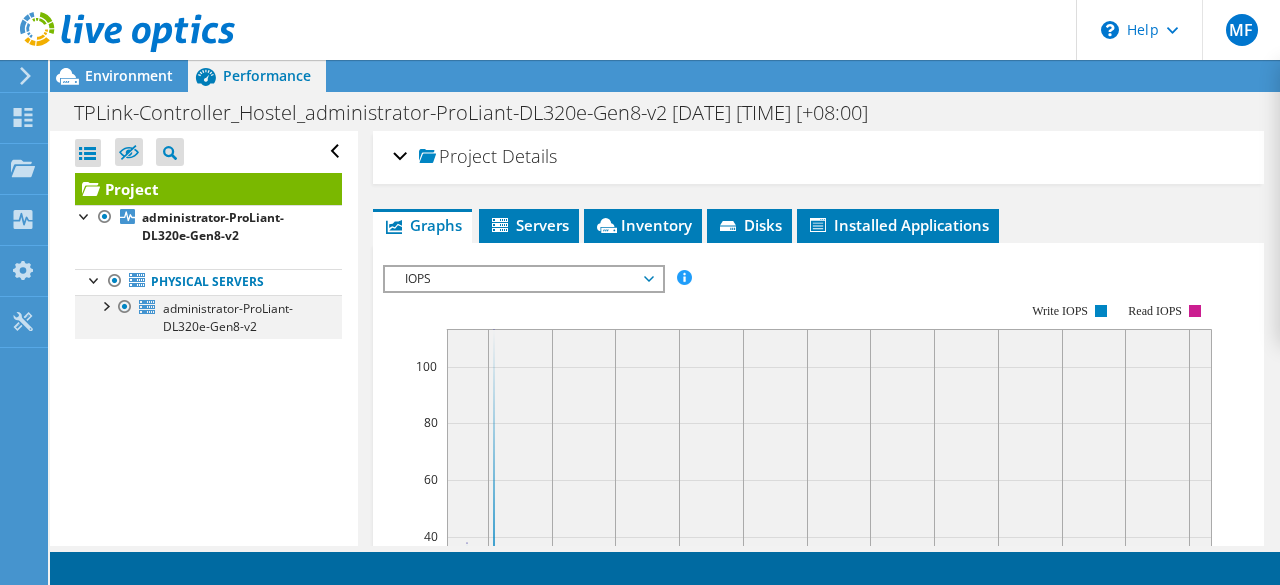 click at bounding box center [105, 305] 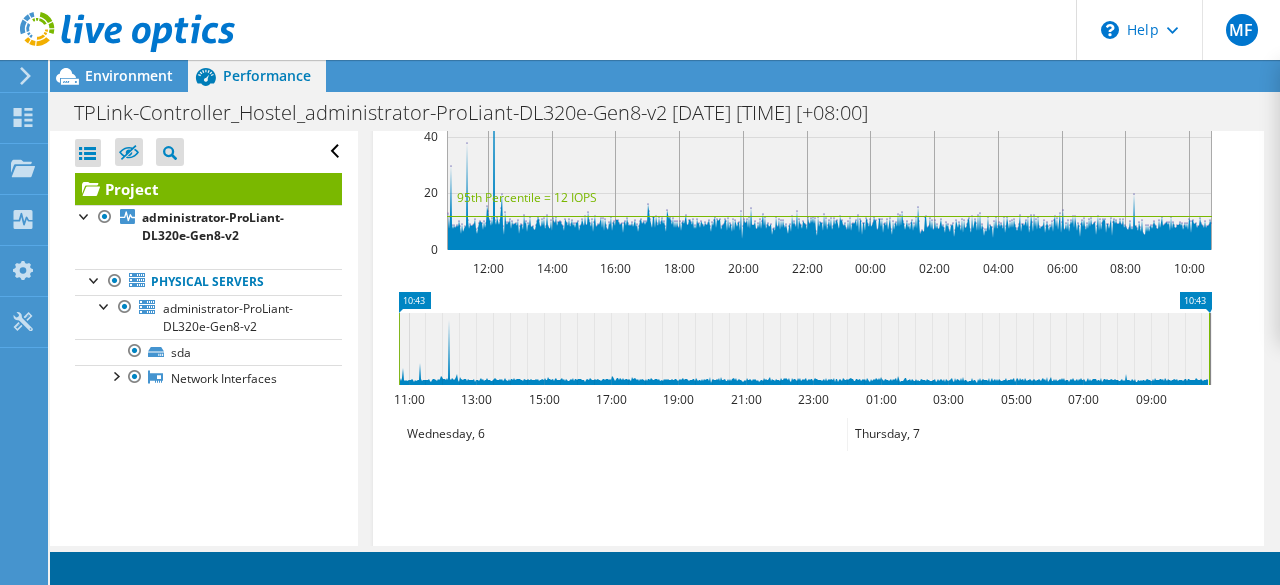 scroll, scrollTop: 0, scrollLeft: 0, axis: both 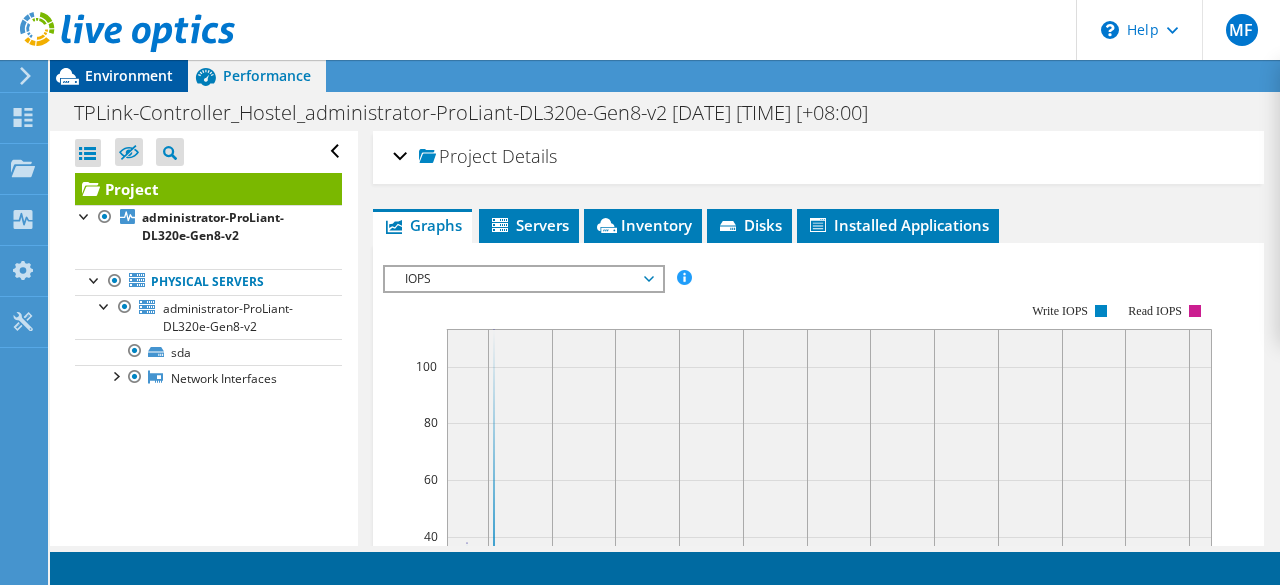 click on "Environment" at bounding box center [129, 75] 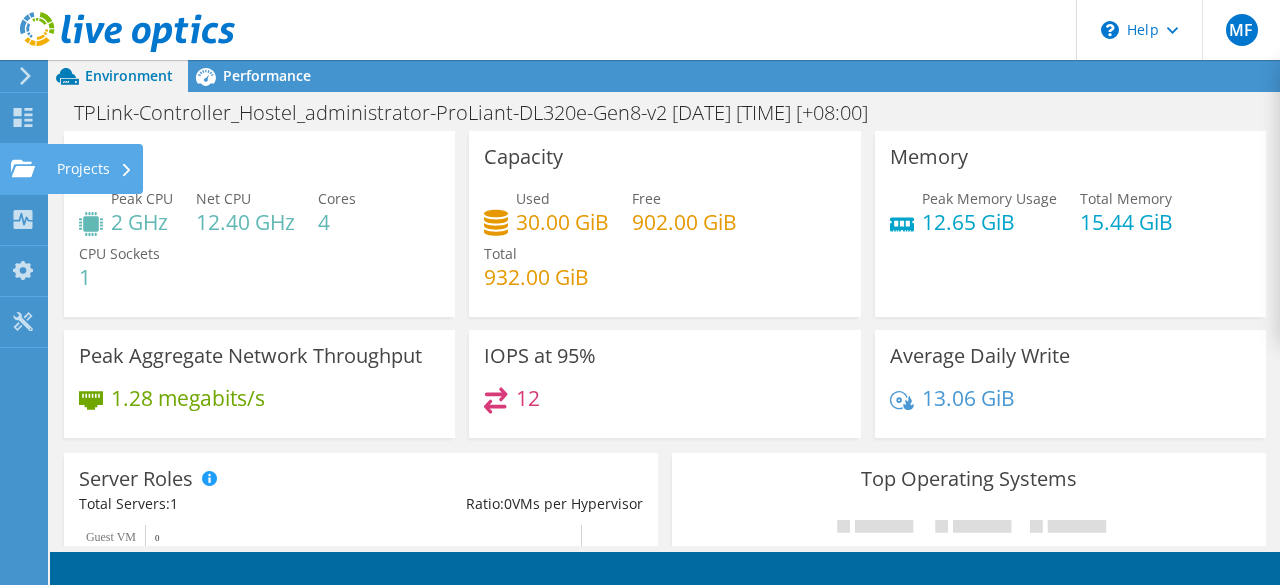 click on "Projects" at bounding box center [95, 169] 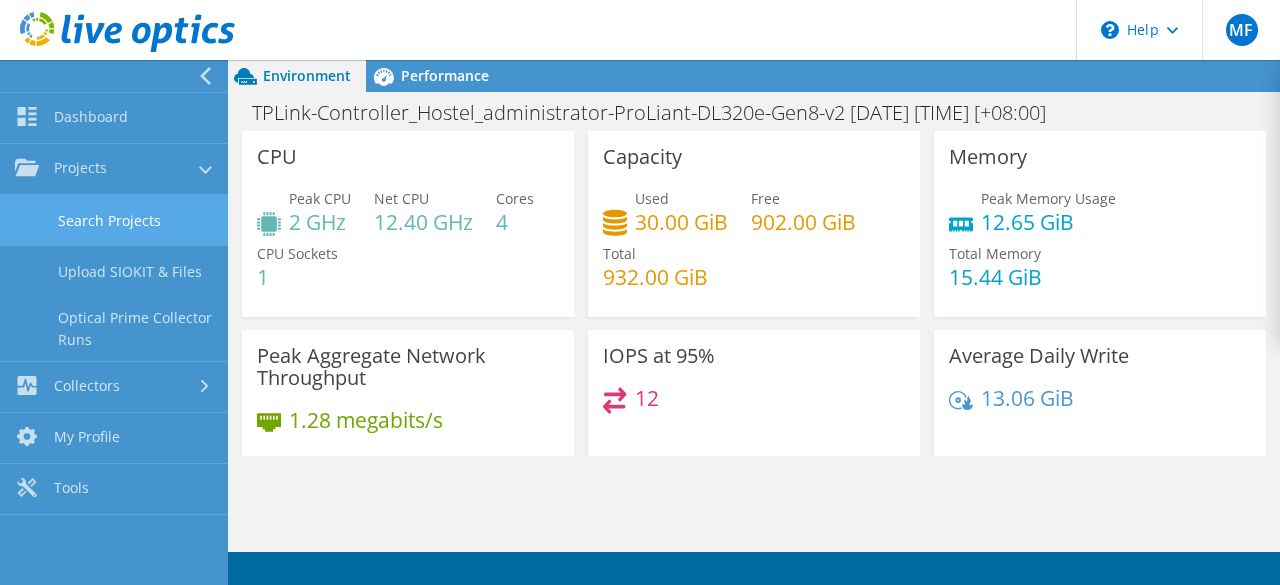 click on "Search Projects" at bounding box center [114, 220] 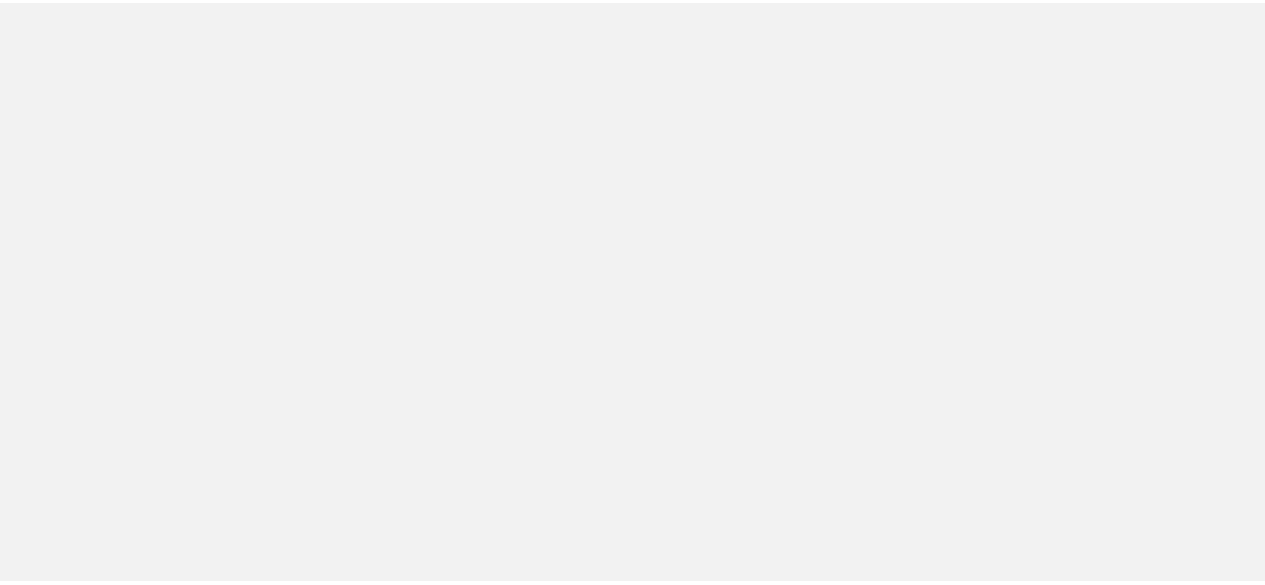 scroll, scrollTop: 0, scrollLeft: 0, axis: both 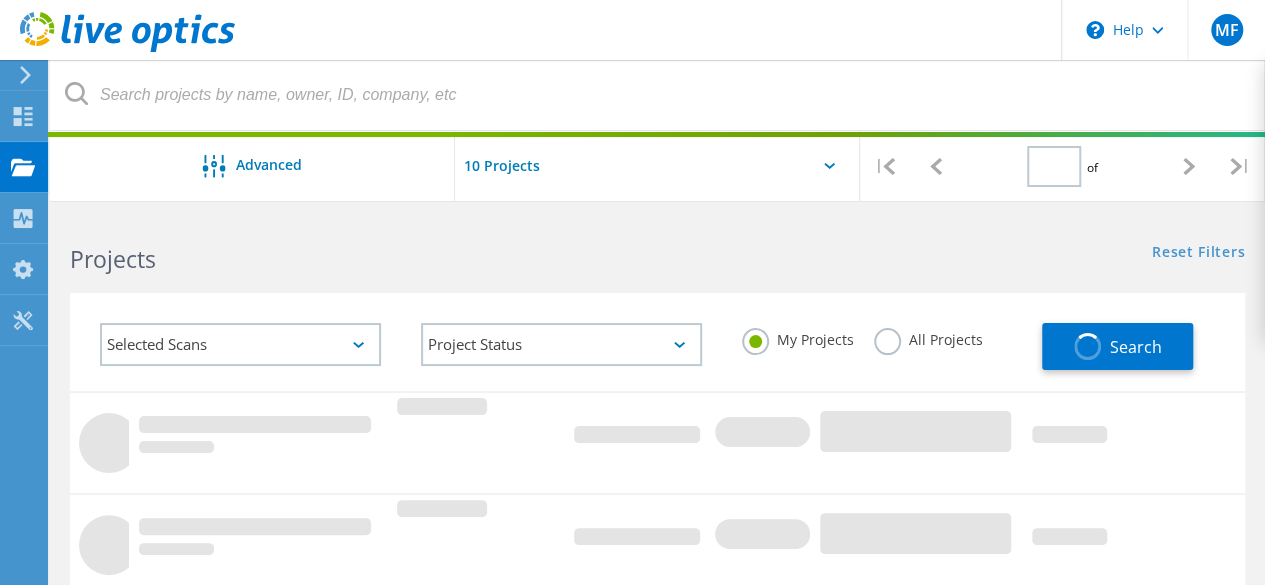 type on "1" 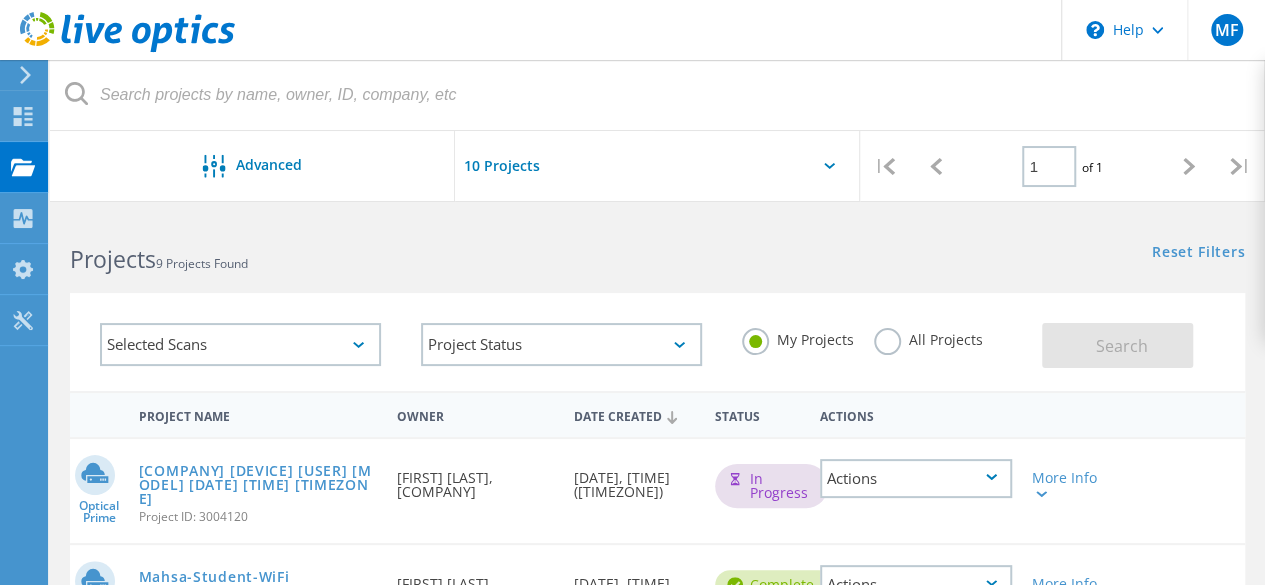 click on "Projects" at bounding box center [0, 0] 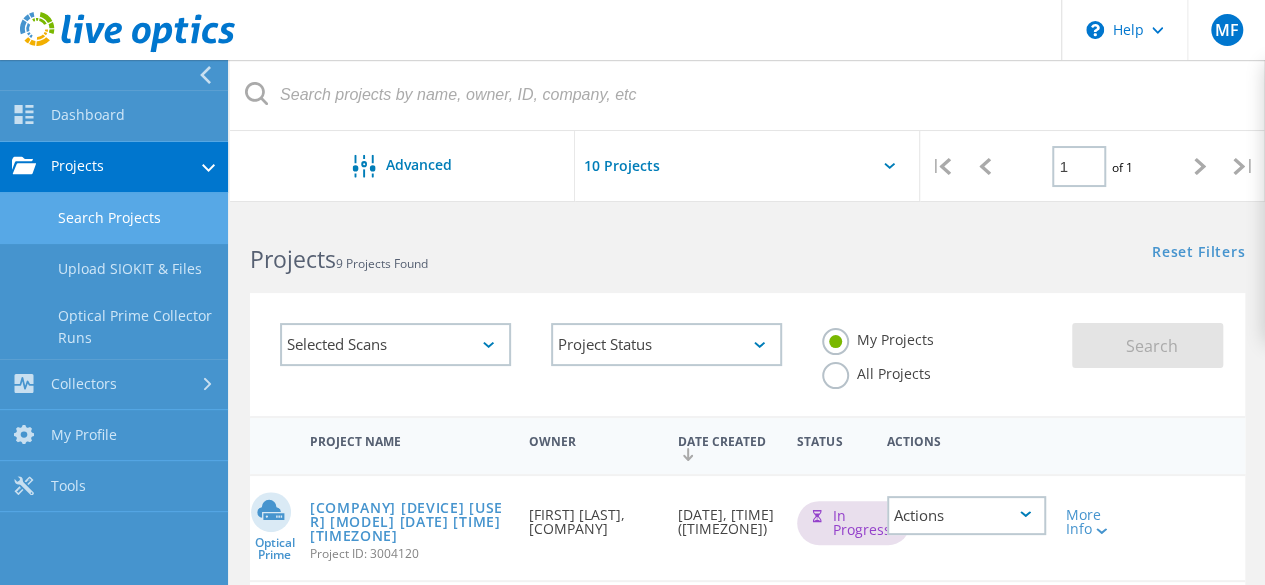 click on "Search Projects" at bounding box center (114, 218) 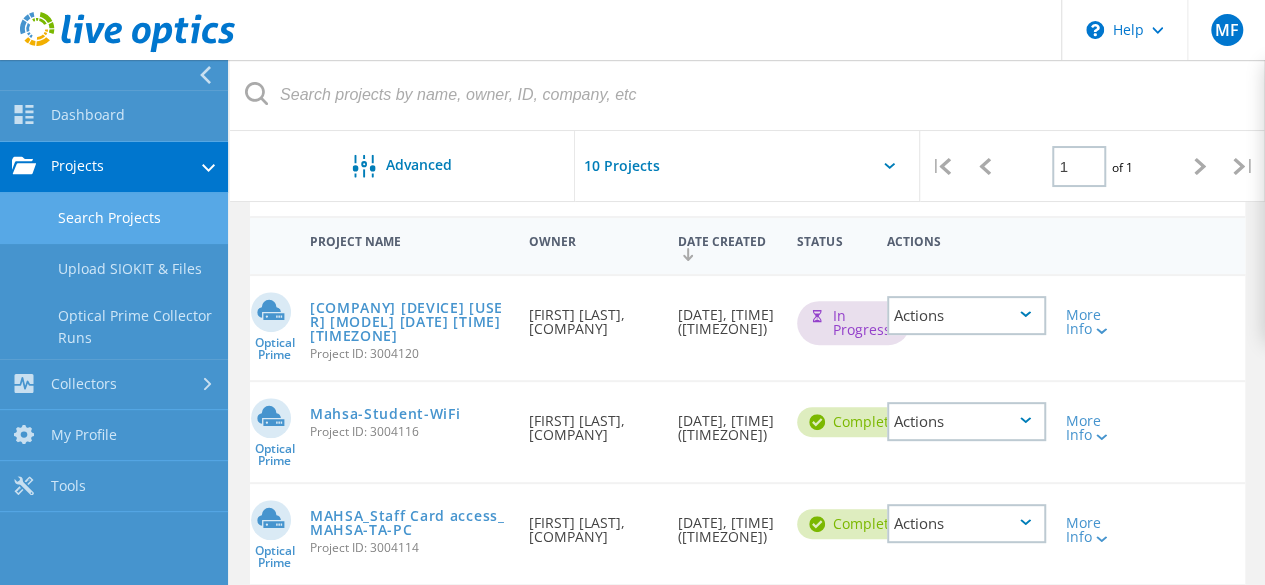 click on "Actions" 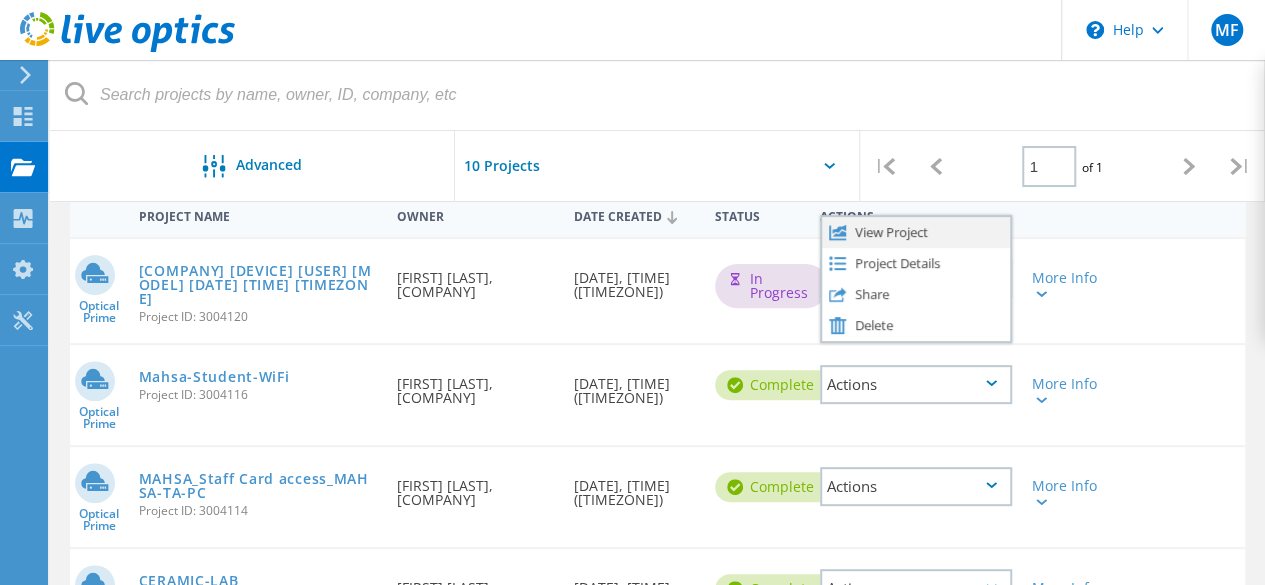 click on "View Project" 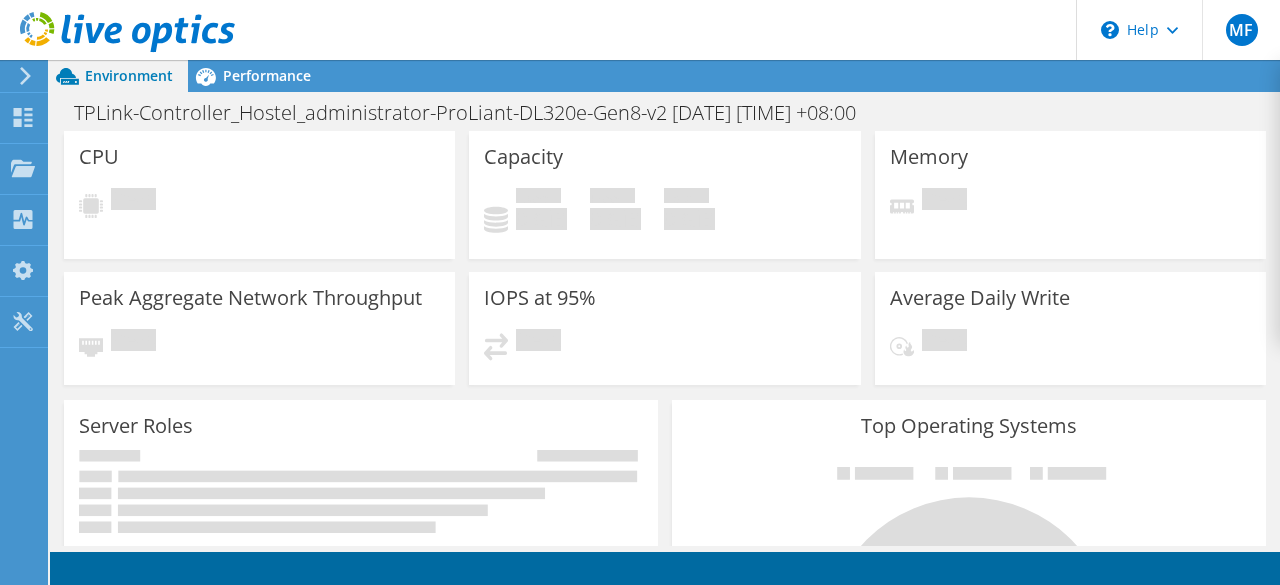scroll, scrollTop: 0, scrollLeft: 0, axis: both 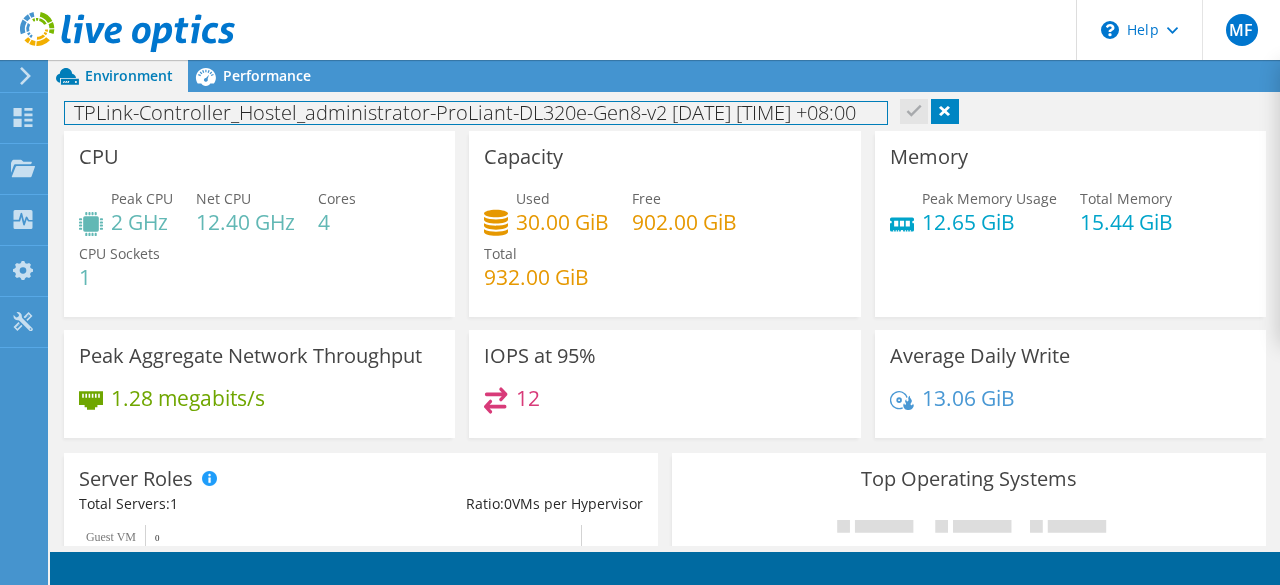 drag, startPoint x: 72, startPoint y: 111, endPoint x: 820, endPoint y: 173, distance: 750.5651 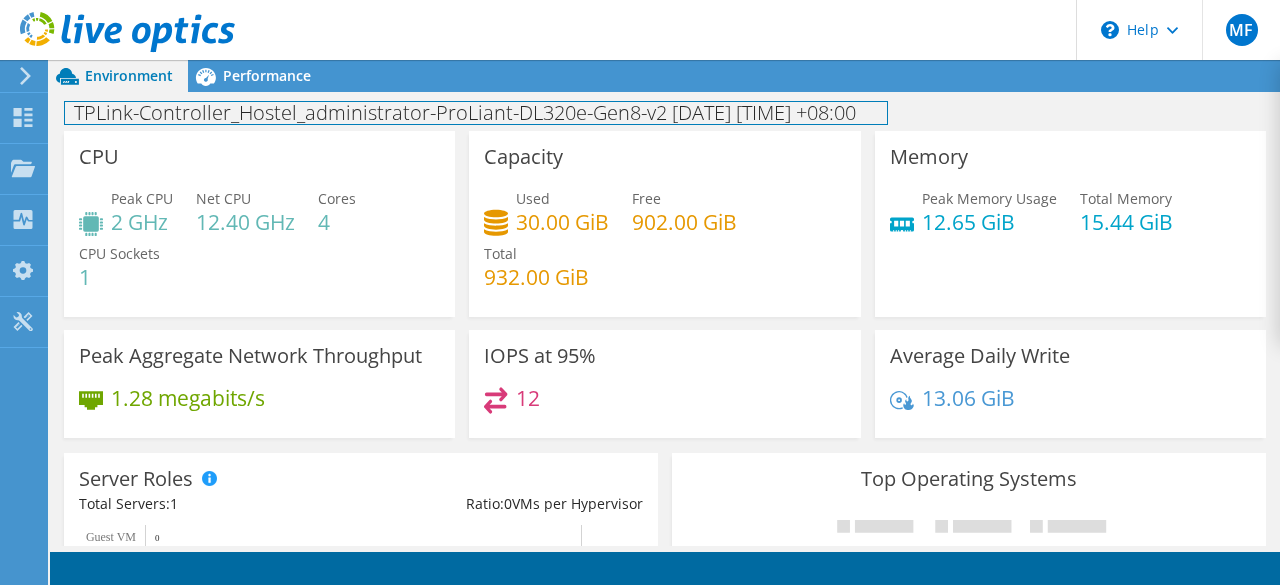 drag, startPoint x: 897, startPoint y: 113, endPoint x: 0, endPoint y: 64, distance: 898.33734 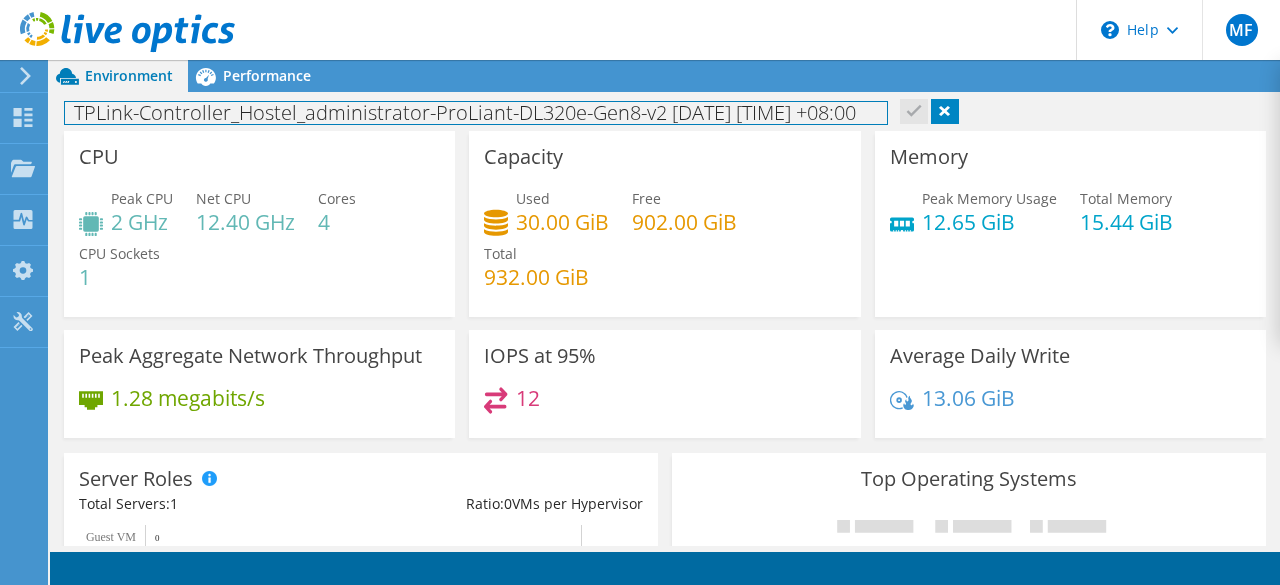 copy on "TPLink-Controller_Hostel_administrator-ProLiant-DL320e-Gen8-v2 [DATE] [TIME] [TIMEZONE]" 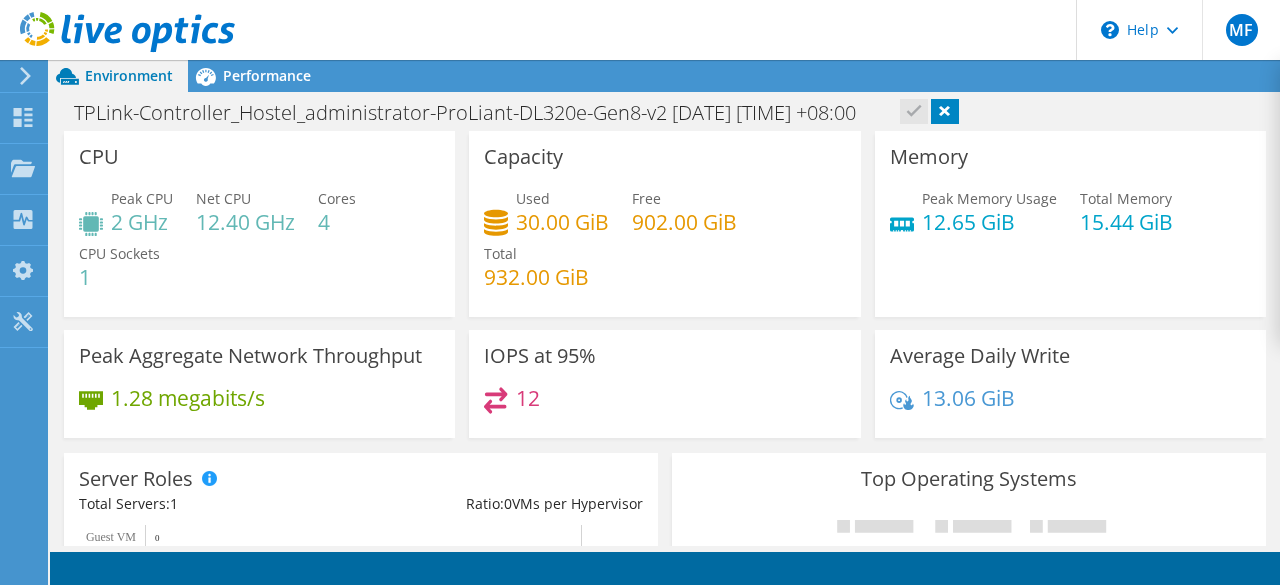 click on "MF
End User
Mohd Fadhil
fadhil@axotechnologies.com
Axo Technologies PLT
My Profile
Log Out
\n
Help
Explore Helpful Articles
Contact Support" at bounding box center [640, 30] 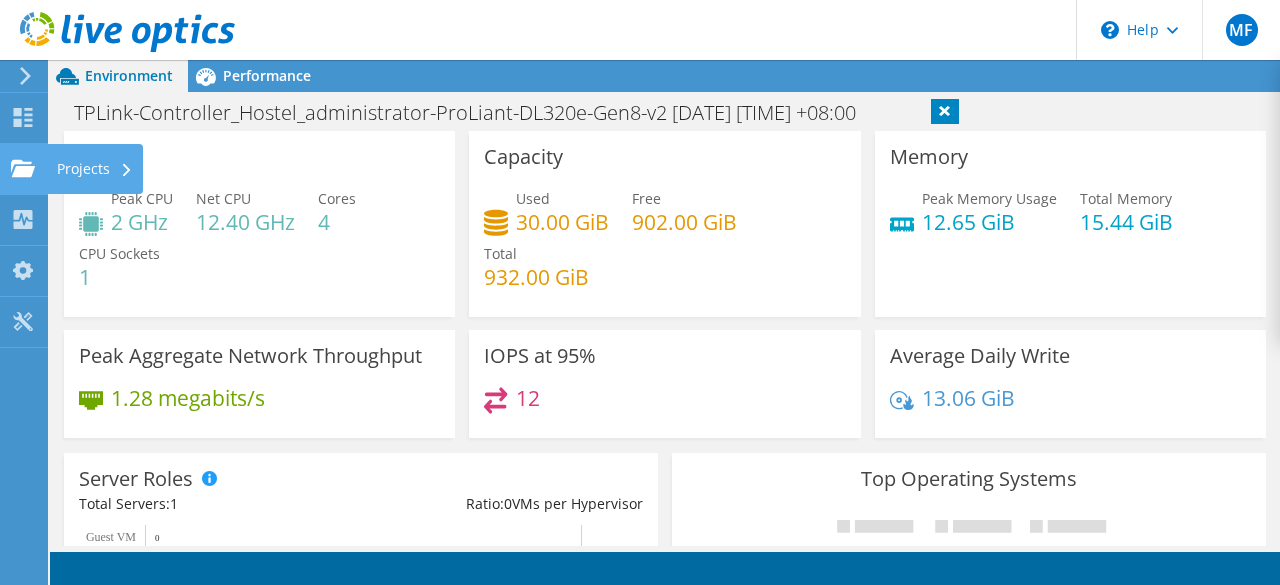 click on "Projects" at bounding box center (95, 169) 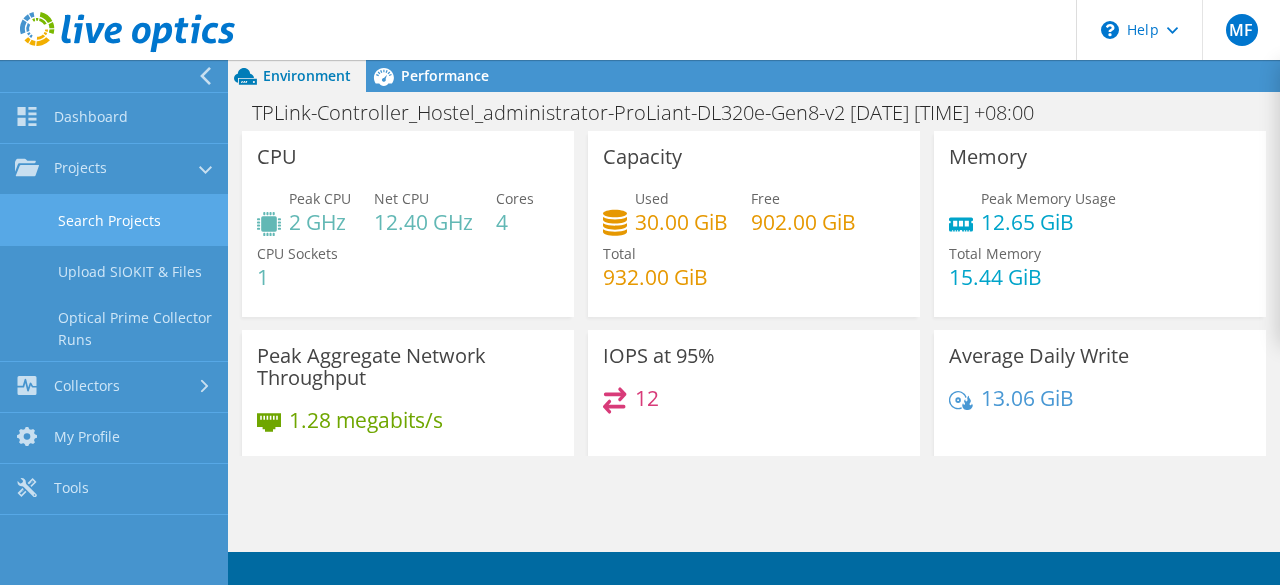 click on "Search Projects" at bounding box center (114, 220) 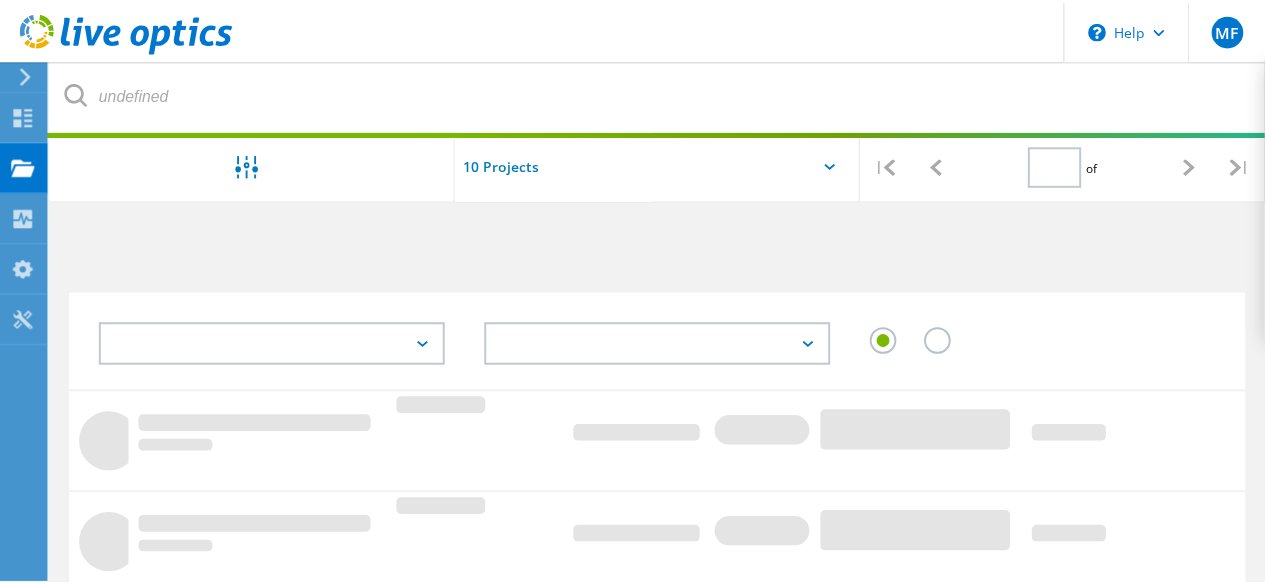 scroll, scrollTop: 0, scrollLeft: 0, axis: both 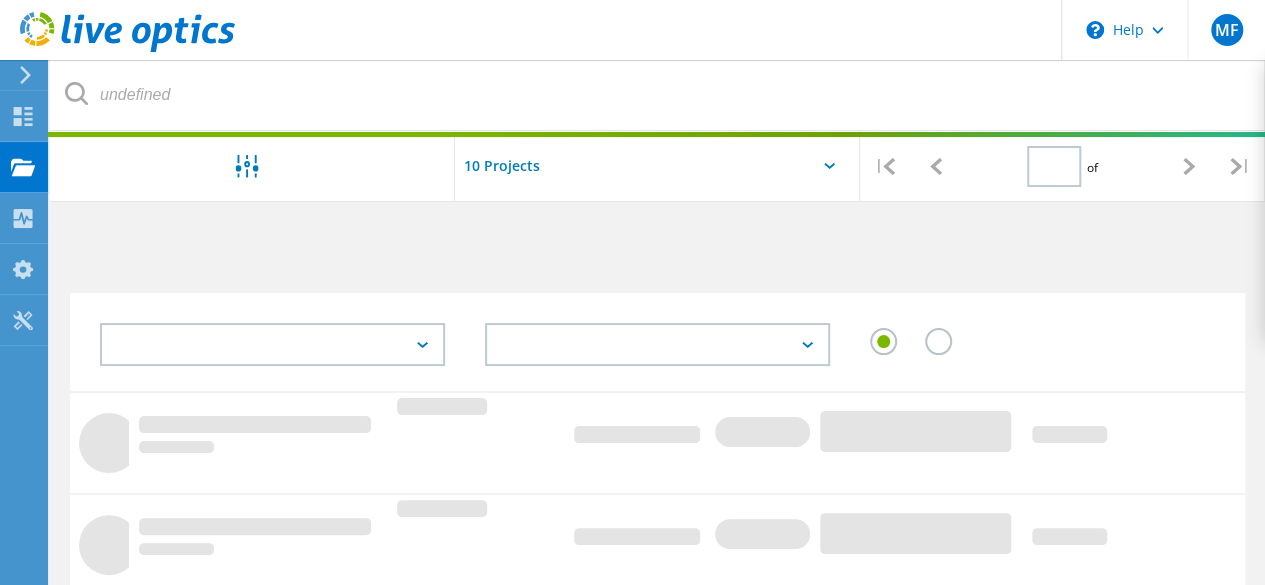 type on "1" 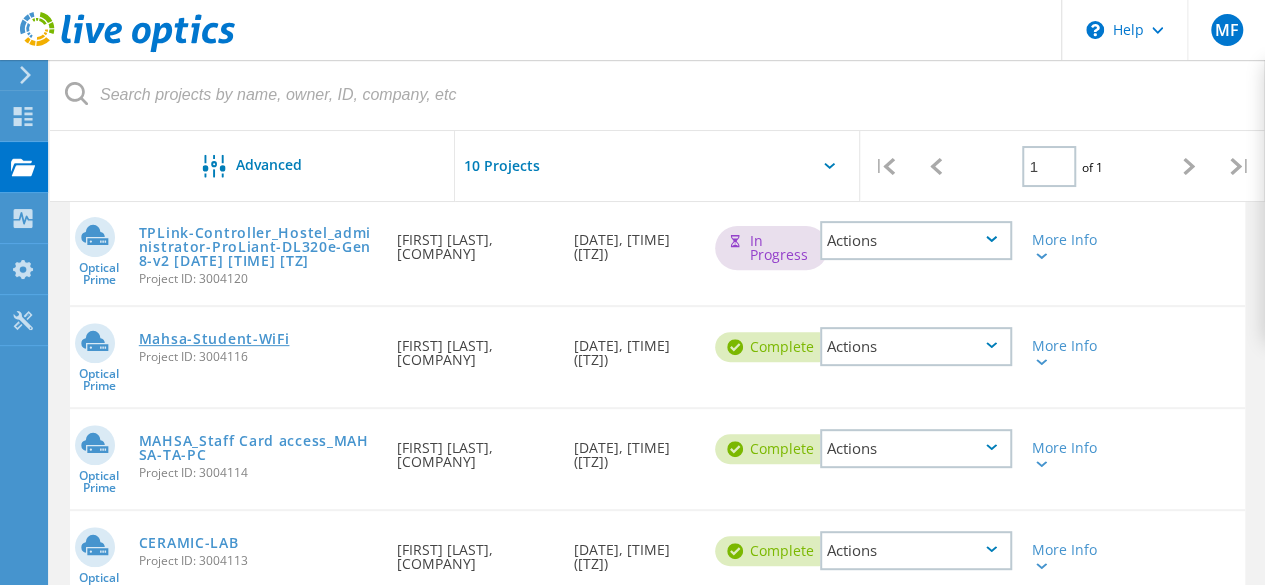 scroll, scrollTop: 254, scrollLeft: 0, axis: vertical 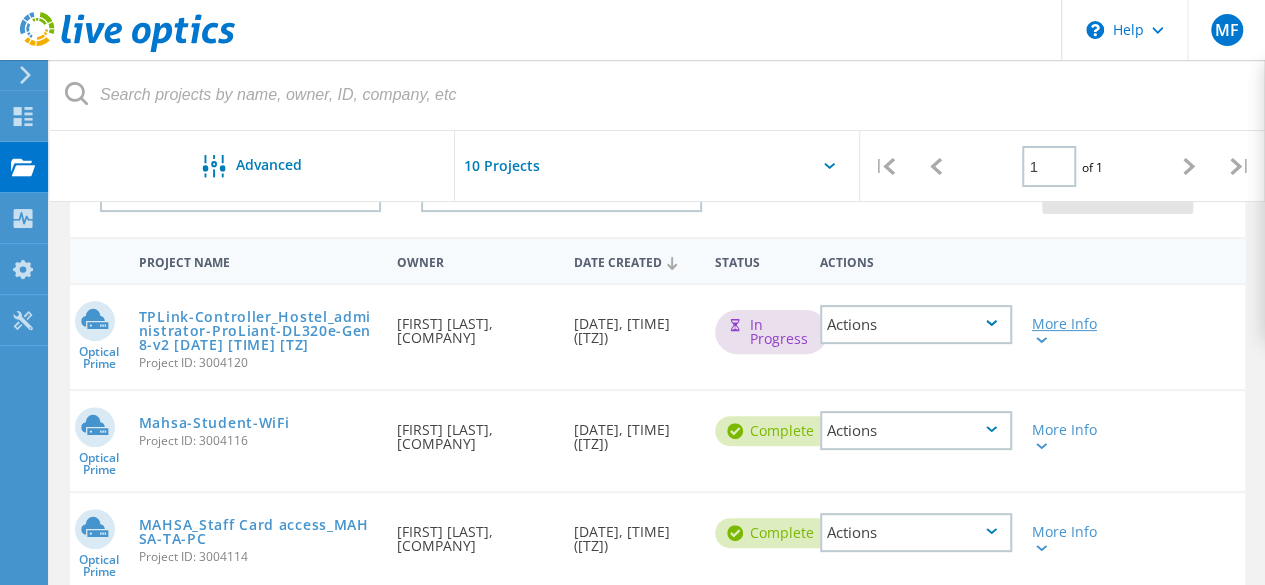 click on "More Info" 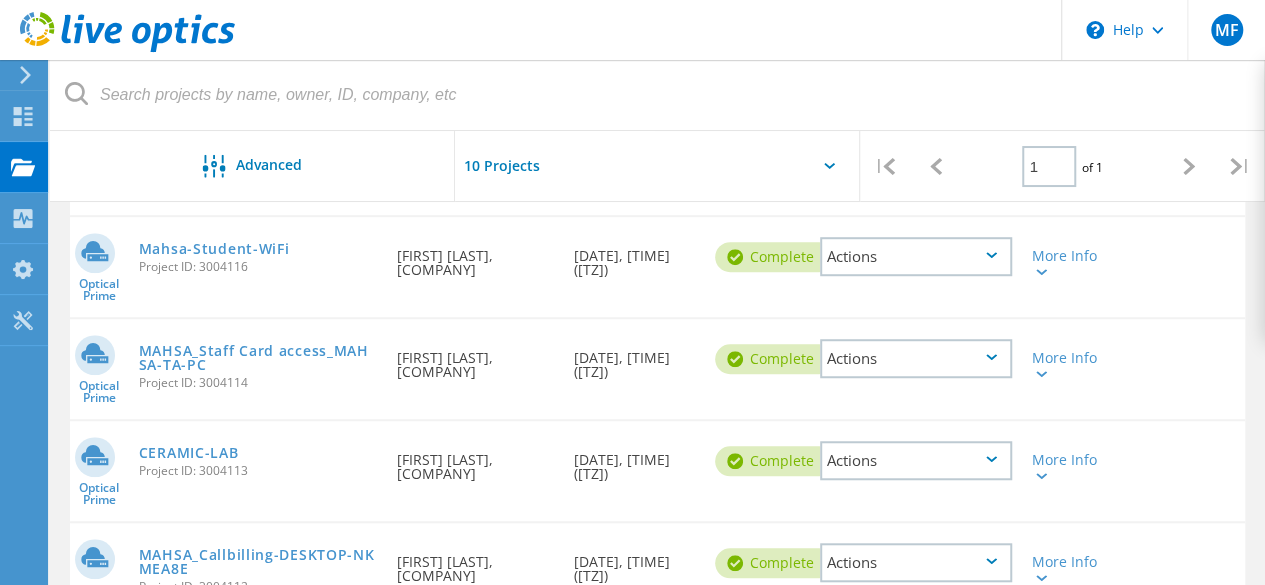 scroll, scrollTop: 254, scrollLeft: 0, axis: vertical 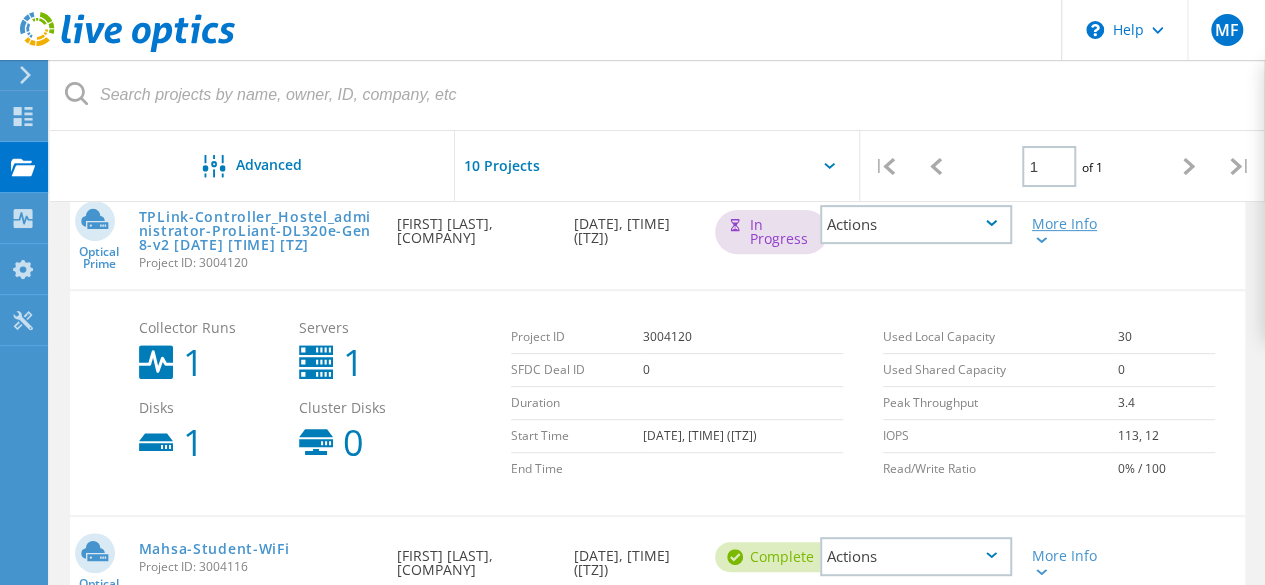 click 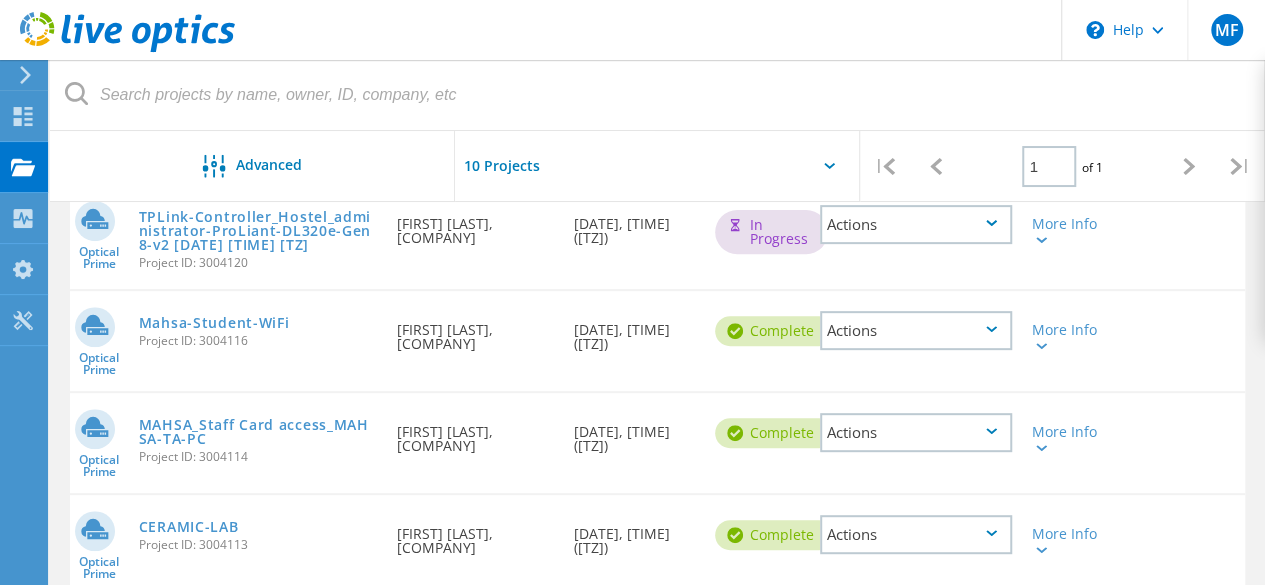 click on "Dashboard   Dashboard   Projects   Projects   Collectors   Collectors   My Profile   My Profile   Tools   Tools" at bounding box center [-66, 322] 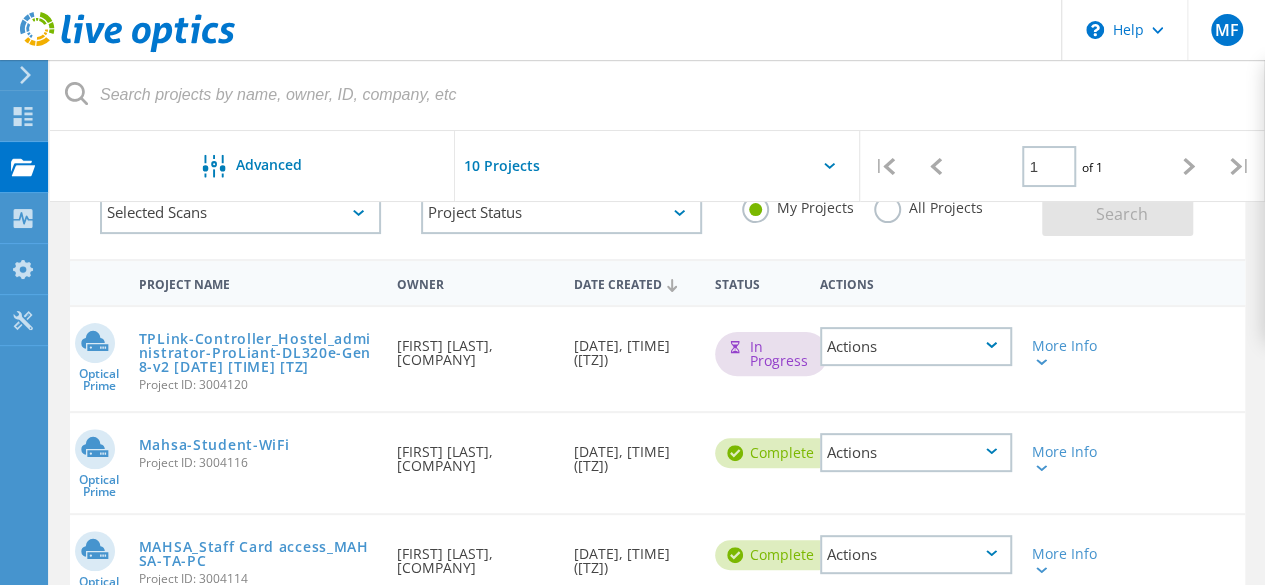 scroll, scrollTop: 254, scrollLeft: 0, axis: vertical 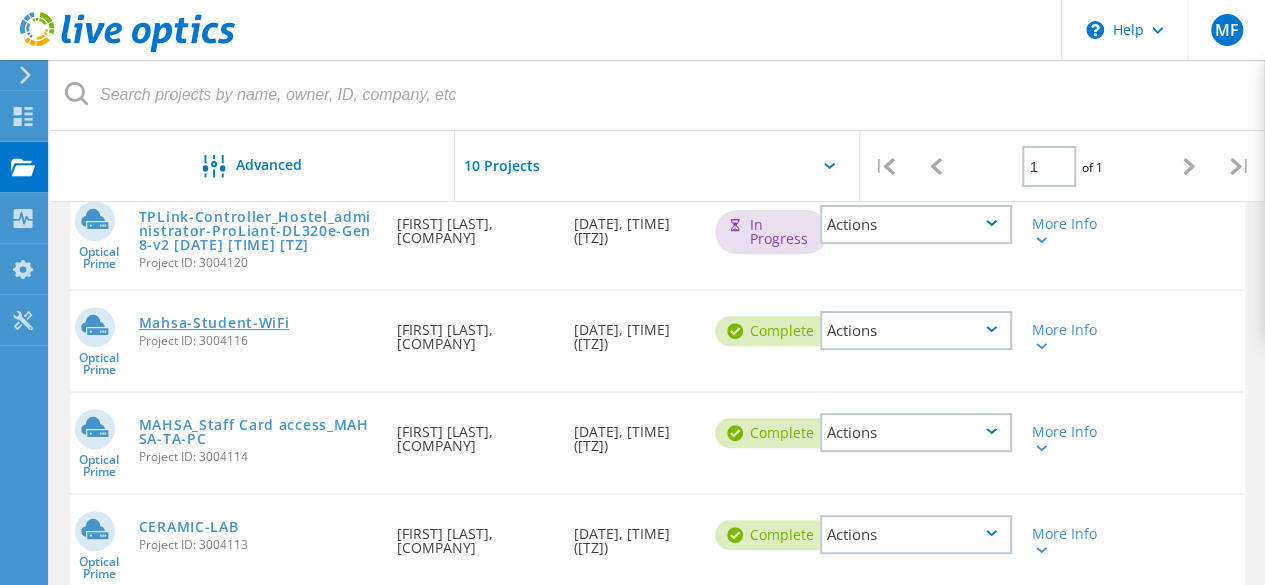 click on "Mahsa-Student-WiFi" 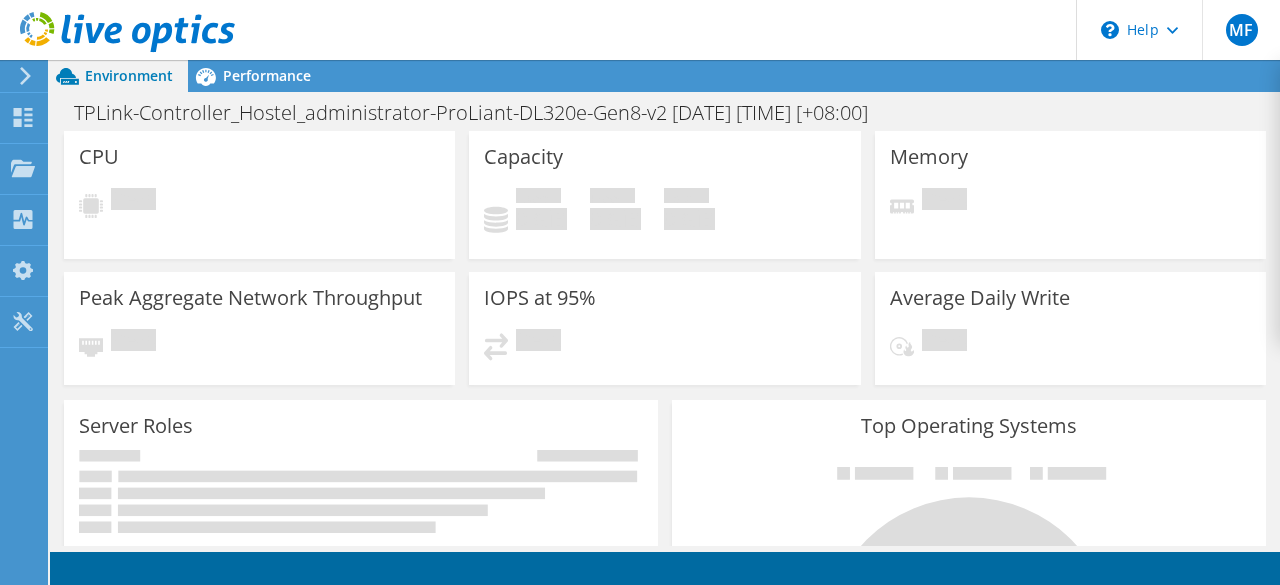 scroll, scrollTop: 0, scrollLeft: 0, axis: both 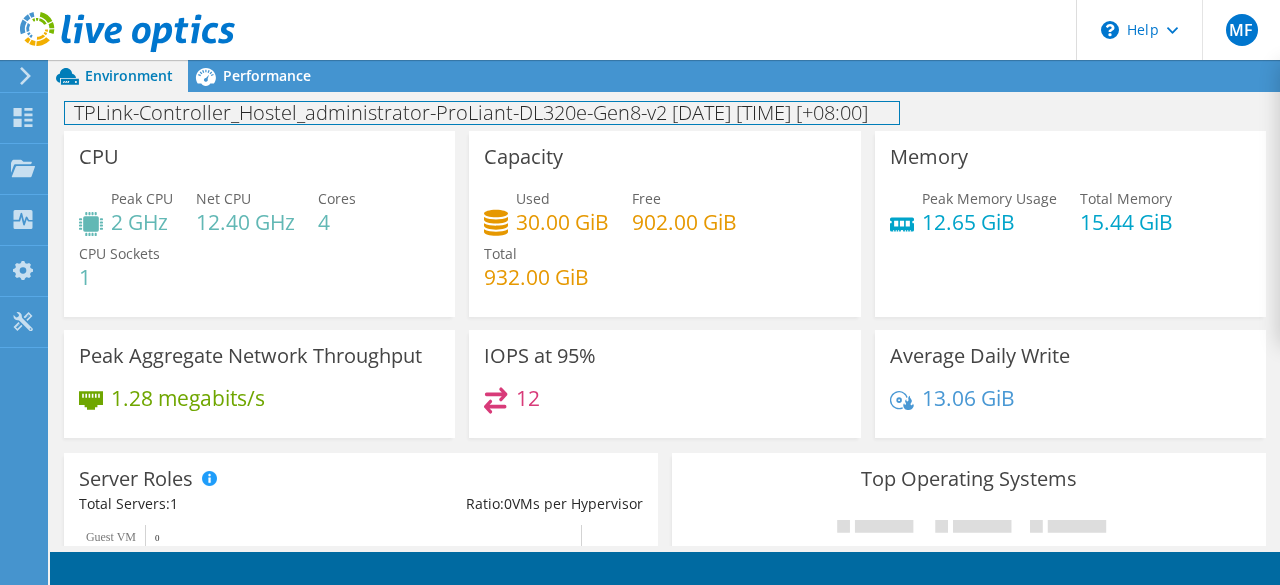 drag, startPoint x: 77, startPoint y: 109, endPoint x: 922, endPoint y: 102, distance: 845.029 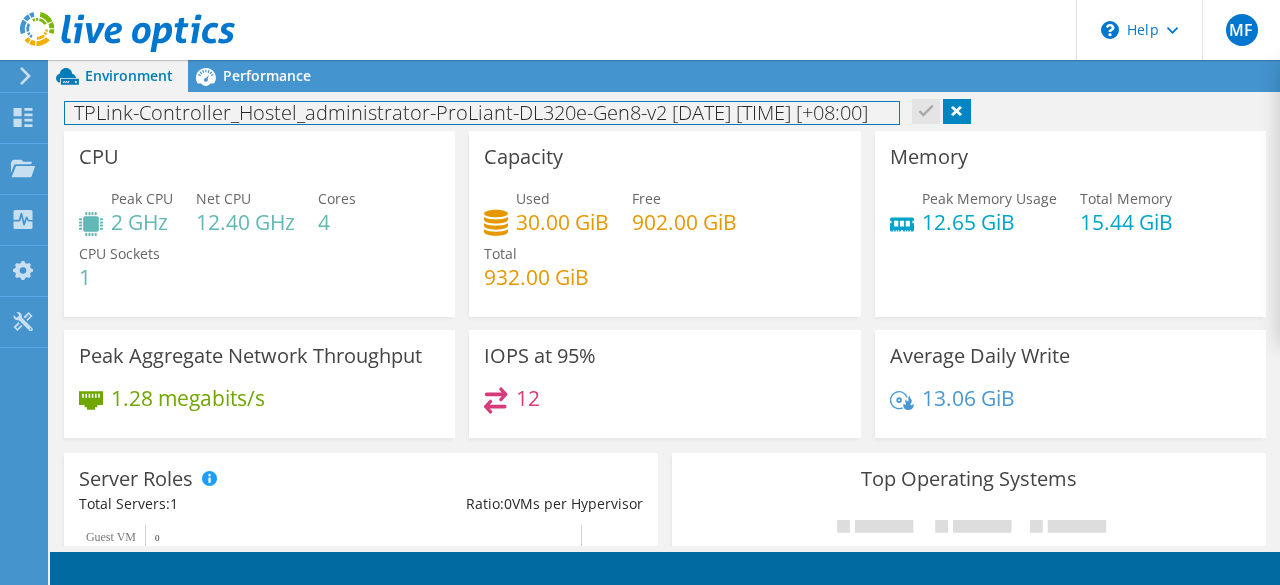 copy on "TPLink-Controller_Hostel_administrator-ProLiant-DL320e-Gen8-v2 [DATE] [TIME] [TZ]" 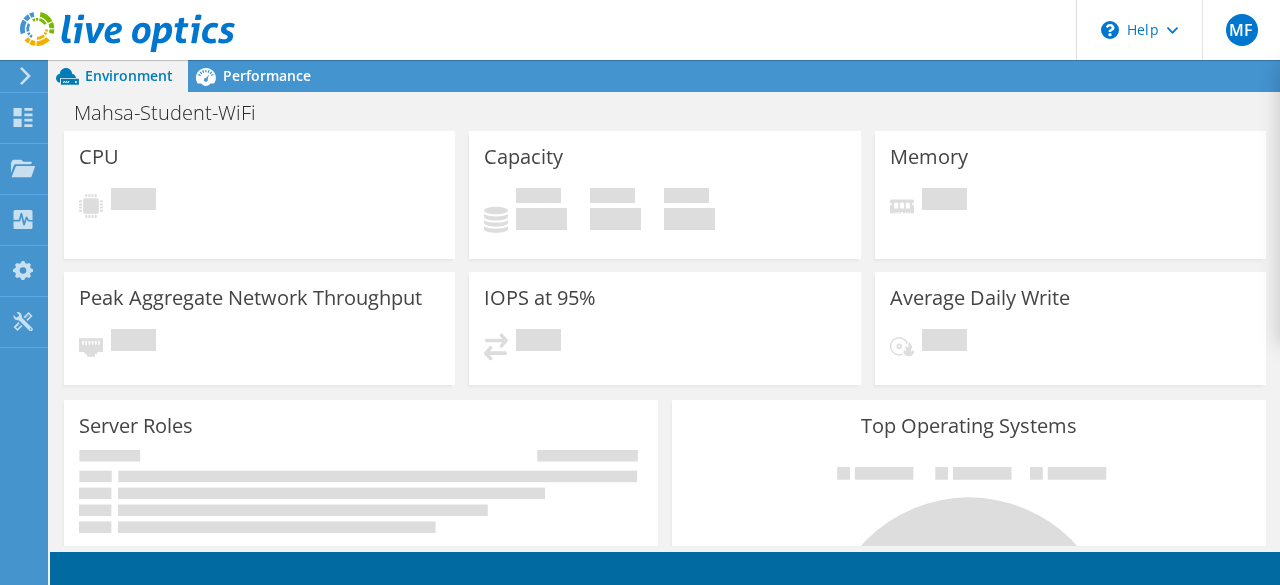 scroll, scrollTop: 0, scrollLeft: 0, axis: both 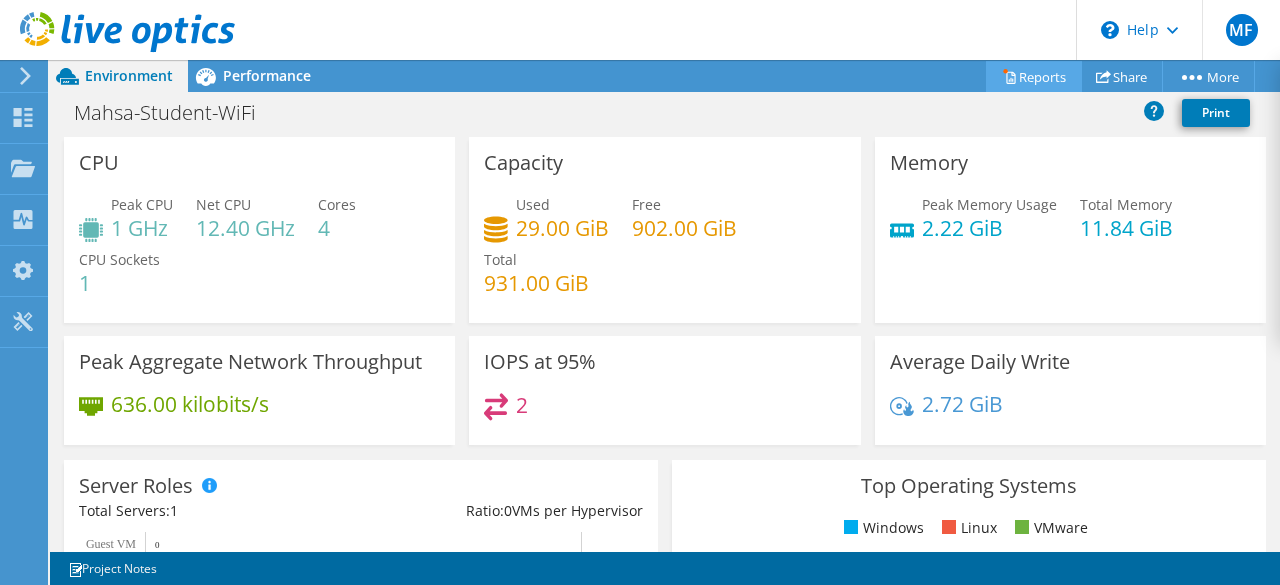click on "Reports" at bounding box center (1034, 76) 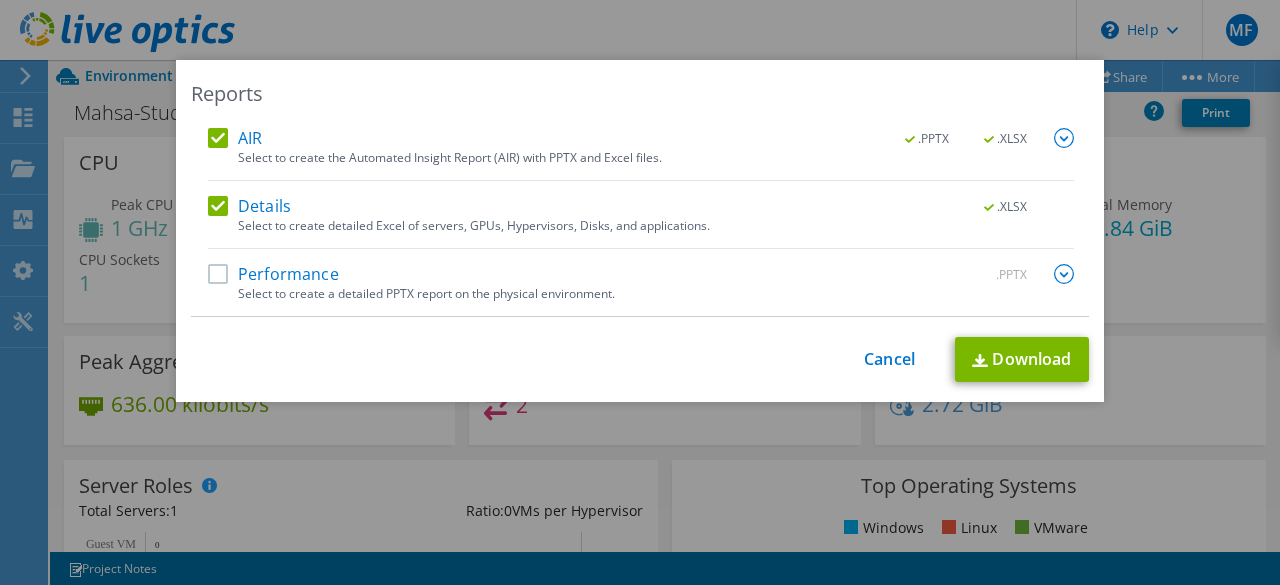 click on "Performance" at bounding box center [273, 274] 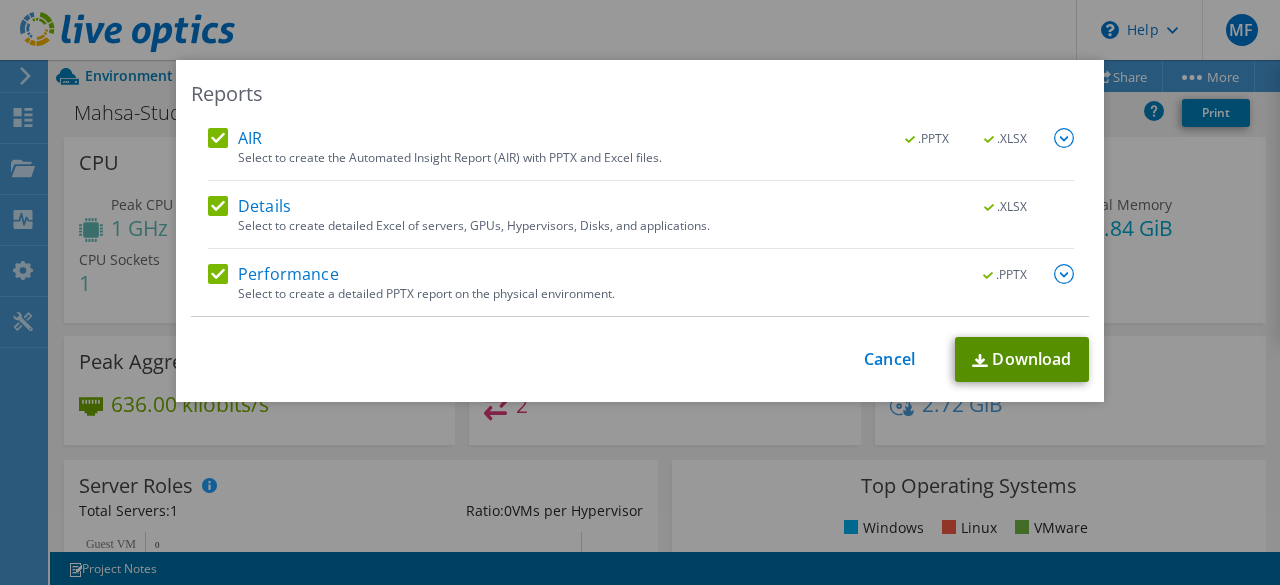 click at bounding box center (980, 360) 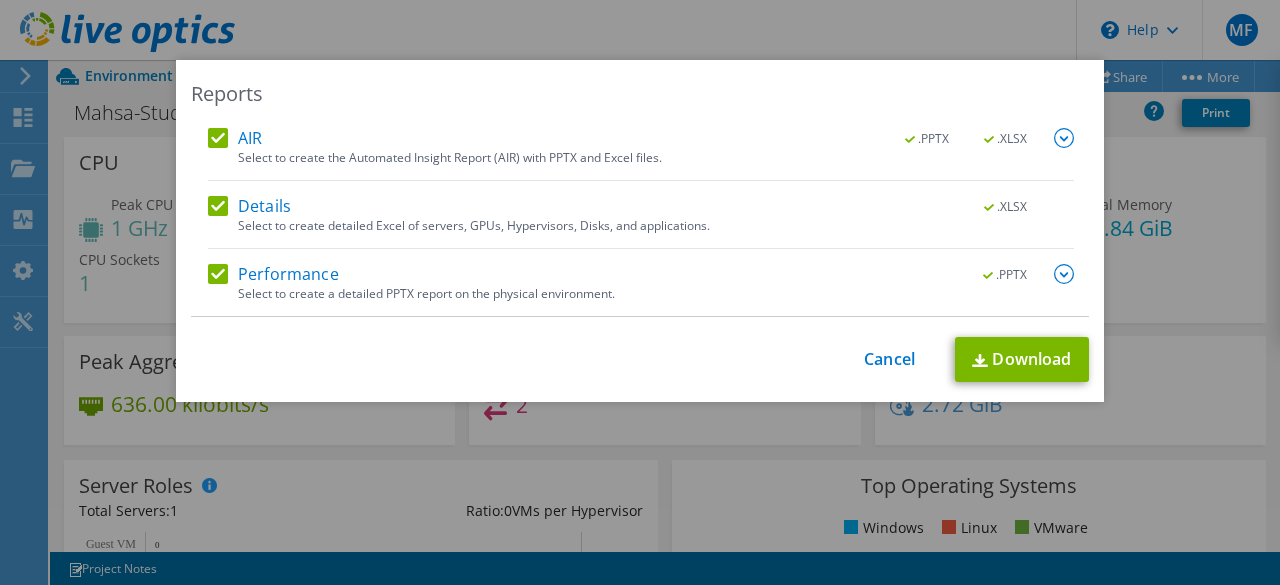 click on "Reports
AIR
.PPTX
.XLSX
Select to create the Automated Insight Report (AIR) with PPTX and Excel files.
.PPTX
.XLSX
Details 2" at bounding box center [640, 292] 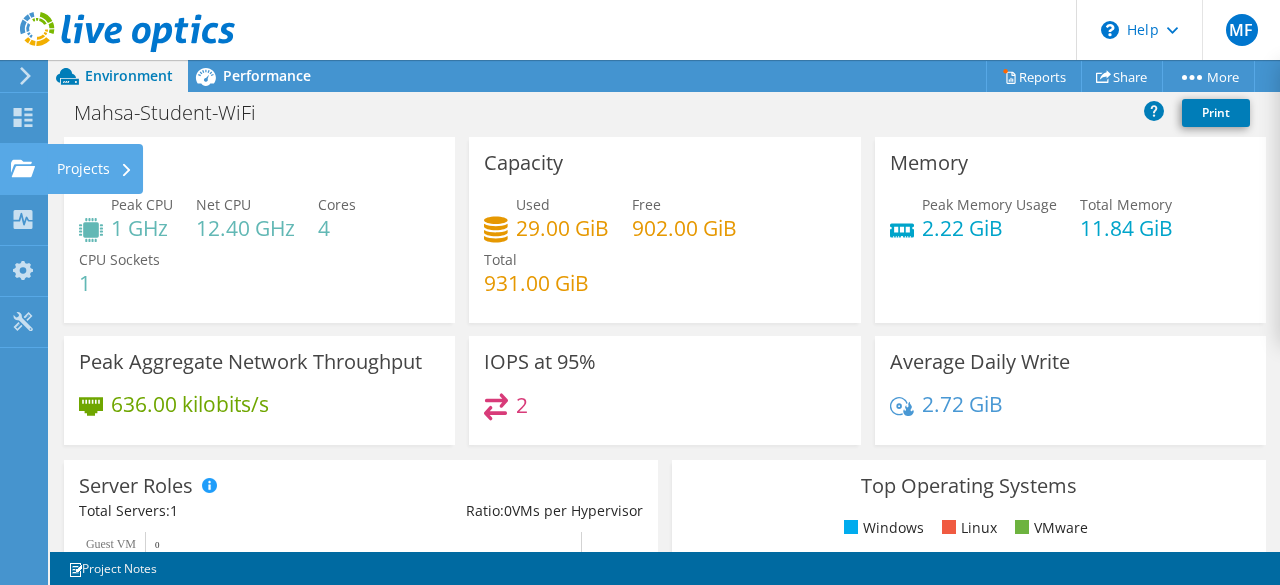 click on "Projects" at bounding box center [95, 169] 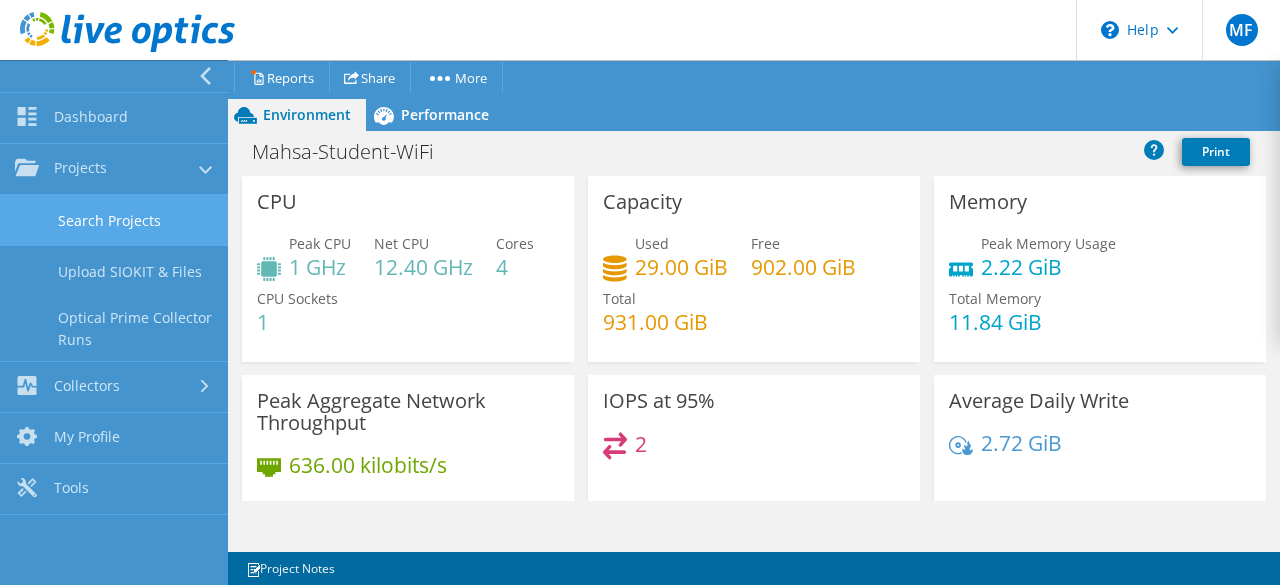 click on "Search Projects" at bounding box center (114, 220) 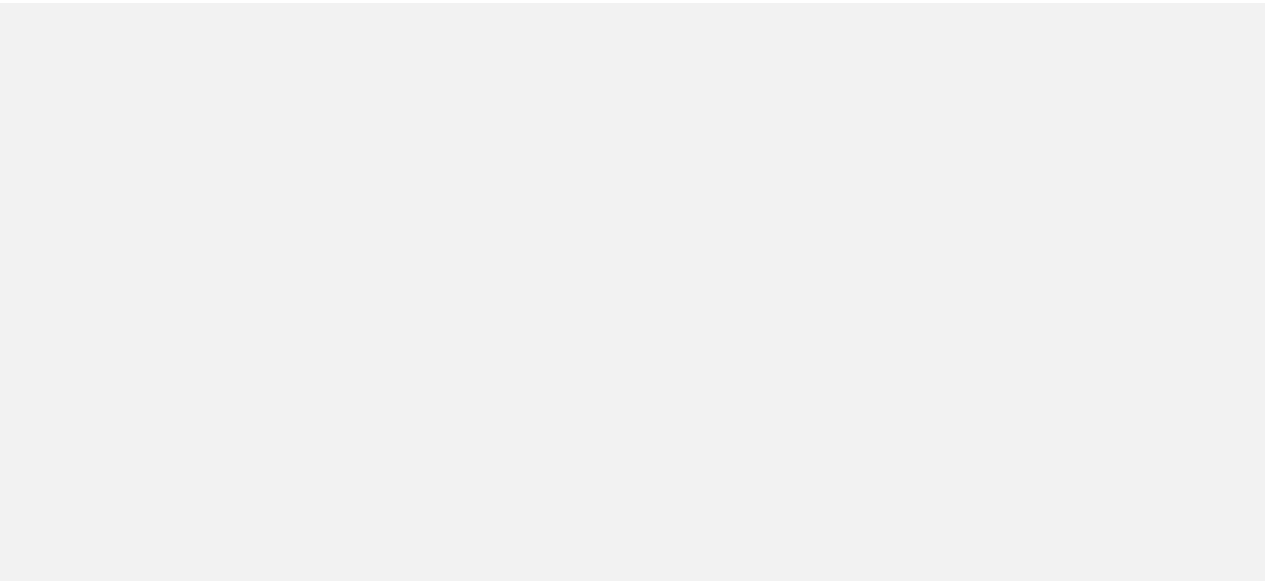 scroll, scrollTop: 0, scrollLeft: 0, axis: both 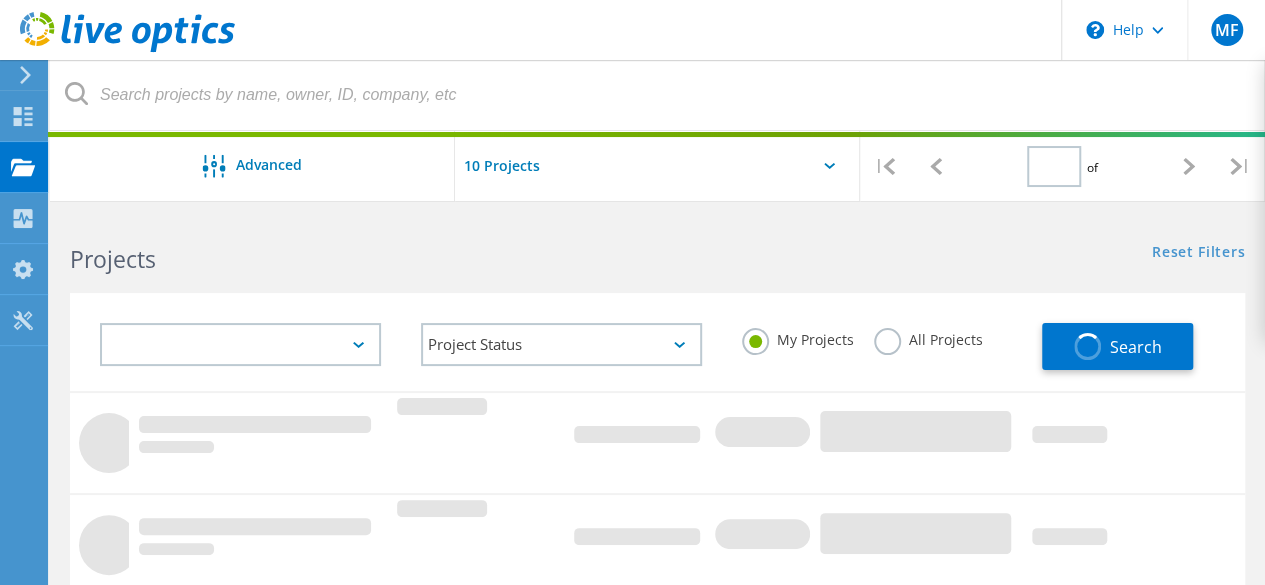 type on "1" 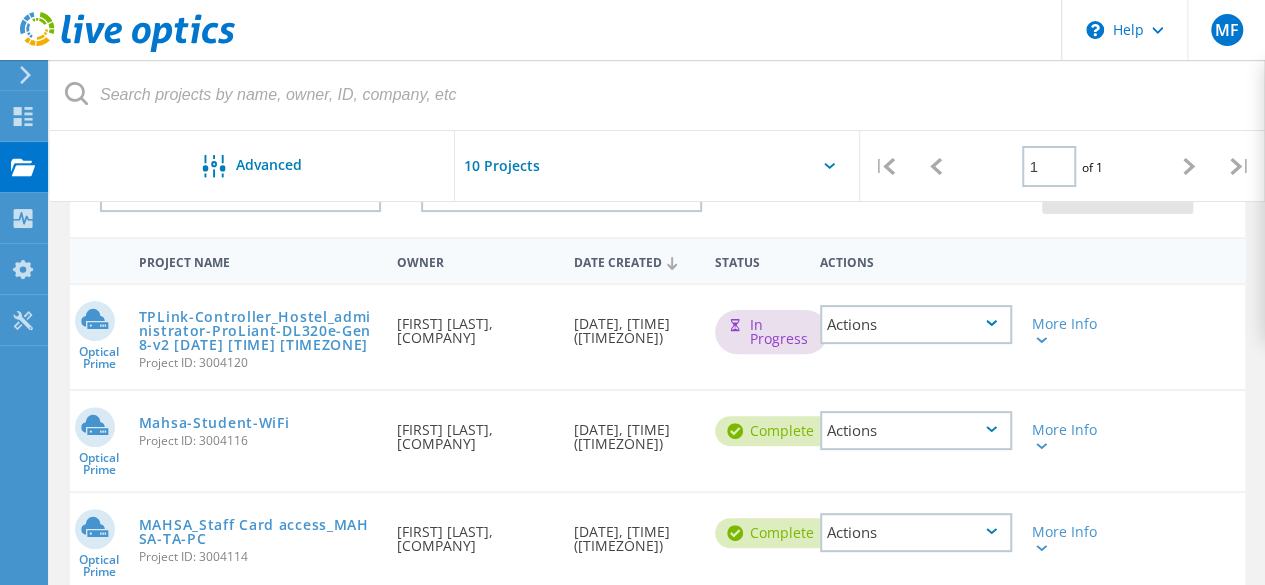 scroll, scrollTop: 254, scrollLeft: 0, axis: vertical 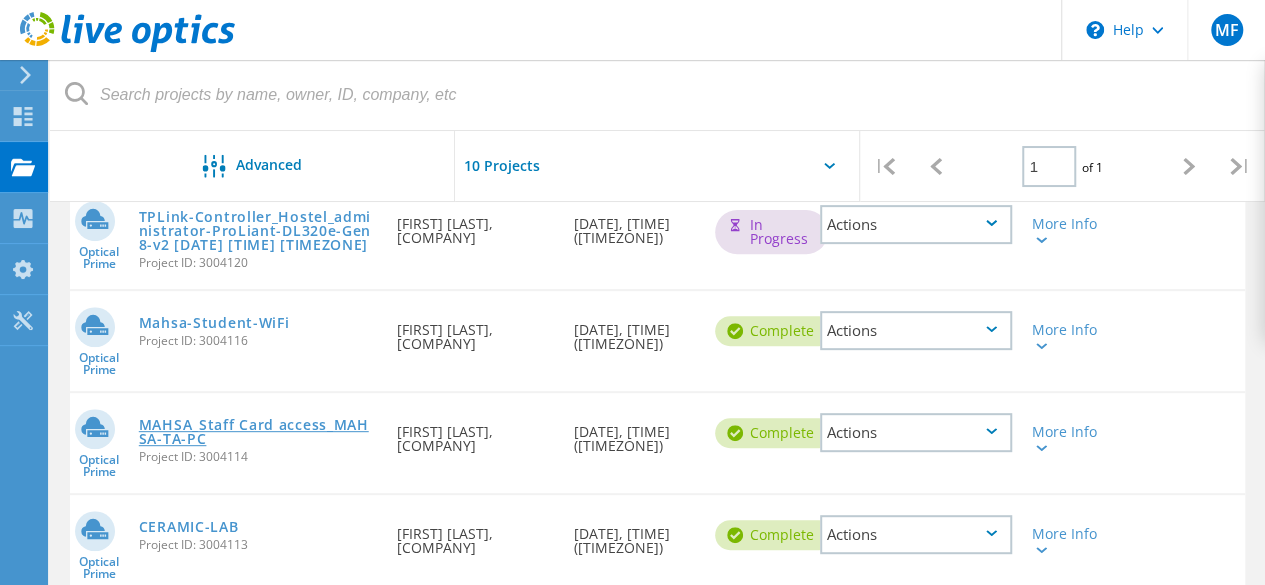 click on "MAHSA_Staff Card access_MAHSA-TA-PC" 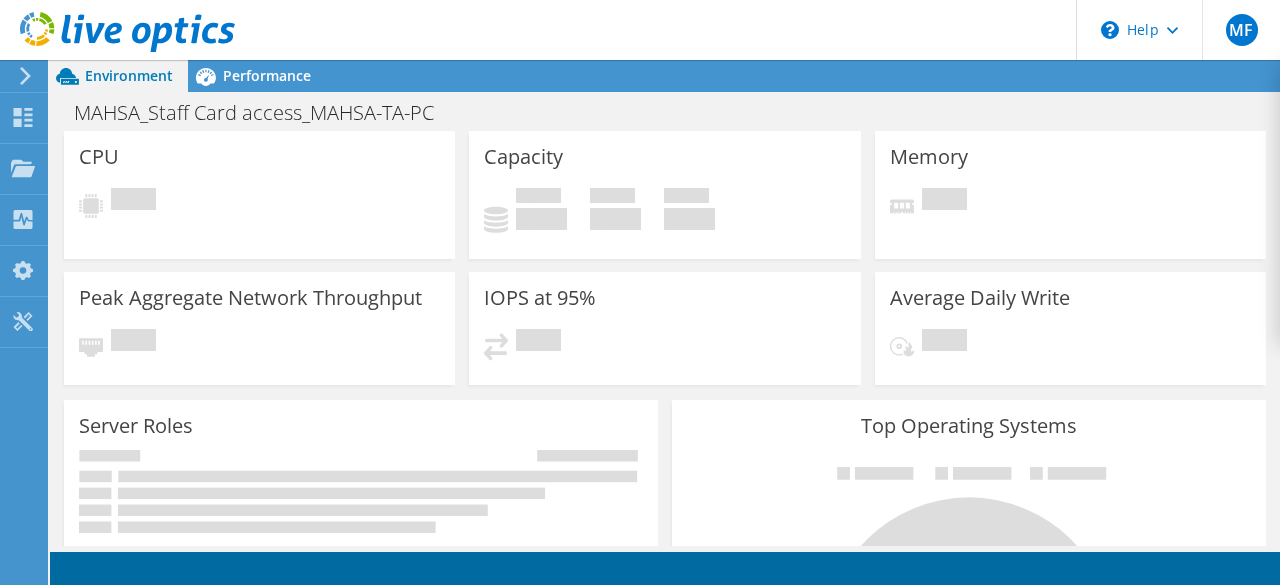 scroll, scrollTop: 0, scrollLeft: 0, axis: both 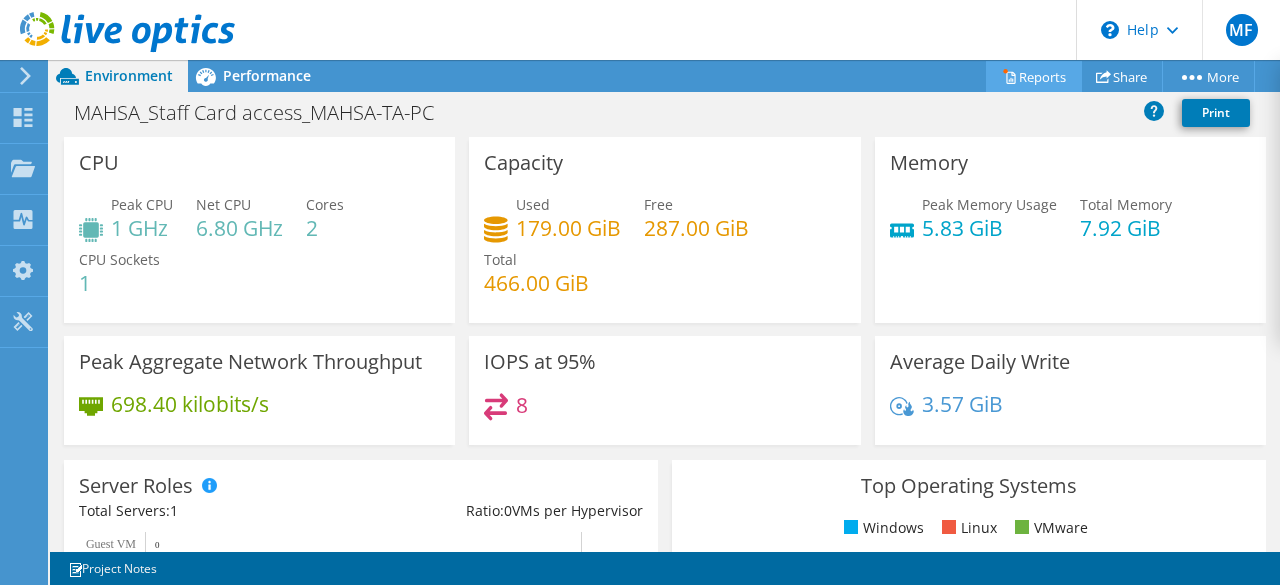 click on "Reports" at bounding box center (1034, 76) 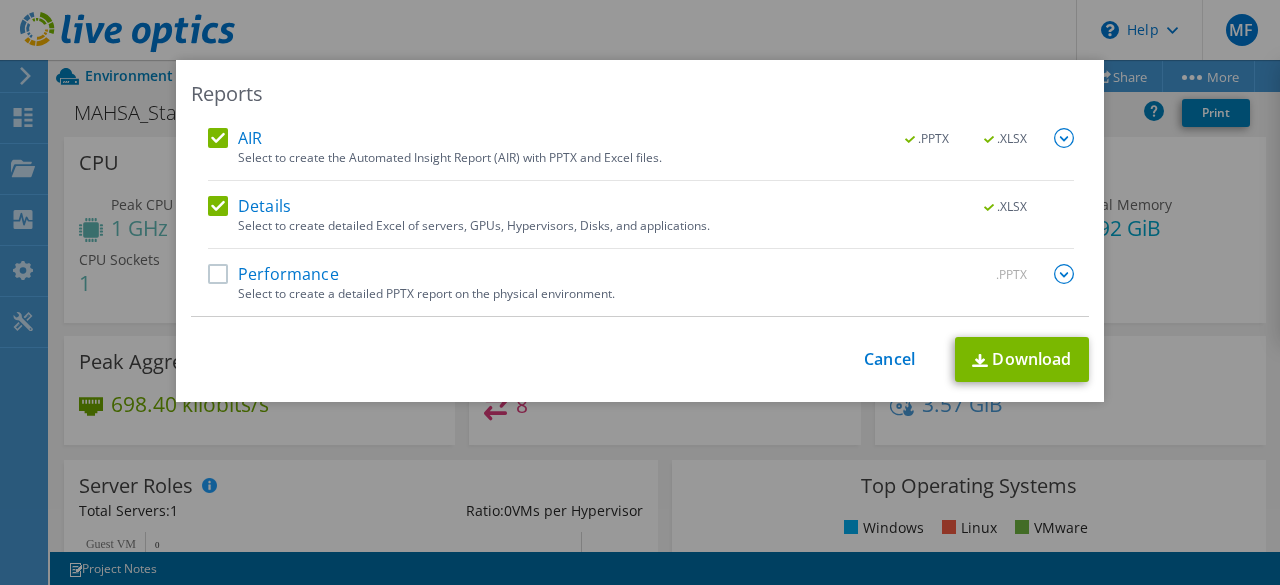 drag, startPoint x: 204, startPoint y: 276, endPoint x: 300, endPoint y: 297, distance: 98.270035 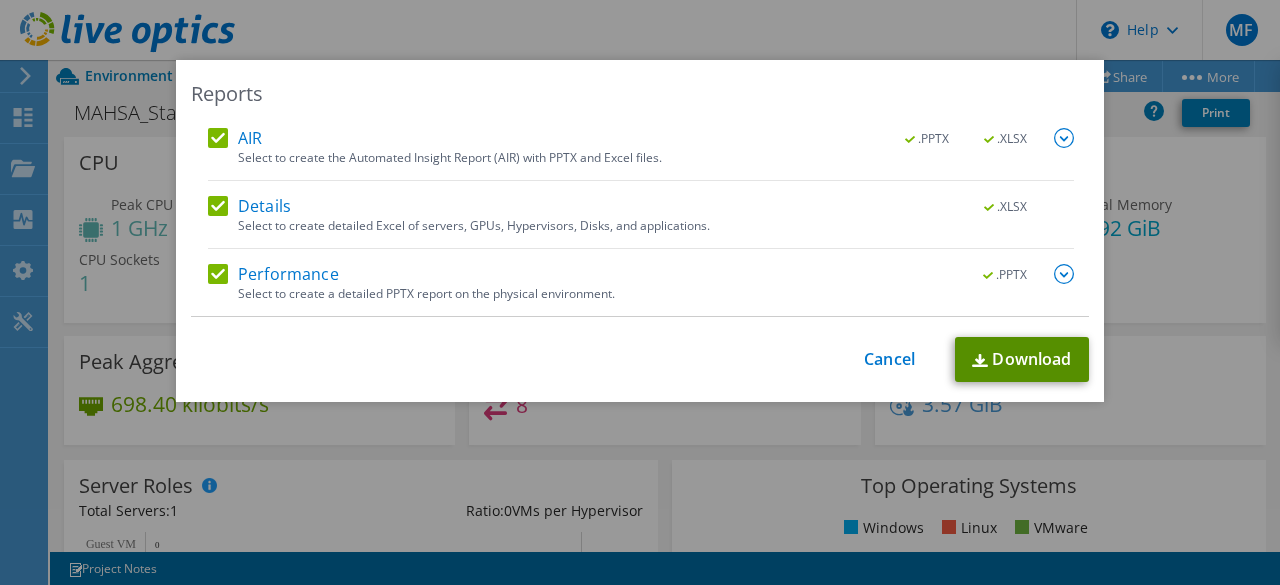 click on "Download" at bounding box center [1022, 359] 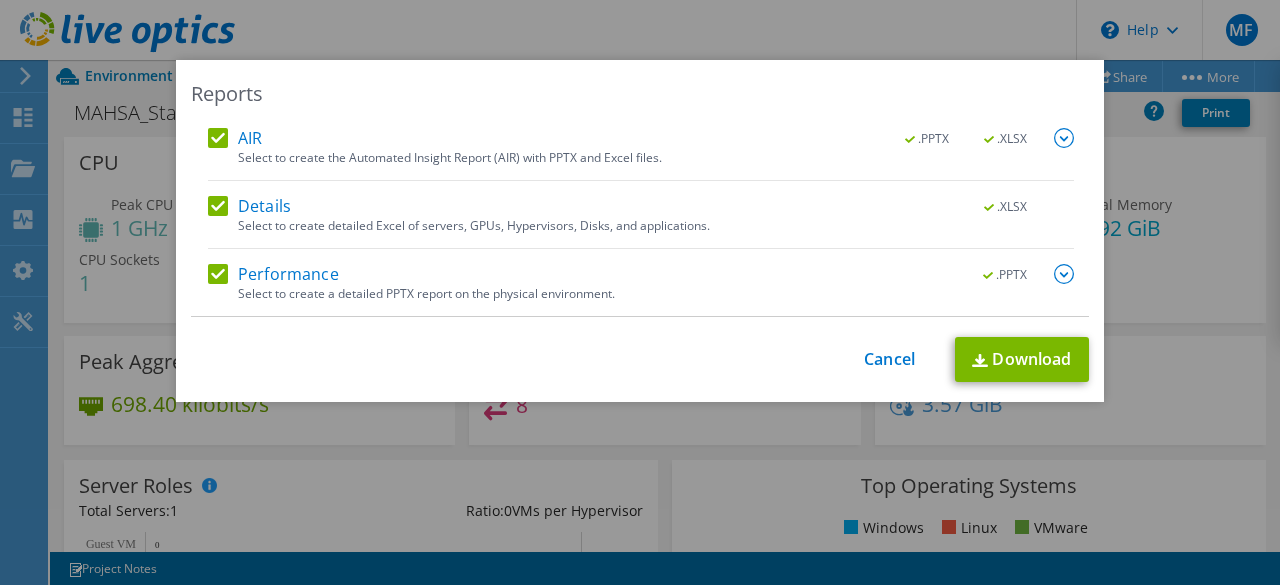 click on "Reports
AIR
.PPTX
.XLSX
Select to create the Automated Insight Report (AIR) with PPTX and Excel files.
.PPTX
.XLSX" at bounding box center (640, 292) 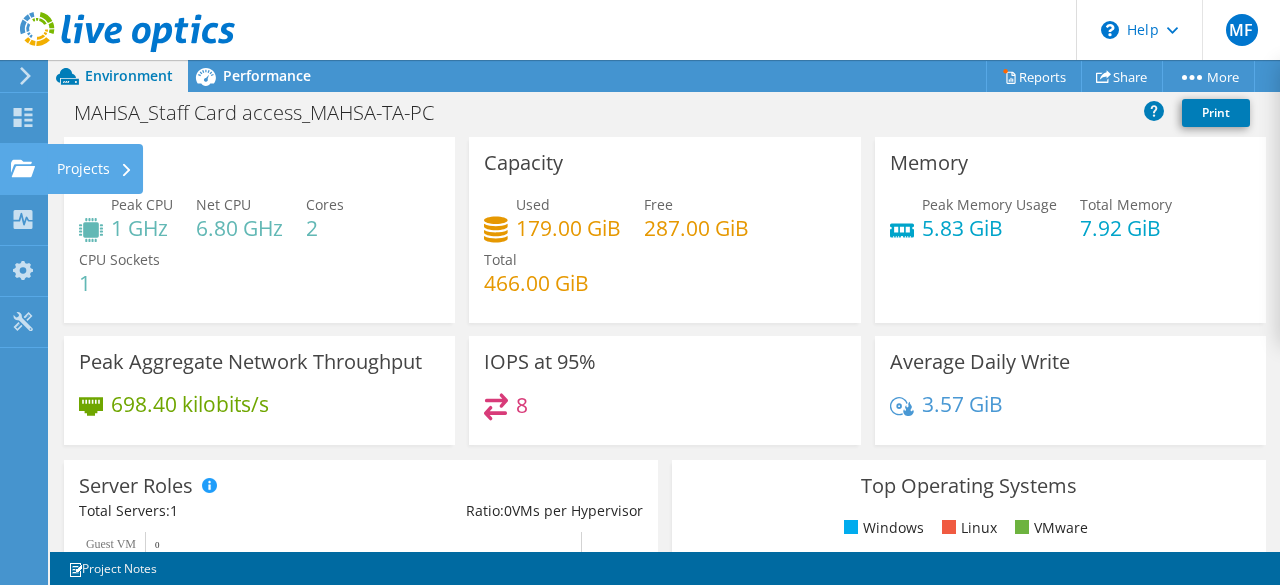 click on "Projects" at bounding box center [95, 169] 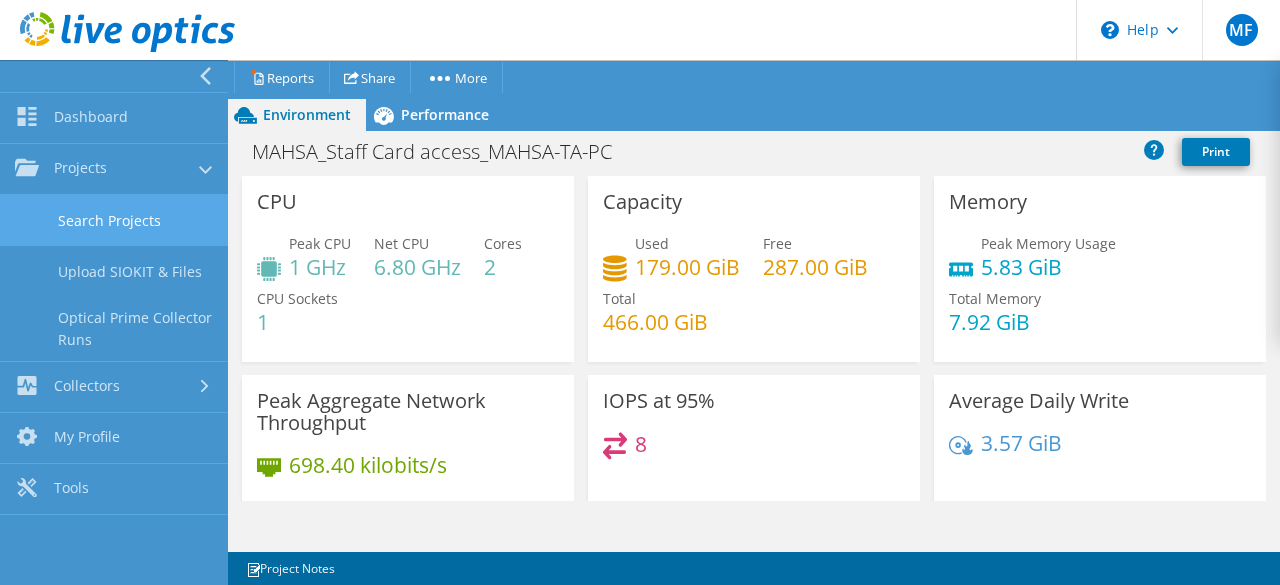 click on "Search Projects" at bounding box center (114, 220) 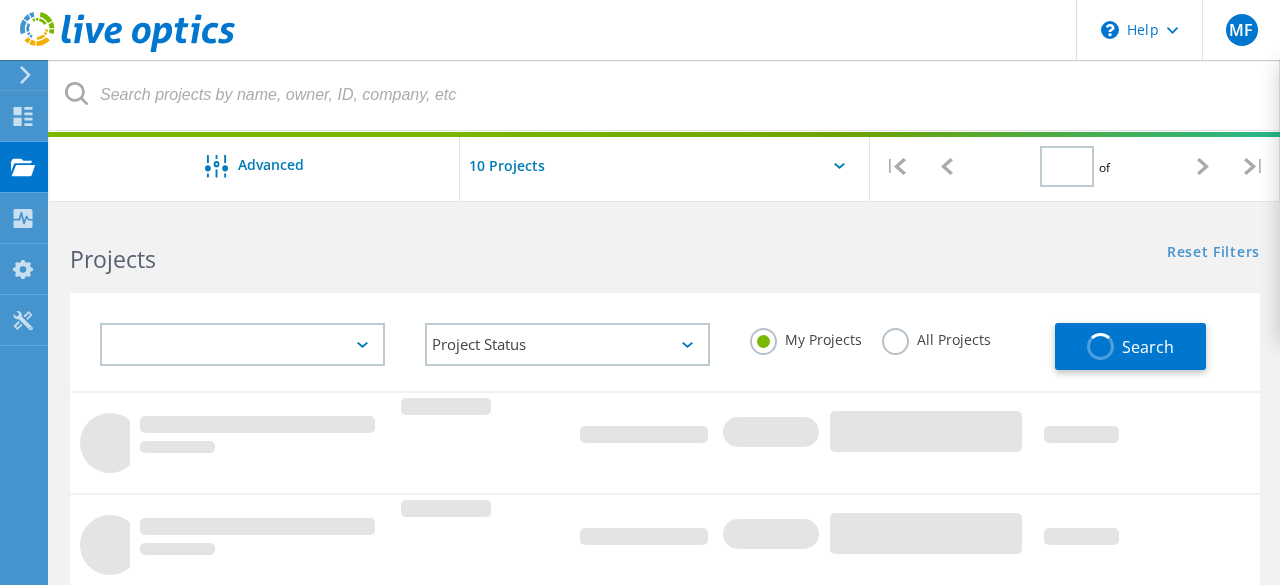 type on "1" 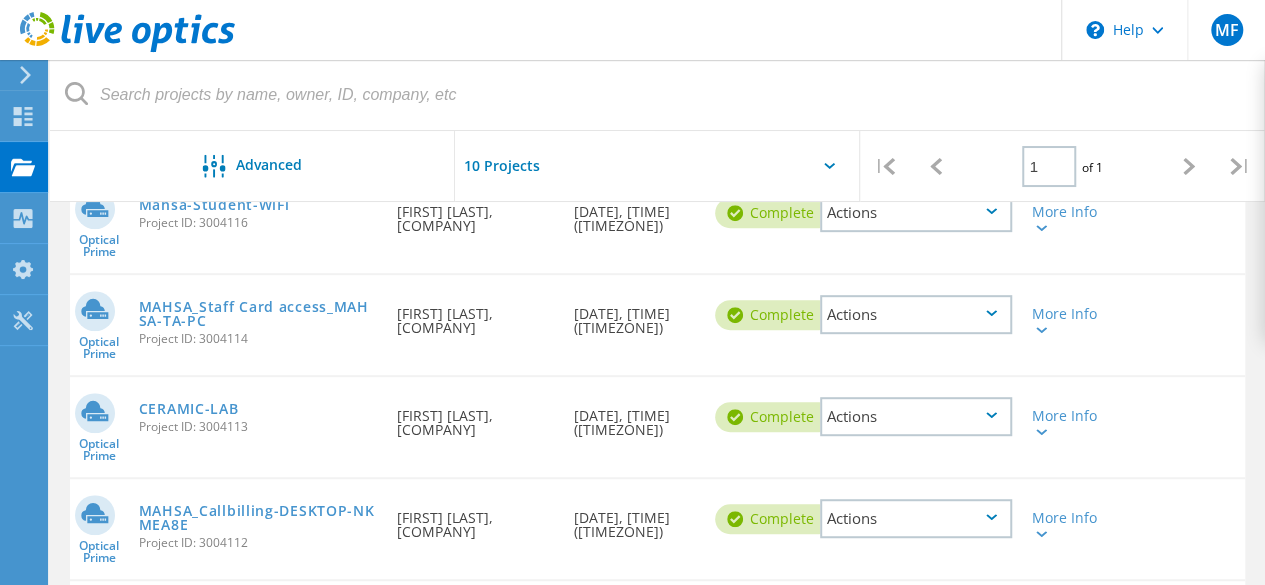 scroll, scrollTop: 400, scrollLeft: 0, axis: vertical 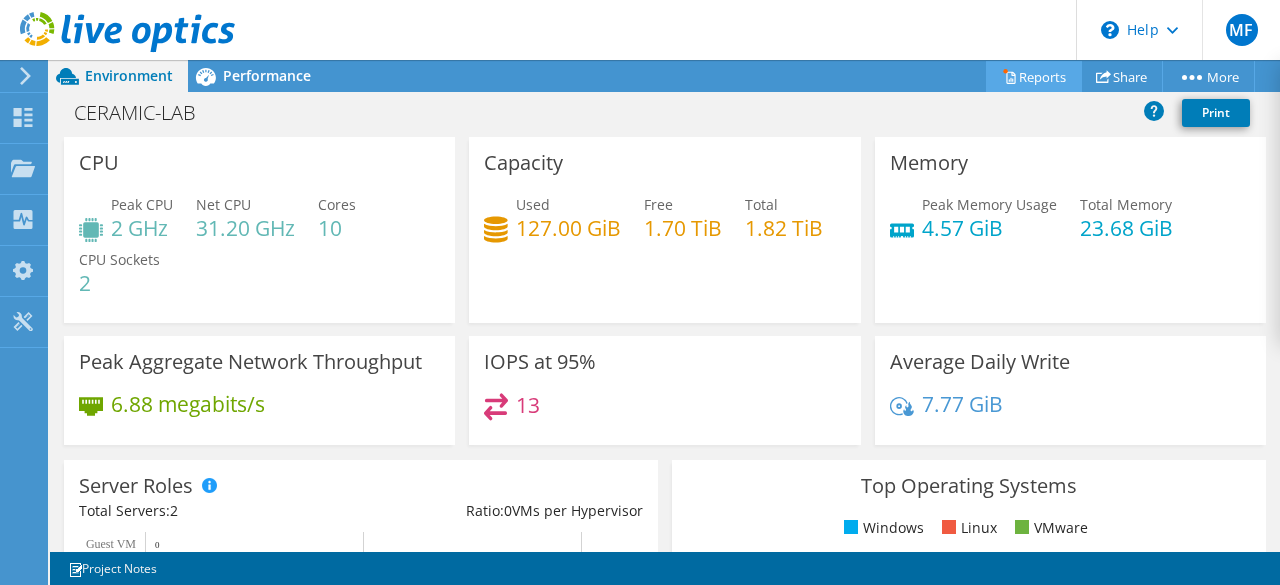 click on "Reports" at bounding box center (1034, 76) 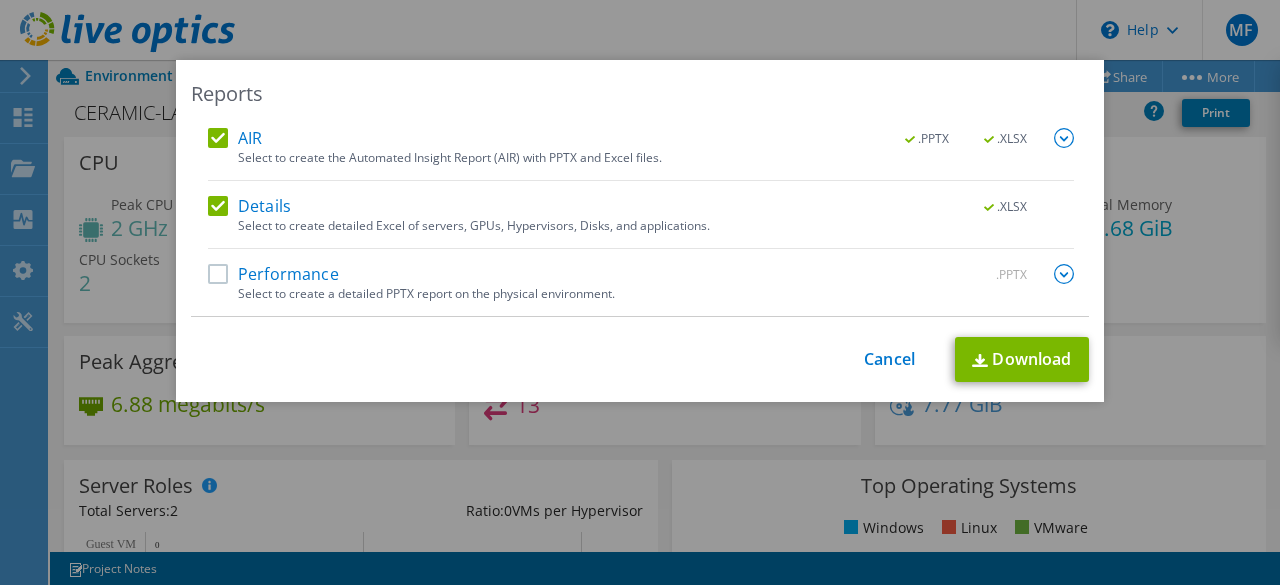 click on "Performance" at bounding box center [273, 274] 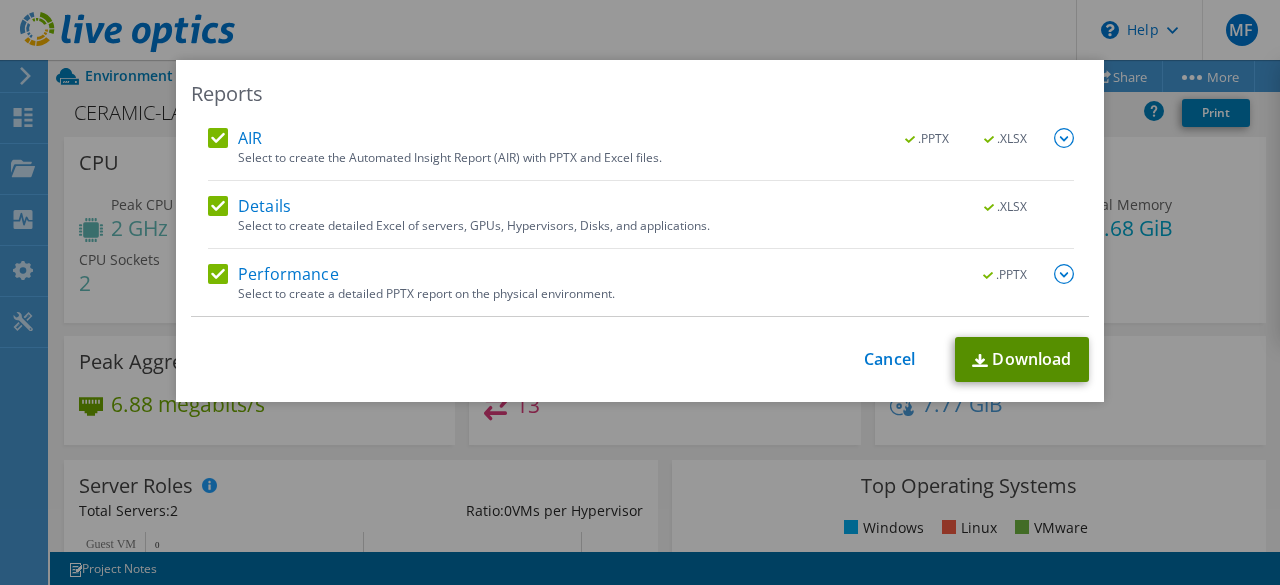 click on "Download" at bounding box center (1022, 359) 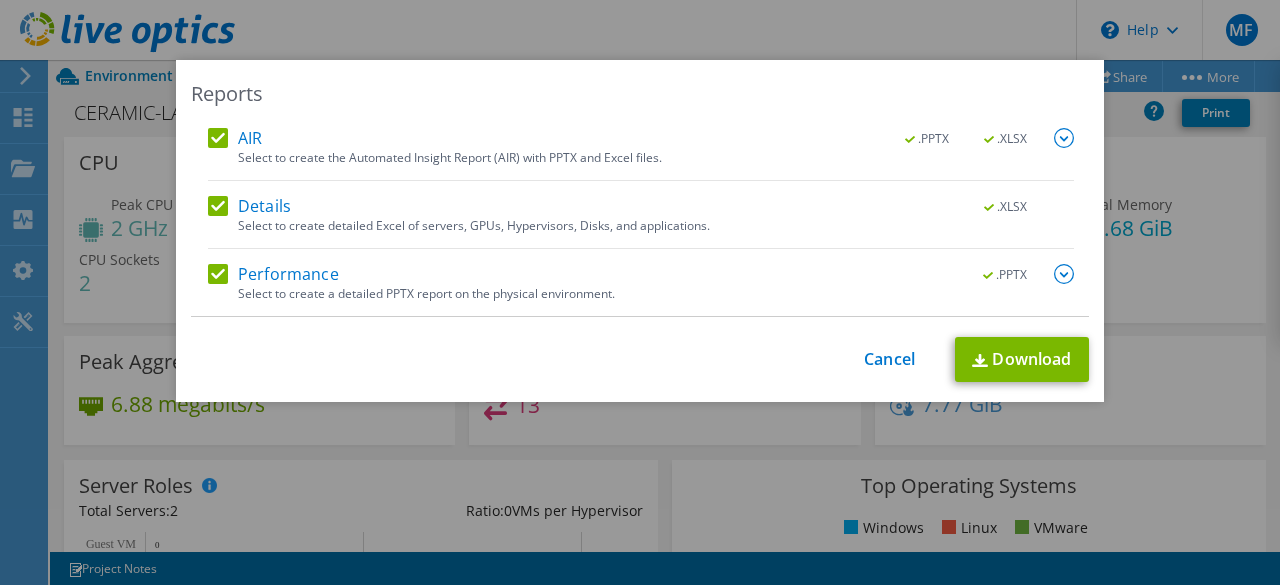 click on "Reports
AIR
.PPTX
.XLSX
Select to create the Automated Insight Report (AIR) with PPTX and Excel files.
.PPTX
.XLSX
Details 2" at bounding box center (640, 292) 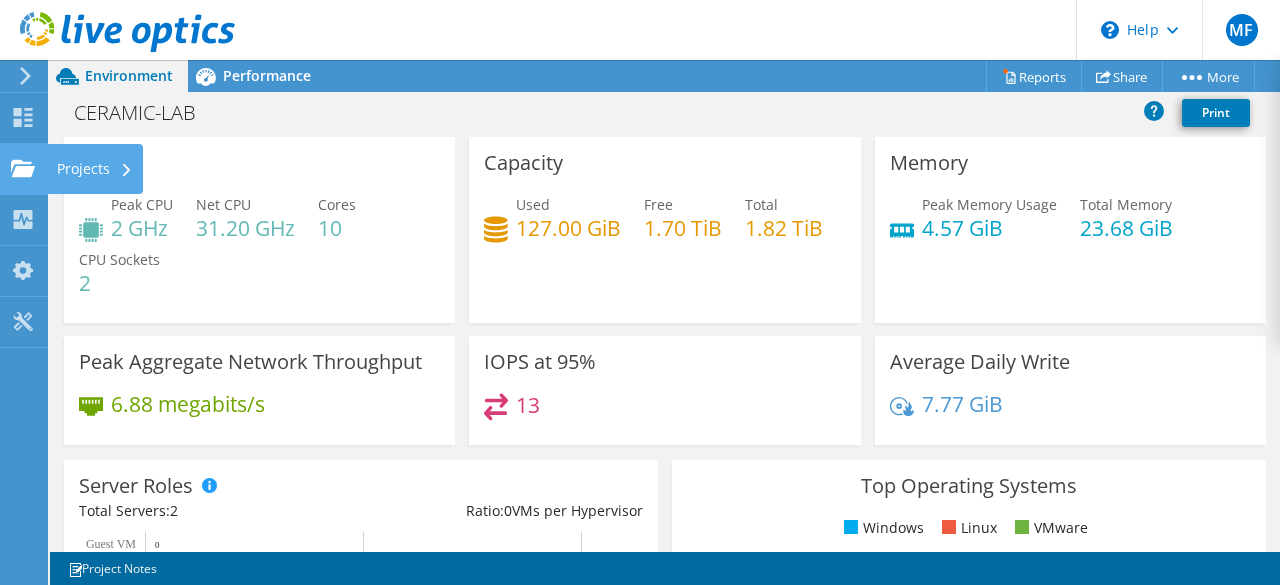 click on "Projects" at bounding box center (95, 169) 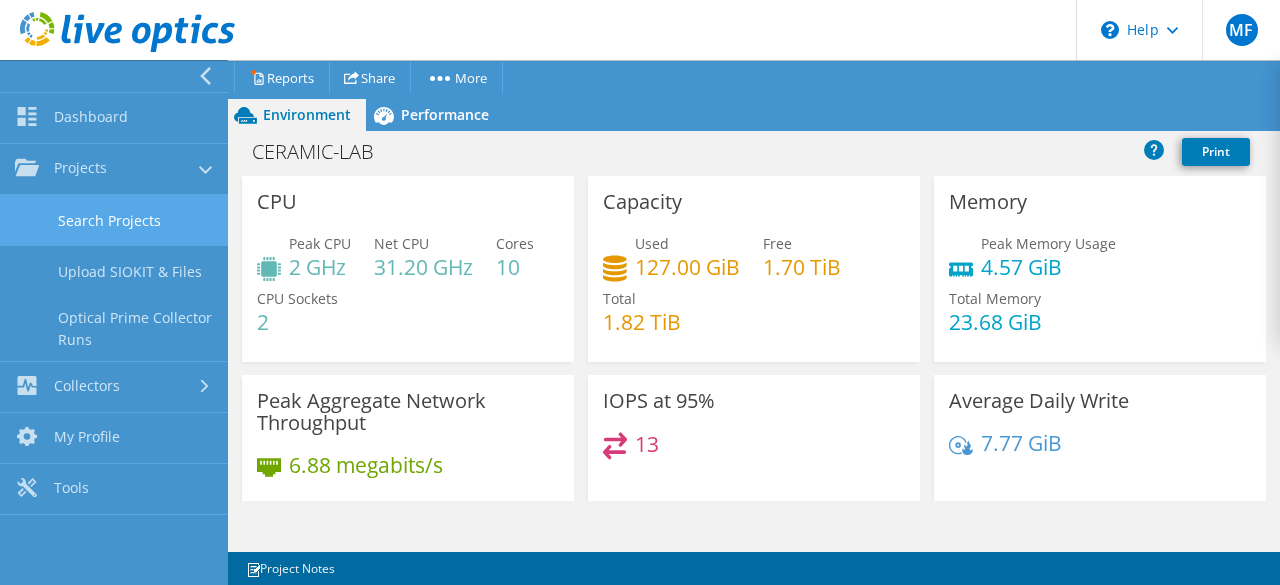 click on "Search Projects" at bounding box center [114, 220] 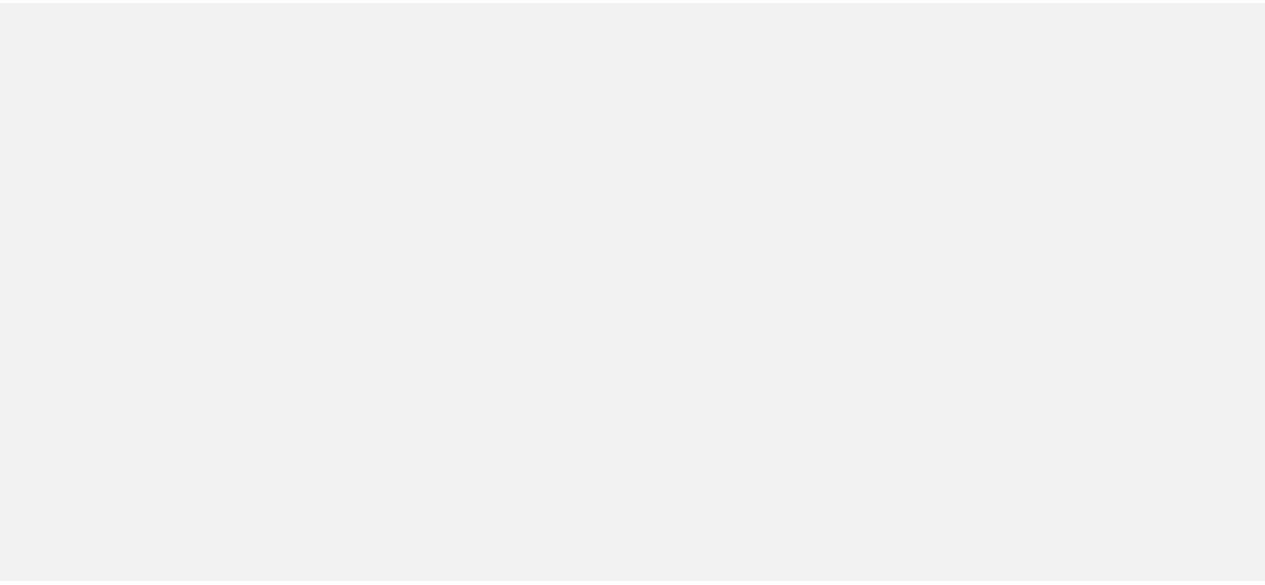 scroll, scrollTop: 0, scrollLeft: 0, axis: both 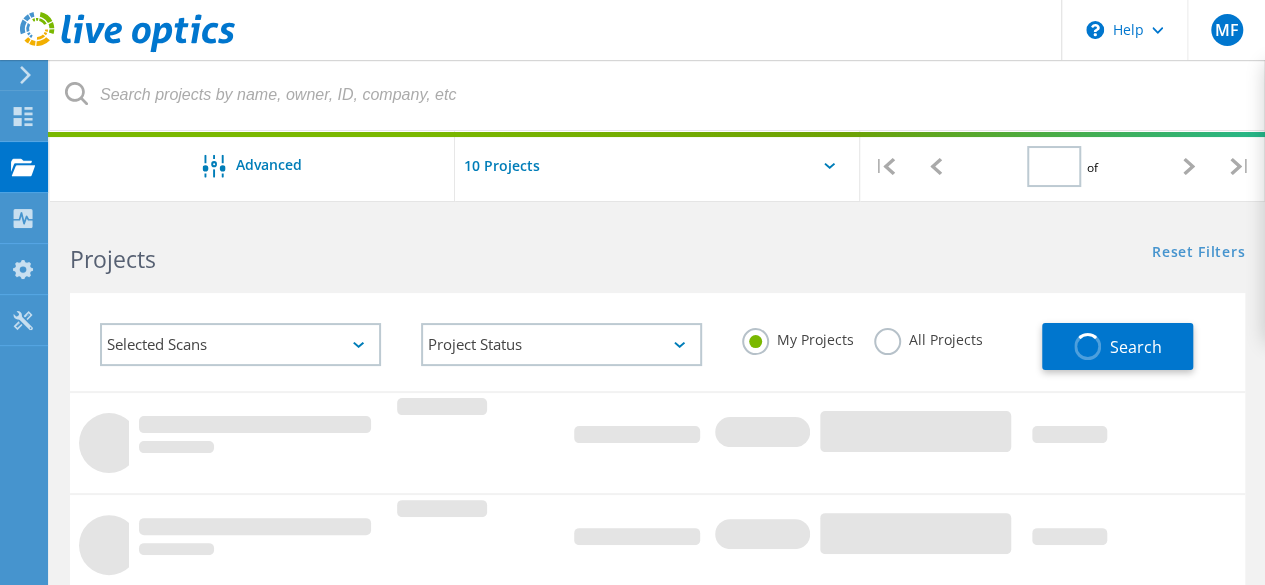 type on "1" 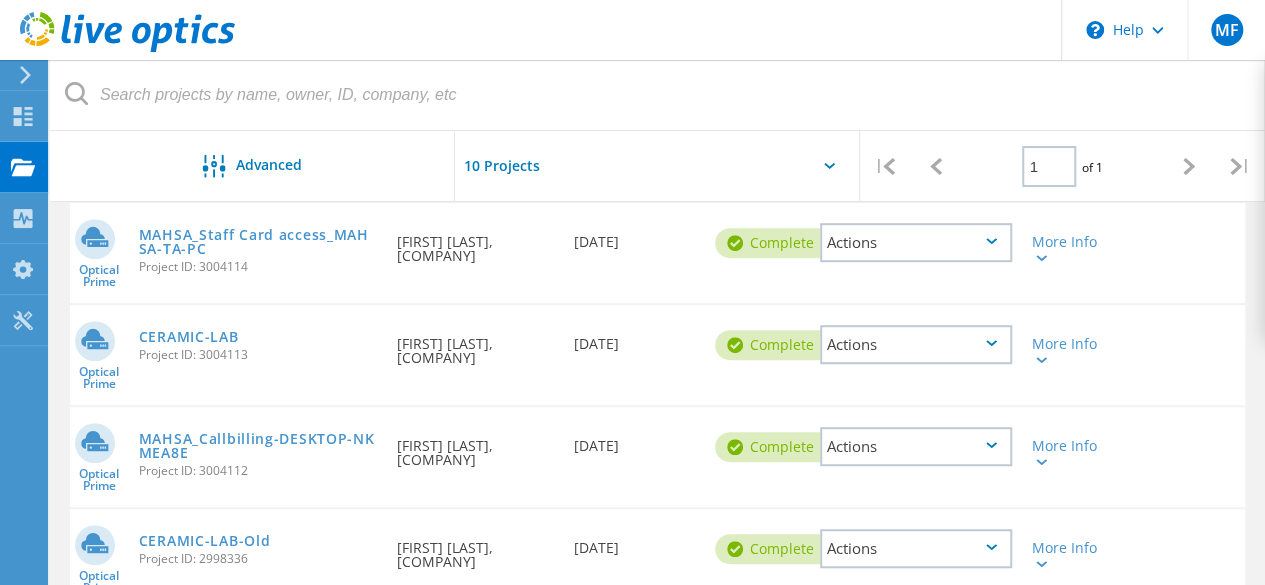 scroll, scrollTop: 500, scrollLeft: 0, axis: vertical 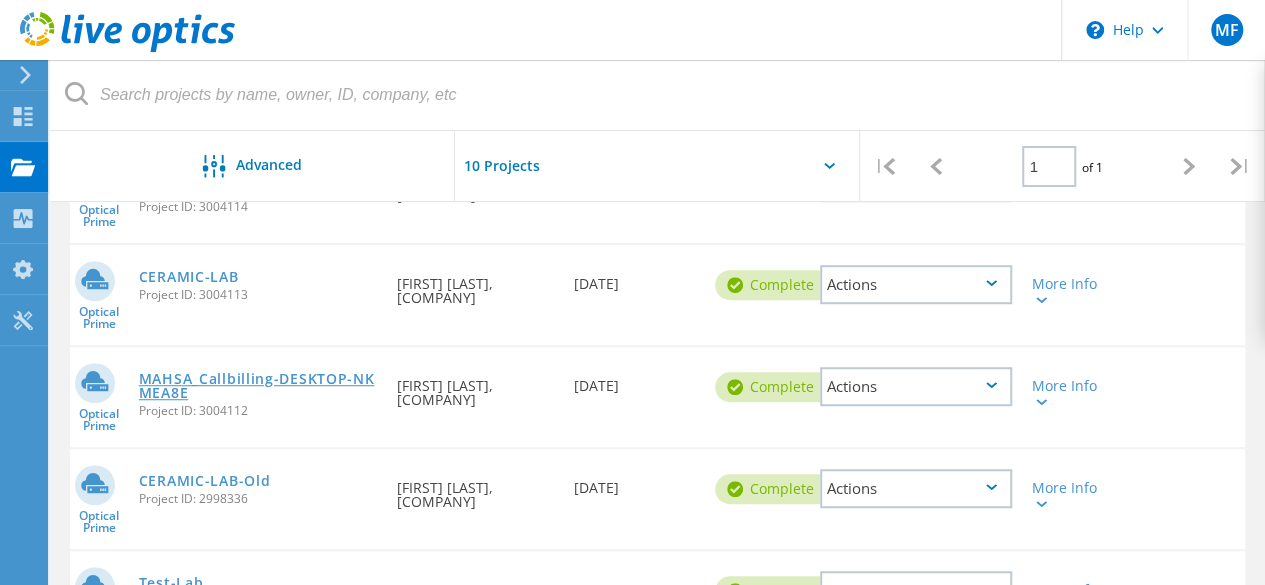 click on "MAHSA_Callbilling-DESKTOP-NKMEA8E" 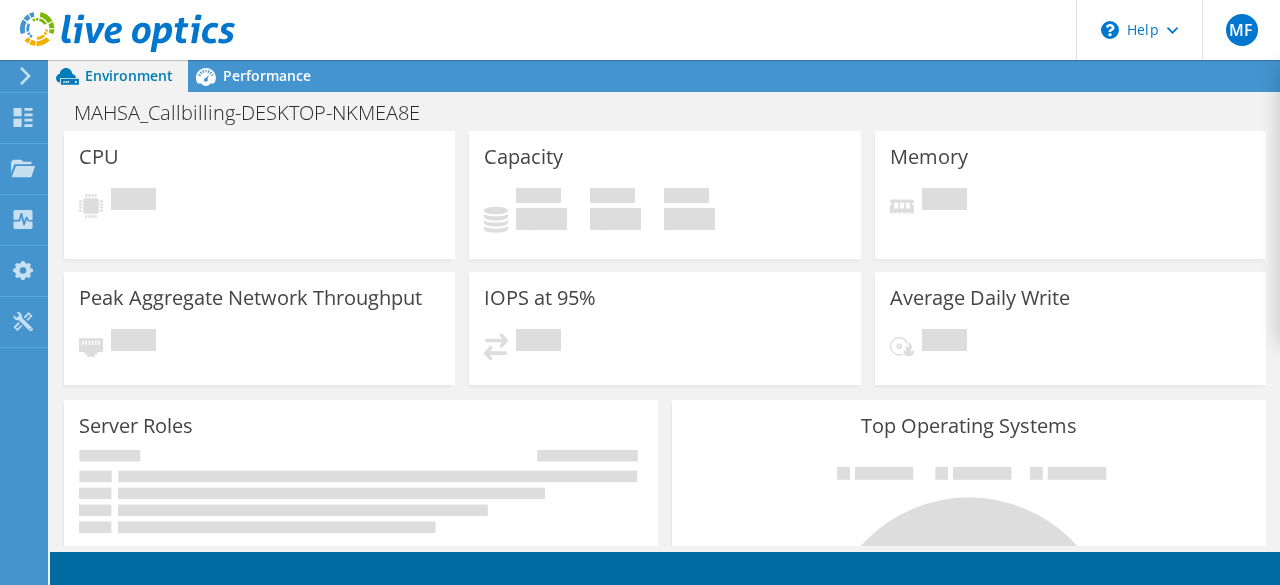scroll, scrollTop: 0, scrollLeft: 0, axis: both 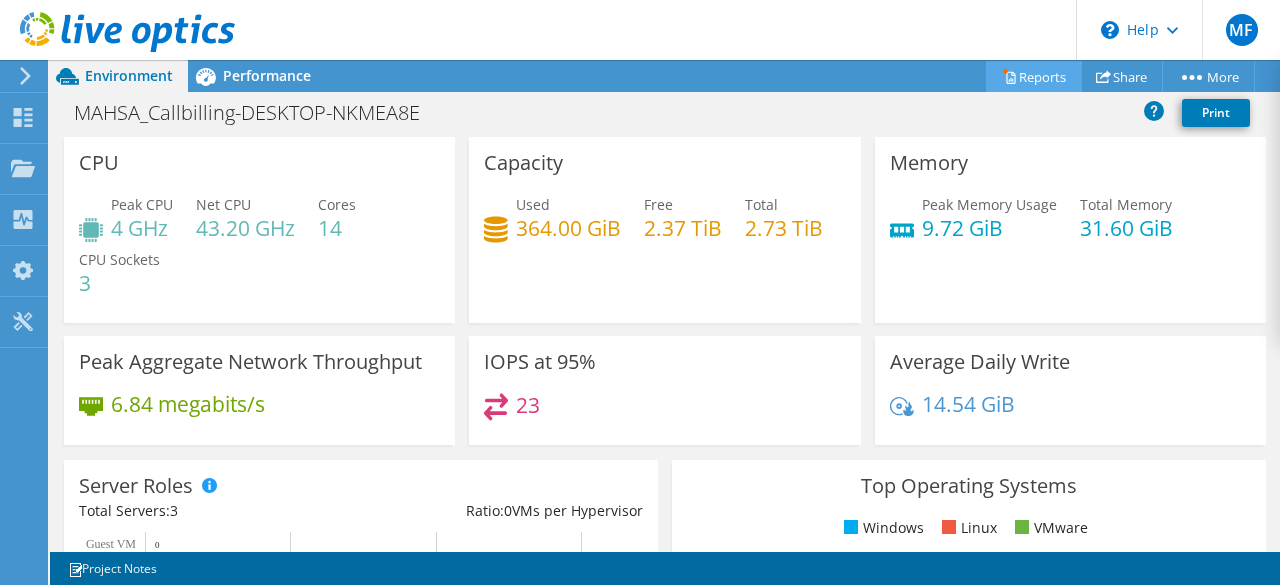 click on "Reports" at bounding box center (1034, 76) 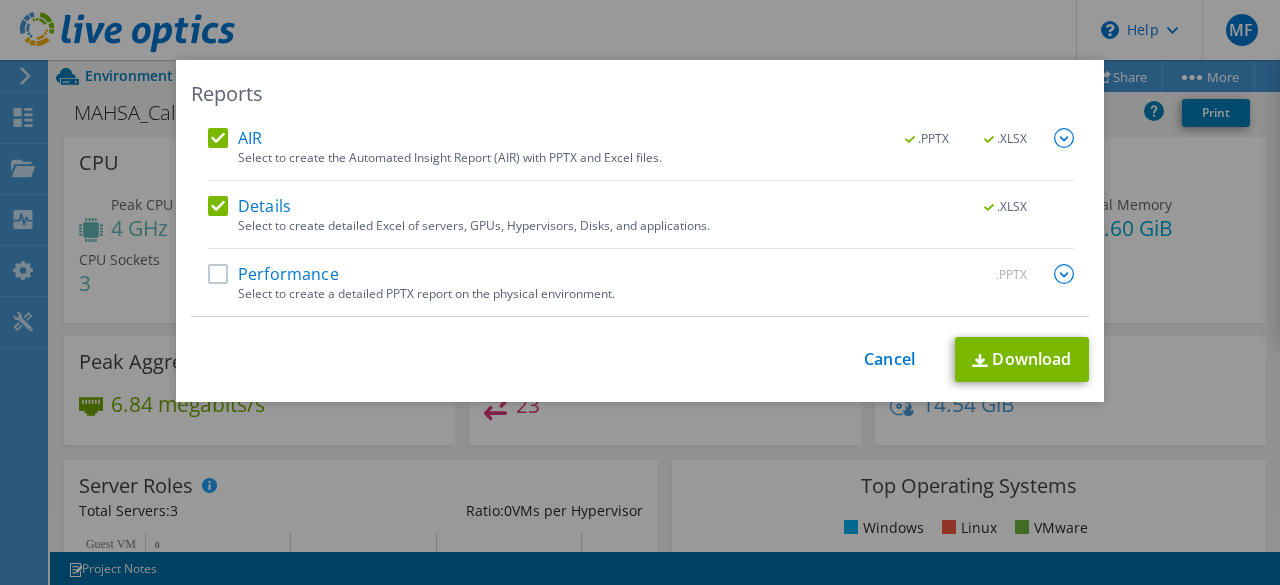 click on "Performance" at bounding box center (273, 274) 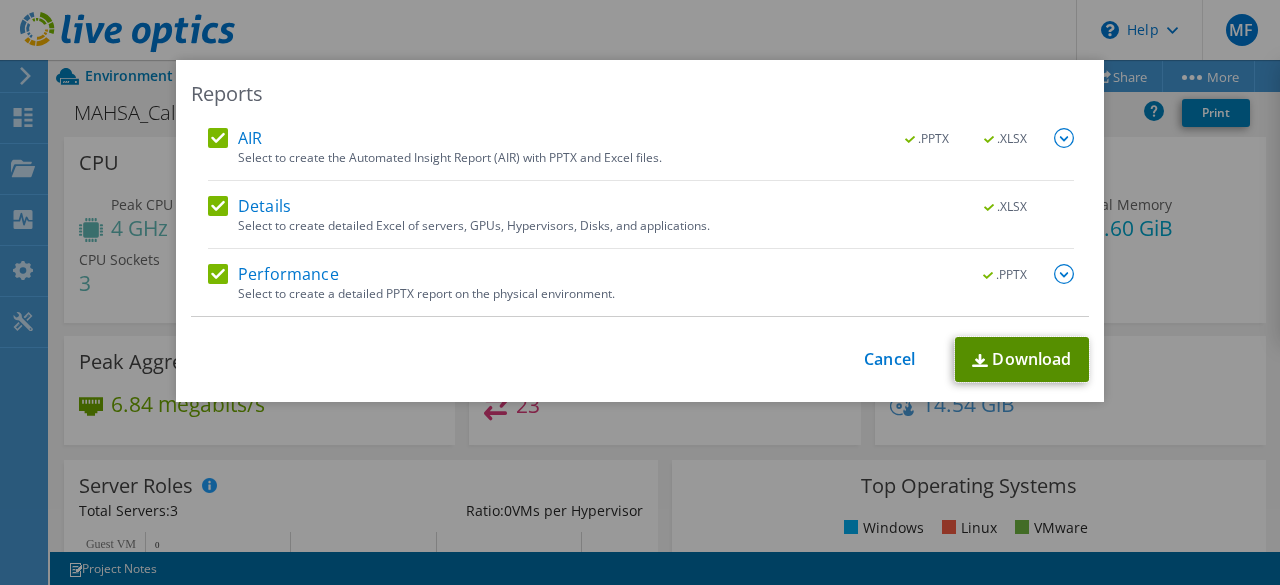 click at bounding box center [980, 360] 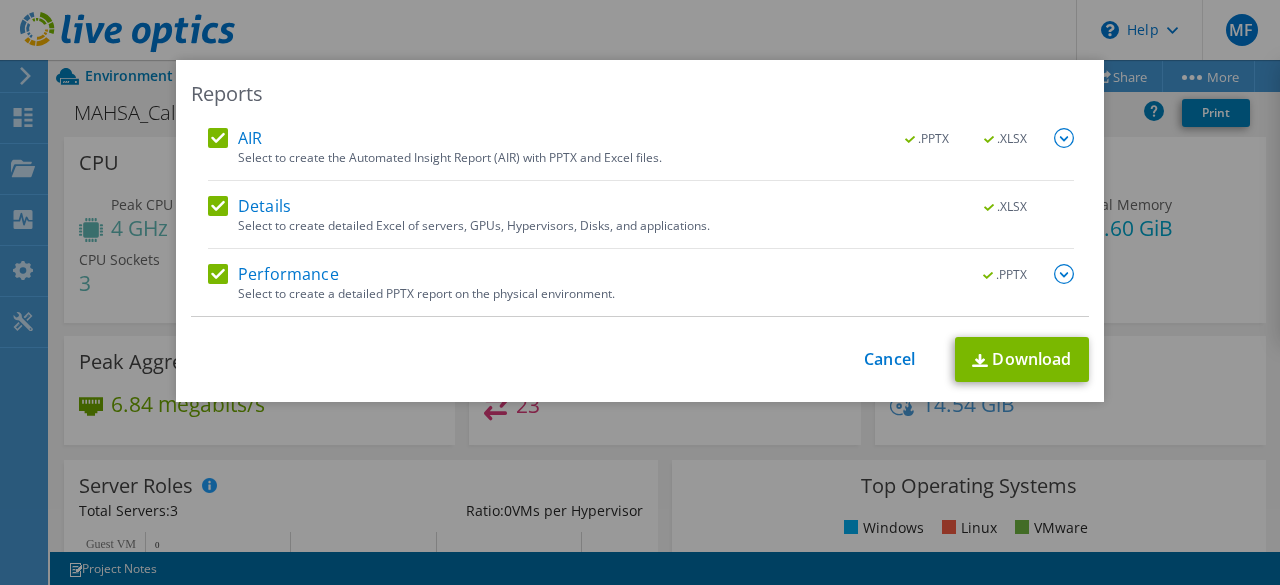 click on "Reports
AIR
.PPTX
.XLSX
Select to create the Automated Insight Report (AIR) with PPTX and Excel files.
.PPTX
.XLSX
Details 2" at bounding box center (640, 292) 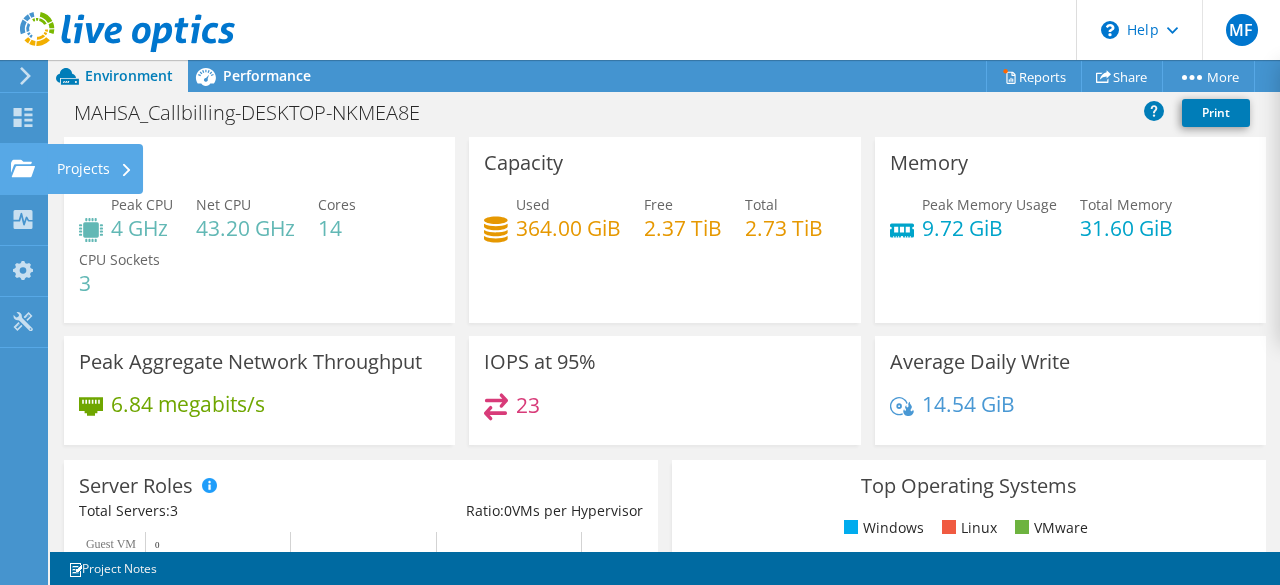 click on "Projects" at bounding box center (95, 169) 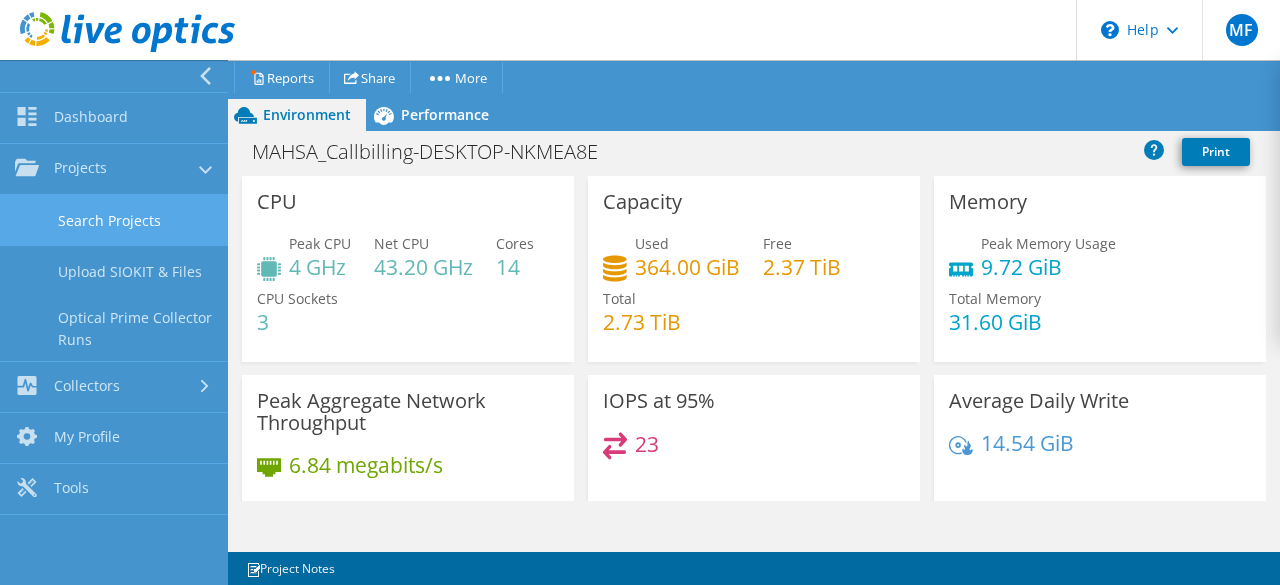 click on "Search Projects" at bounding box center [114, 220] 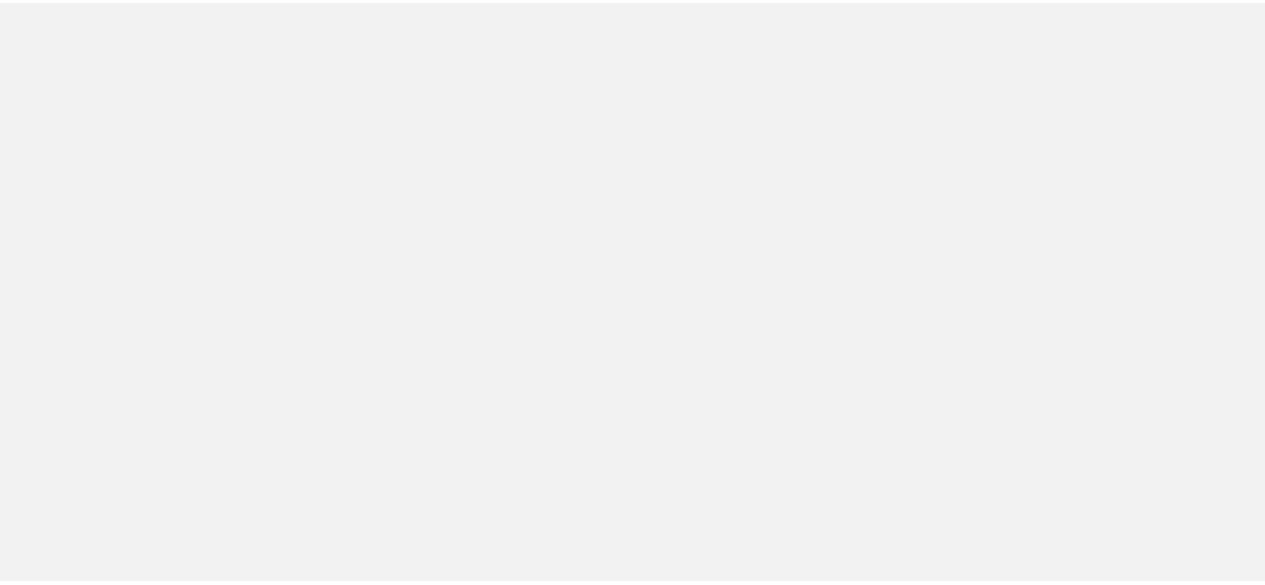 scroll, scrollTop: 0, scrollLeft: 0, axis: both 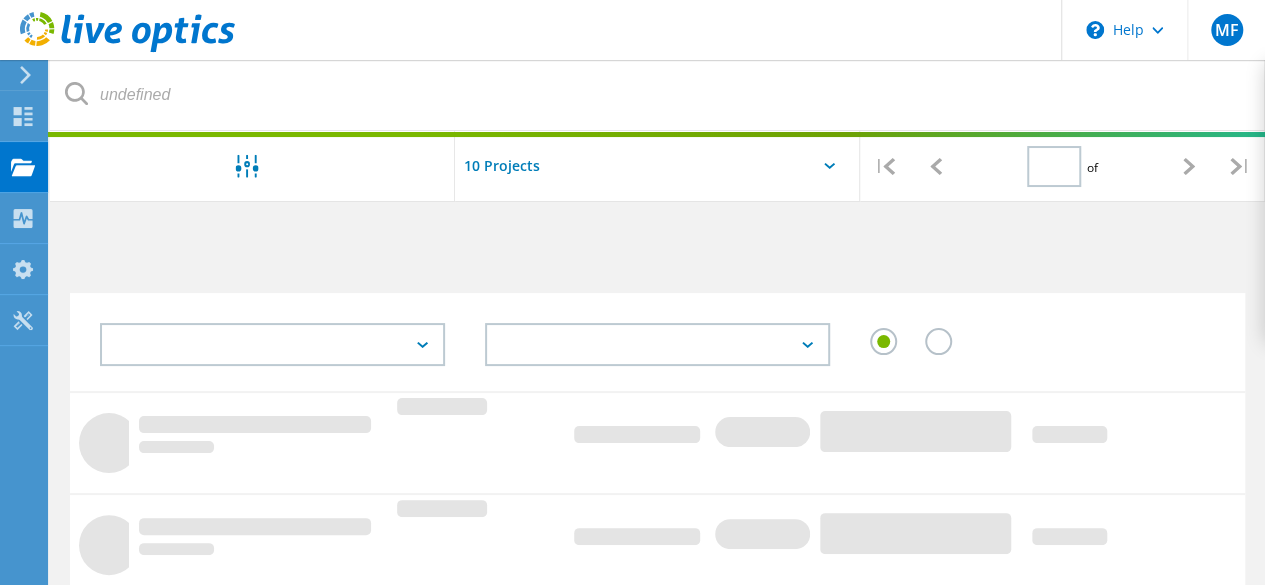 type on "1" 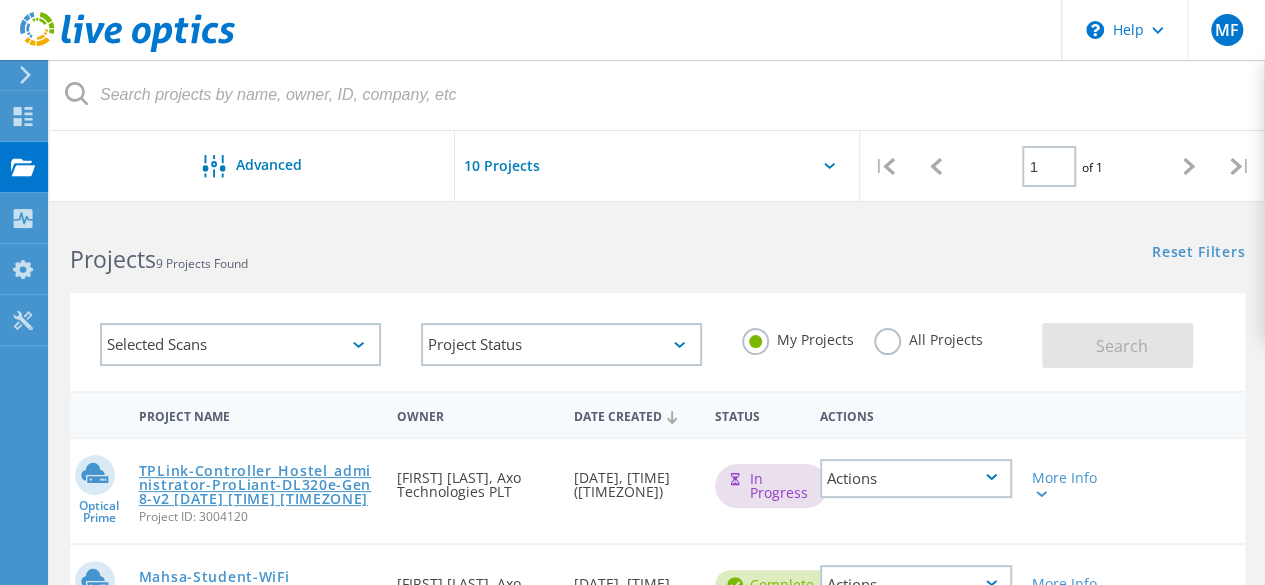 click on "TPLink-Controller_Hostel_administrator-ProLiant-DL320e-Gen8-v2 [DATE] [TIME] [TIMEZONE]" 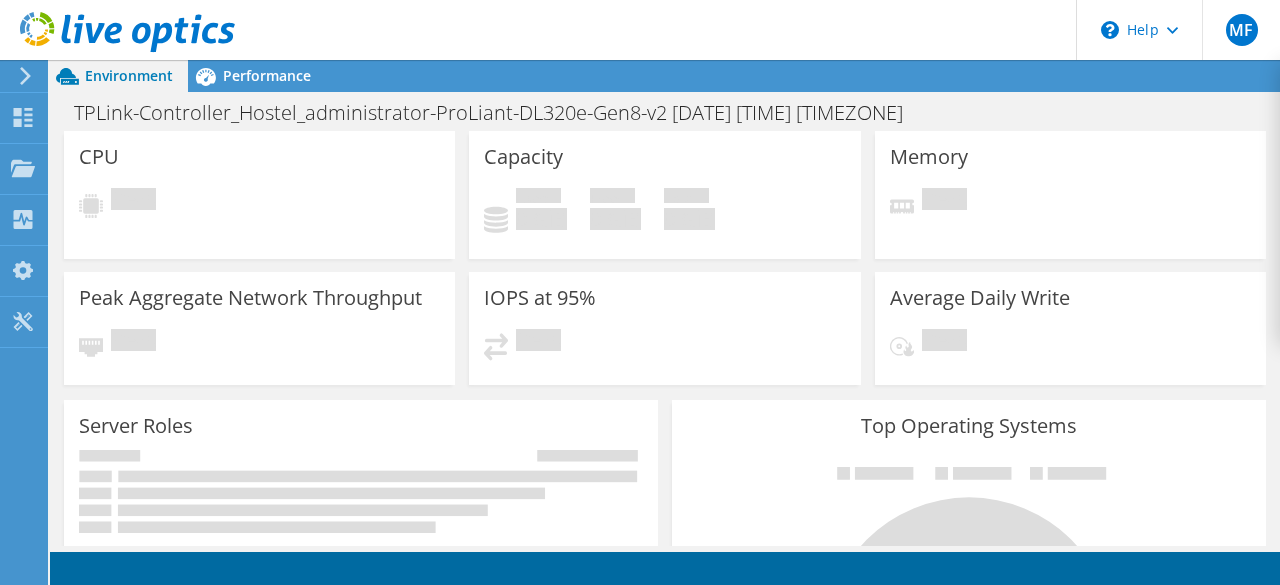 scroll, scrollTop: 0, scrollLeft: 0, axis: both 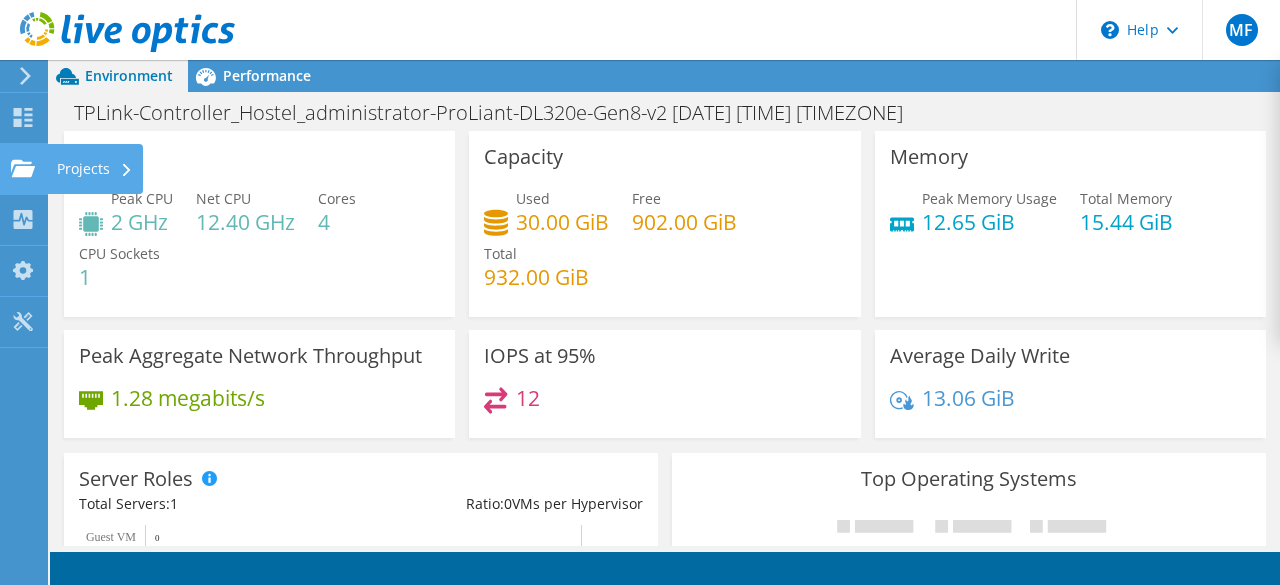 click on "Projects" at bounding box center [95, 169] 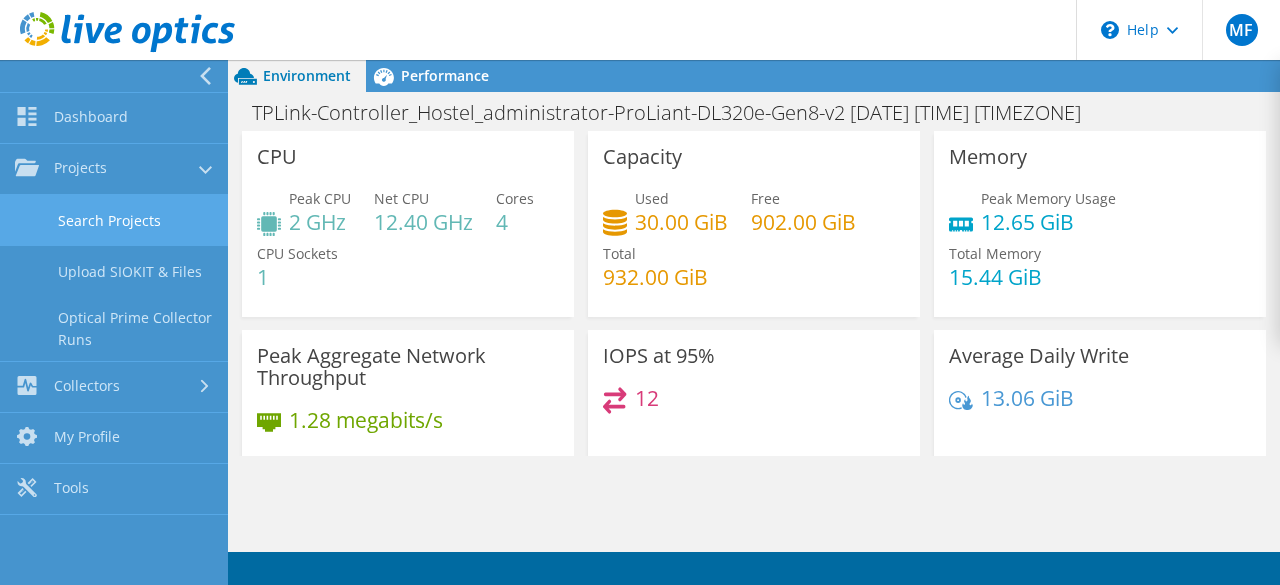 click on "Search Projects" at bounding box center (114, 220) 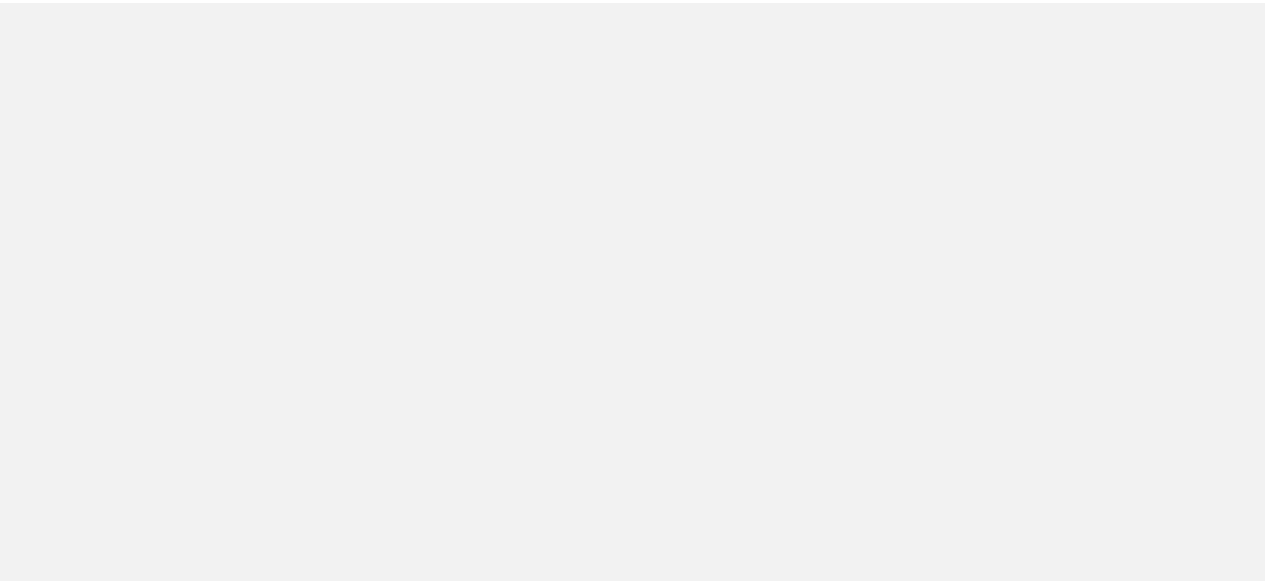 scroll, scrollTop: 0, scrollLeft: 0, axis: both 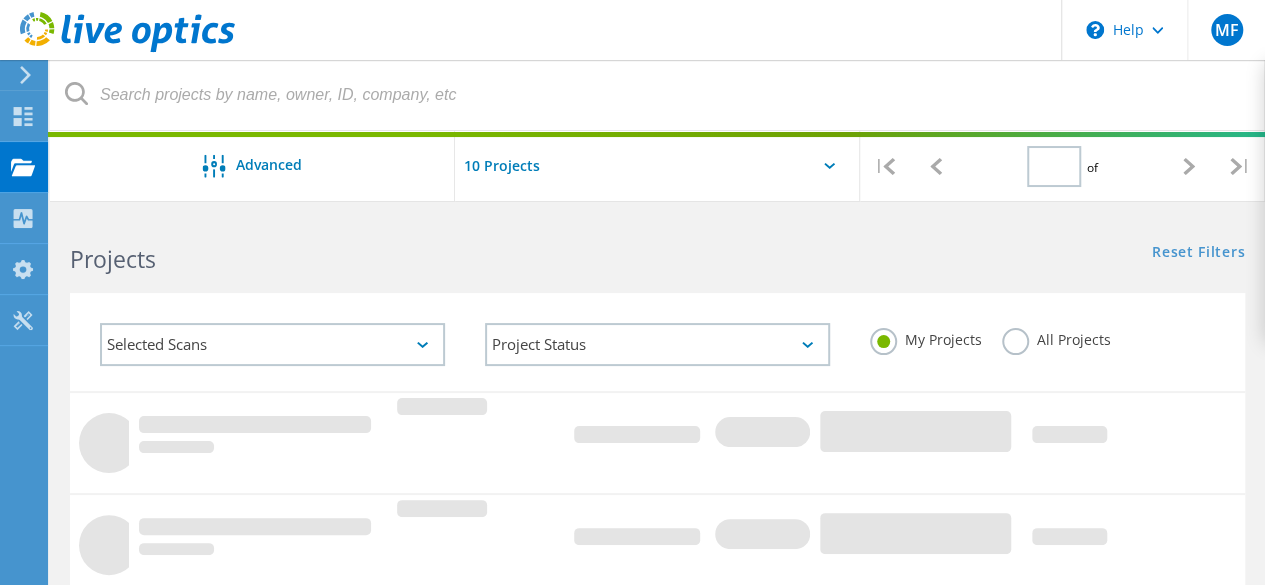 type on "1" 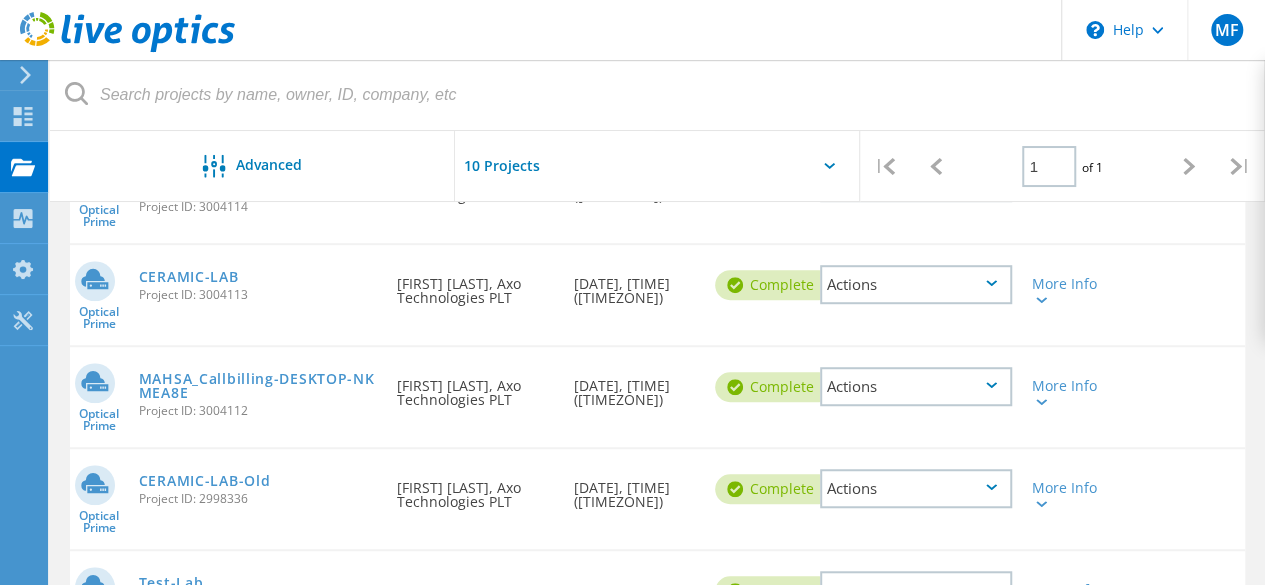 scroll, scrollTop: 500, scrollLeft: 0, axis: vertical 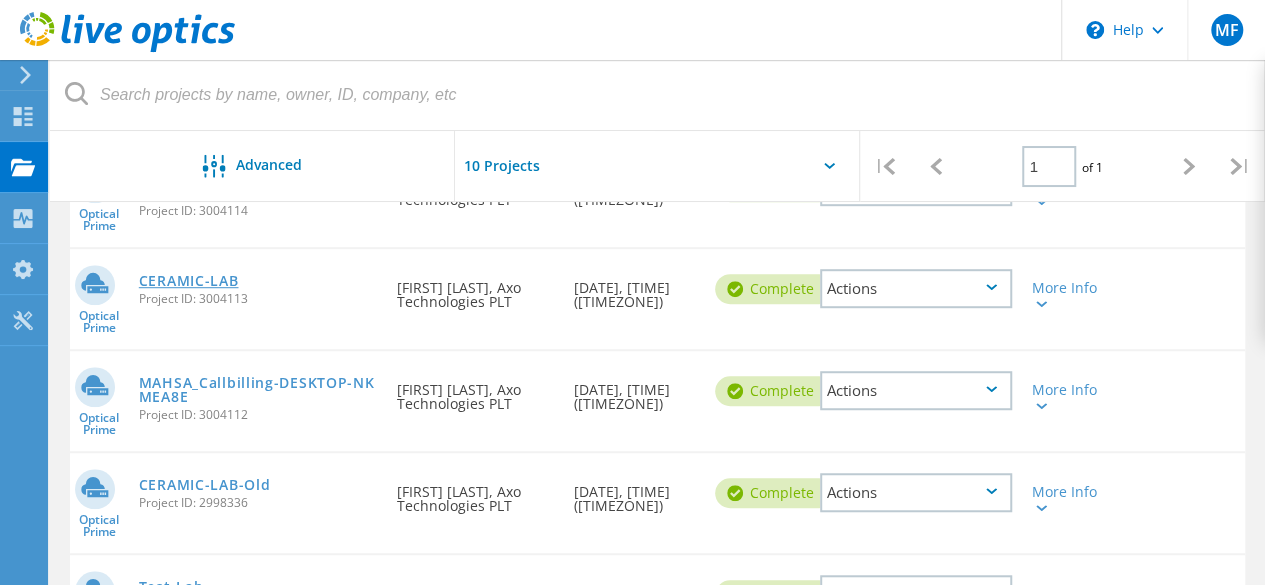 click on "CERAMIC-LAB" 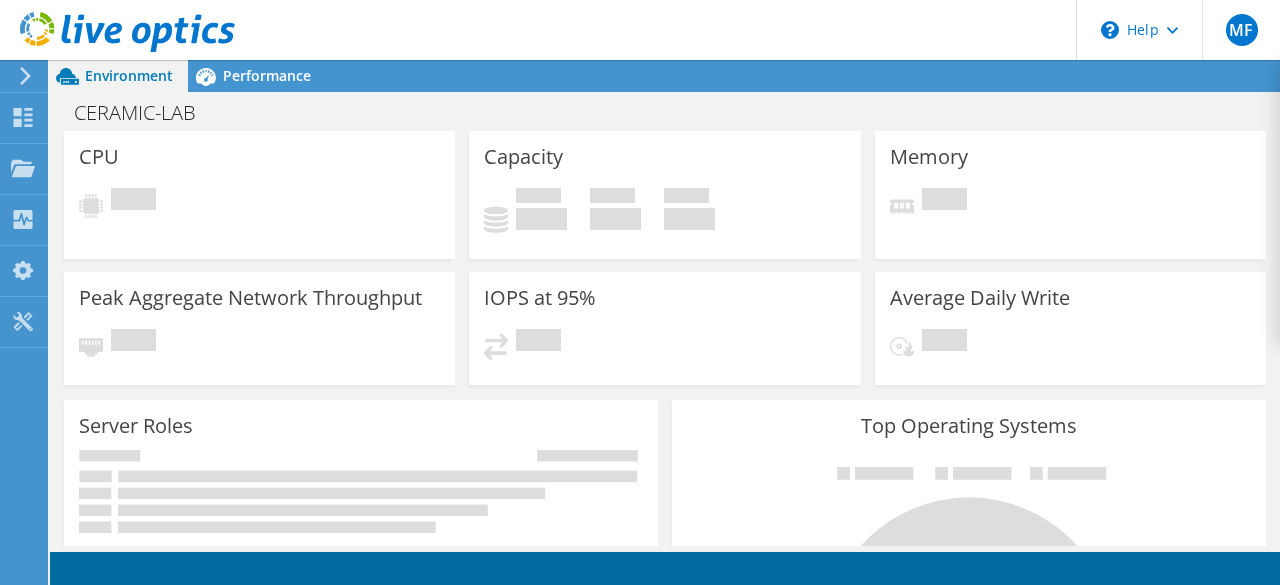 scroll, scrollTop: 0, scrollLeft: 0, axis: both 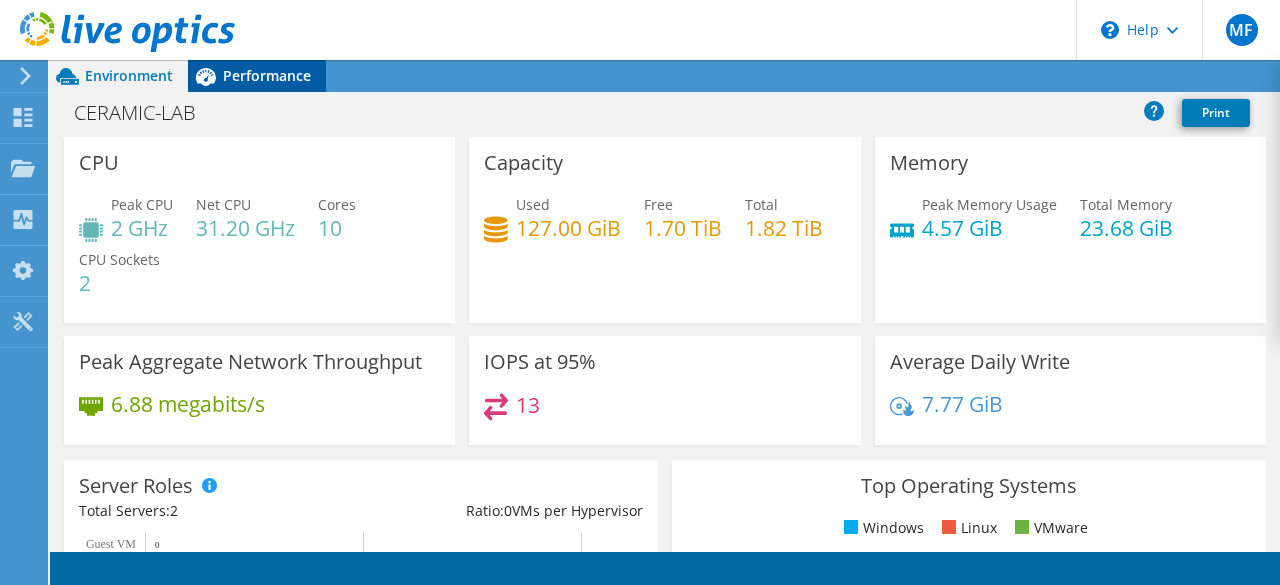click on "Performance" at bounding box center (257, 76) 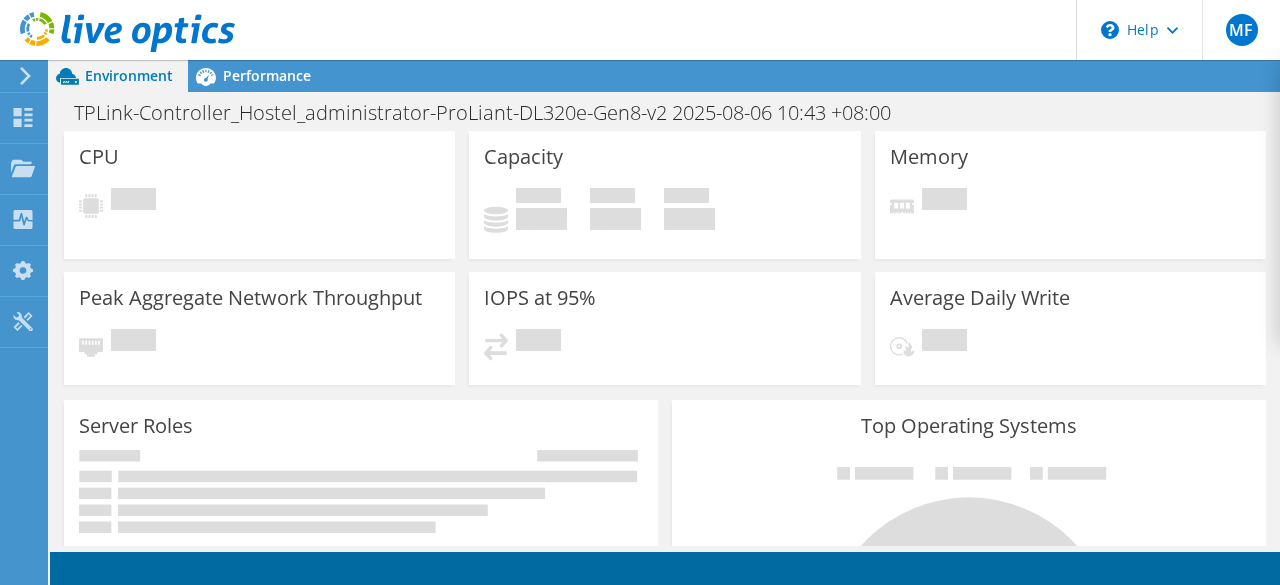 scroll, scrollTop: 0, scrollLeft: 0, axis: both 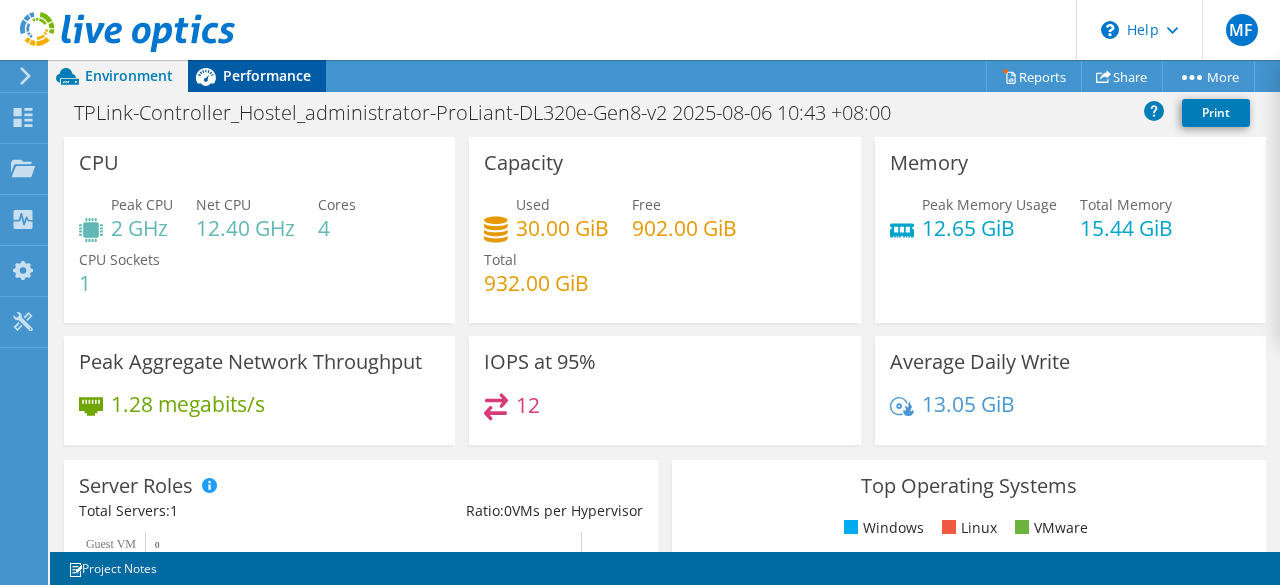 click on "Performance" at bounding box center (267, 75) 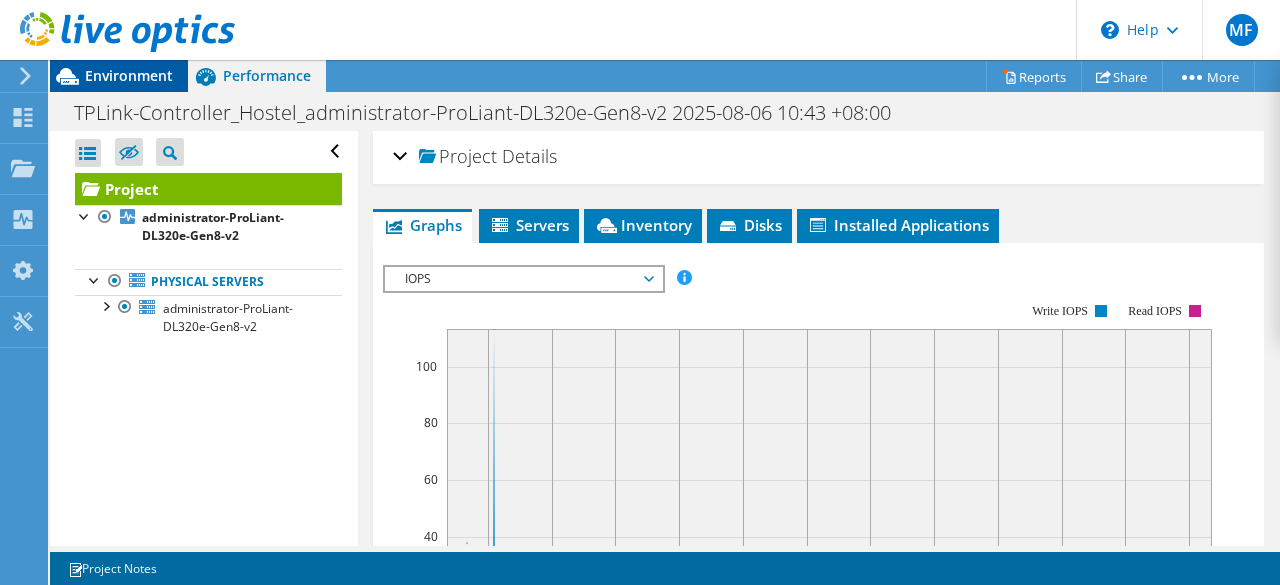 click on "Environment" at bounding box center [129, 75] 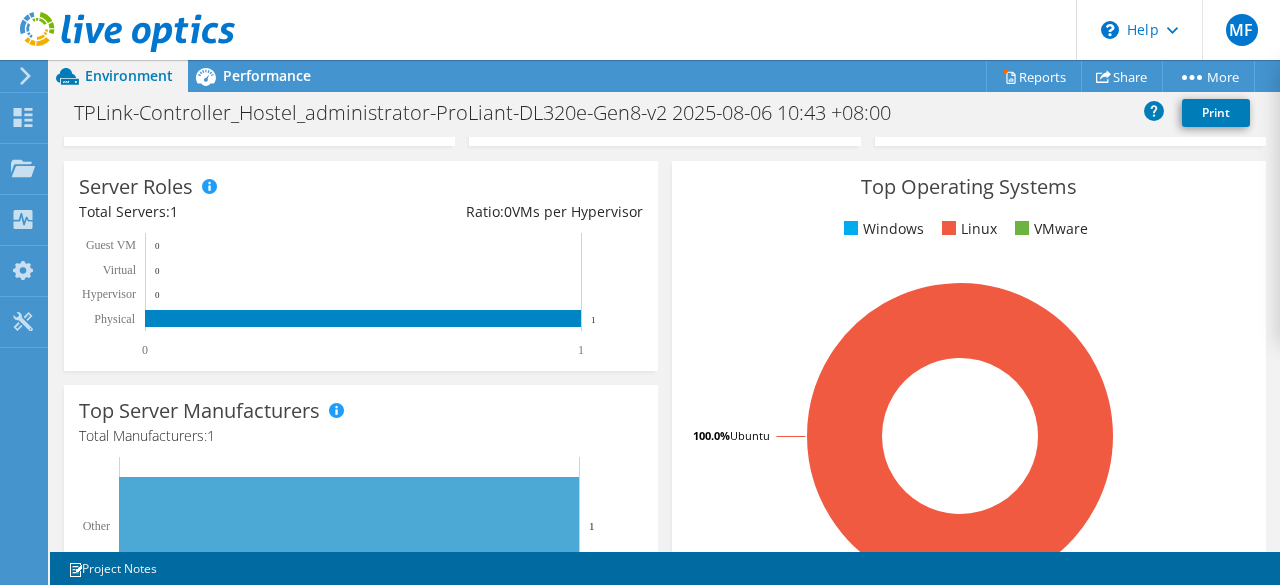 scroll, scrollTop: 300, scrollLeft: 0, axis: vertical 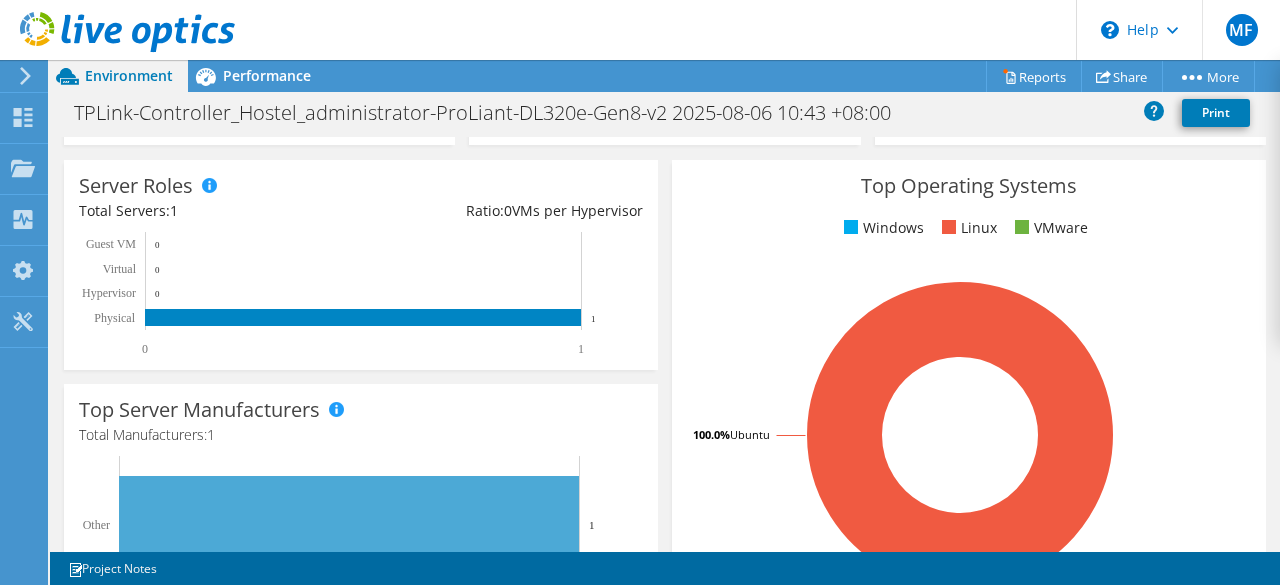 click on "Dashboard
Projects
Search Projects
Upload SIOKIT & Files
Optical Prime Collector Runs
Dossier" at bounding box center [-66, 322] 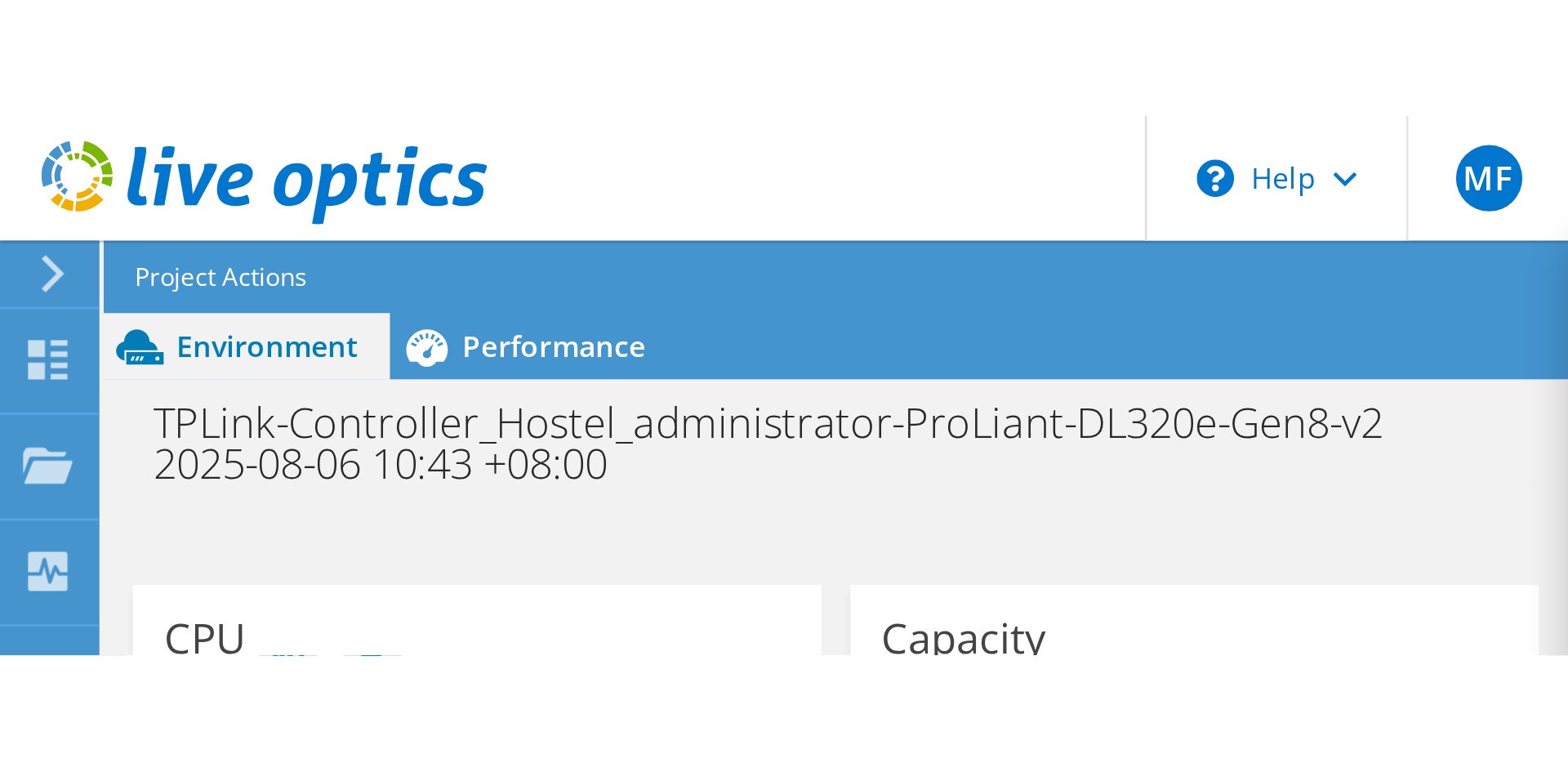 scroll, scrollTop: 0, scrollLeft: 0, axis: both 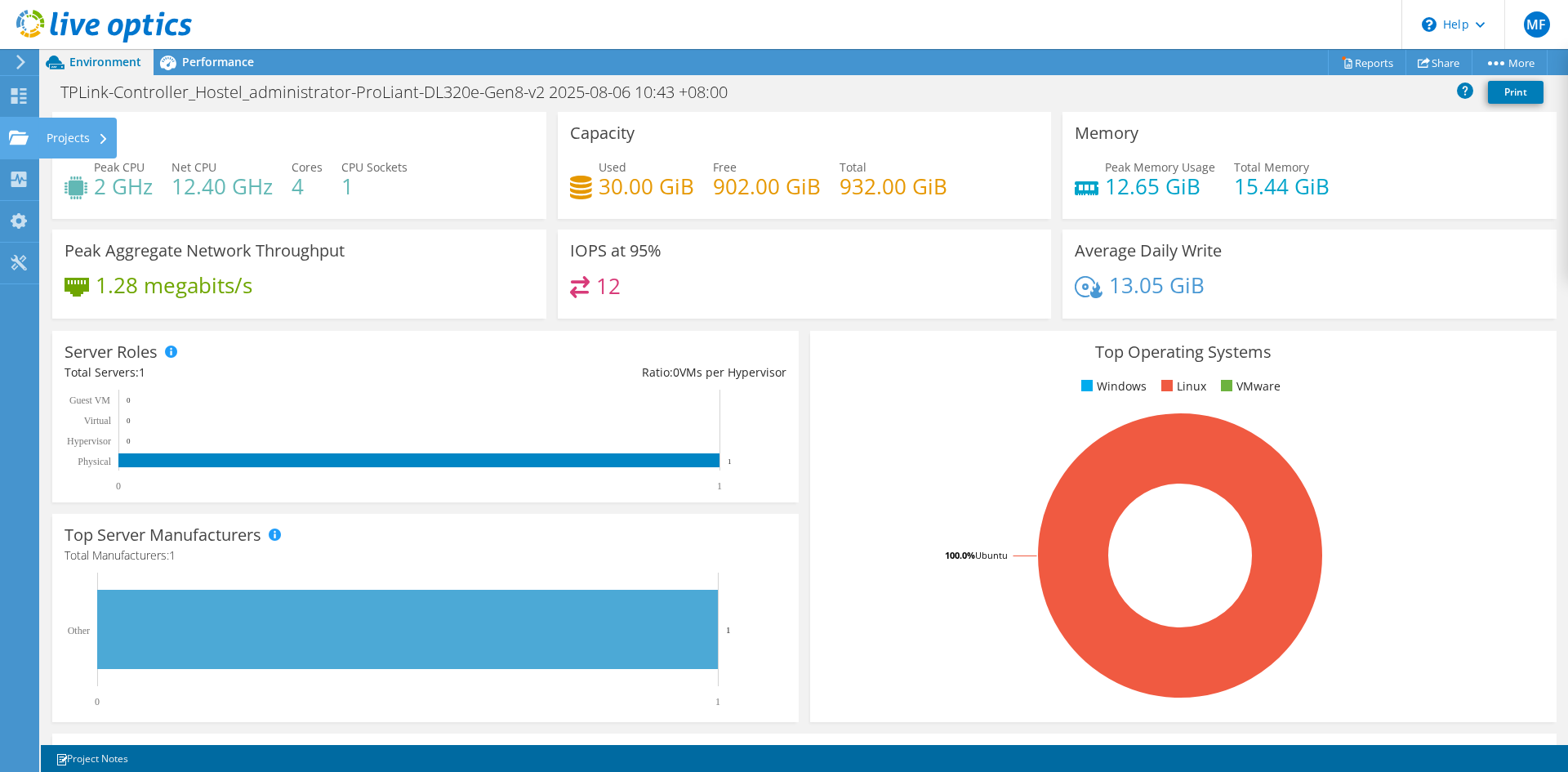 click on "Projects" at bounding box center (78, 138) 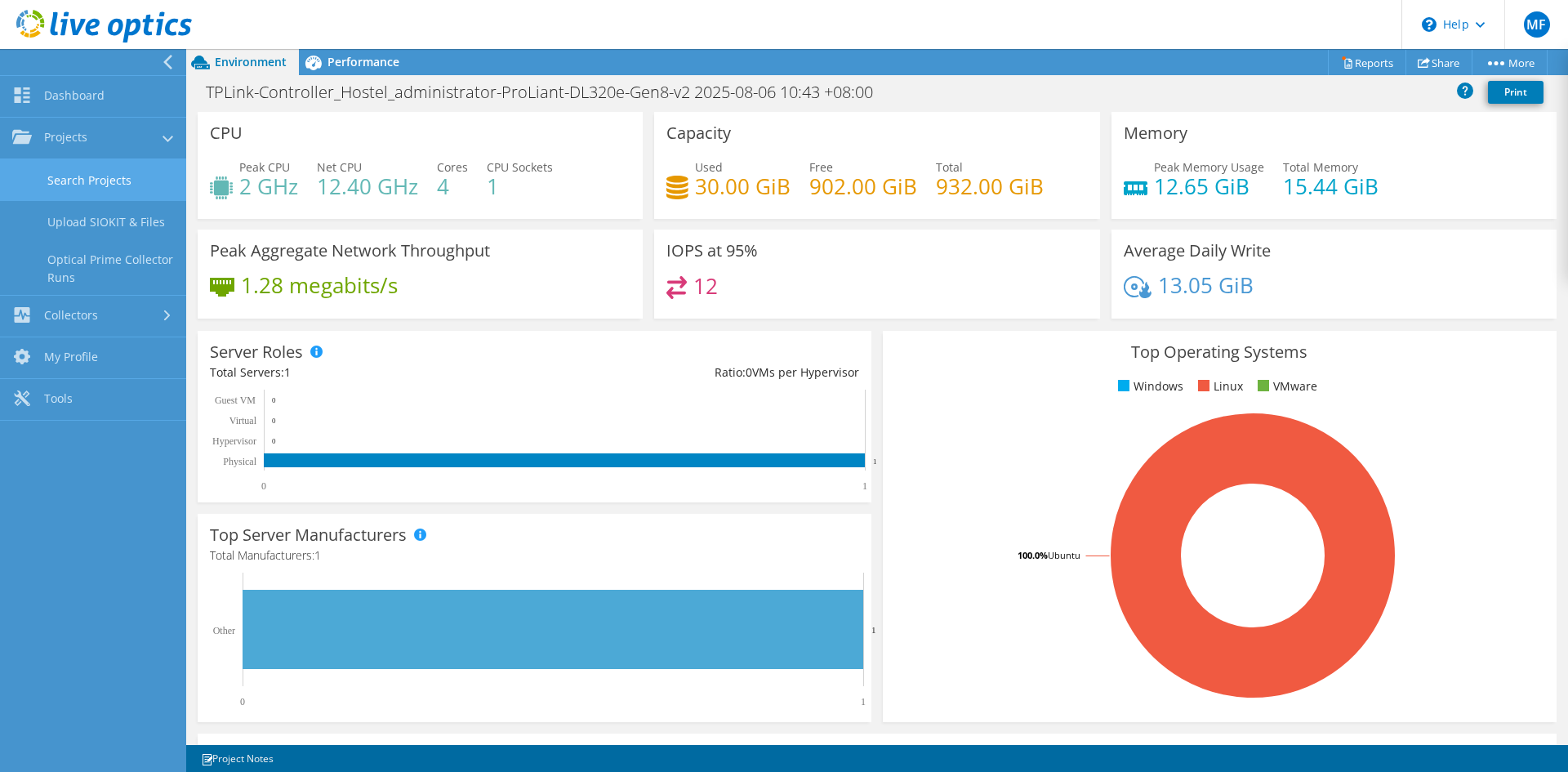 click on "Search Projects" at bounding box center (93, 180) 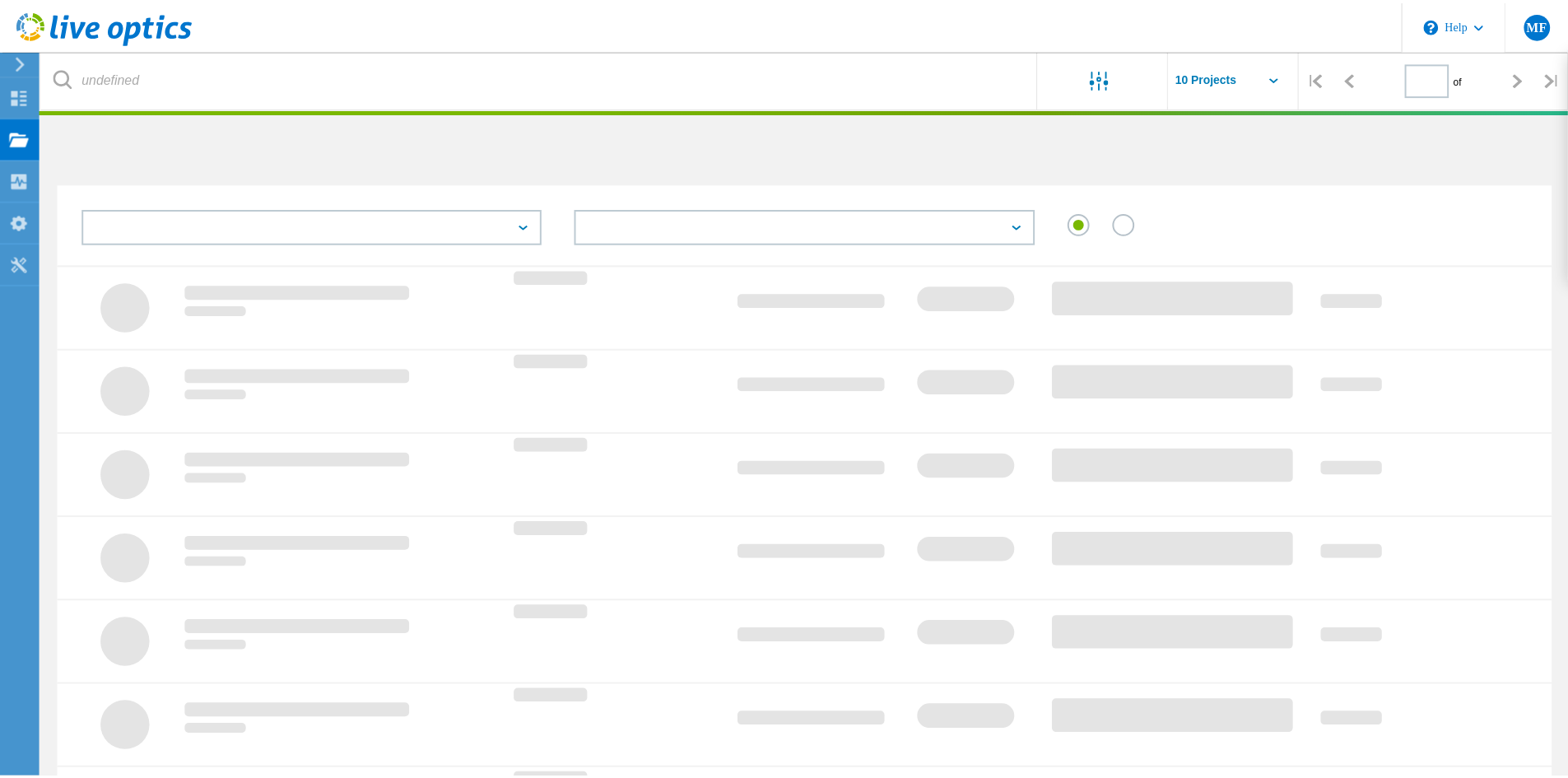 scroll, scrollTop: 0, scrollLeft: 0, axis: both 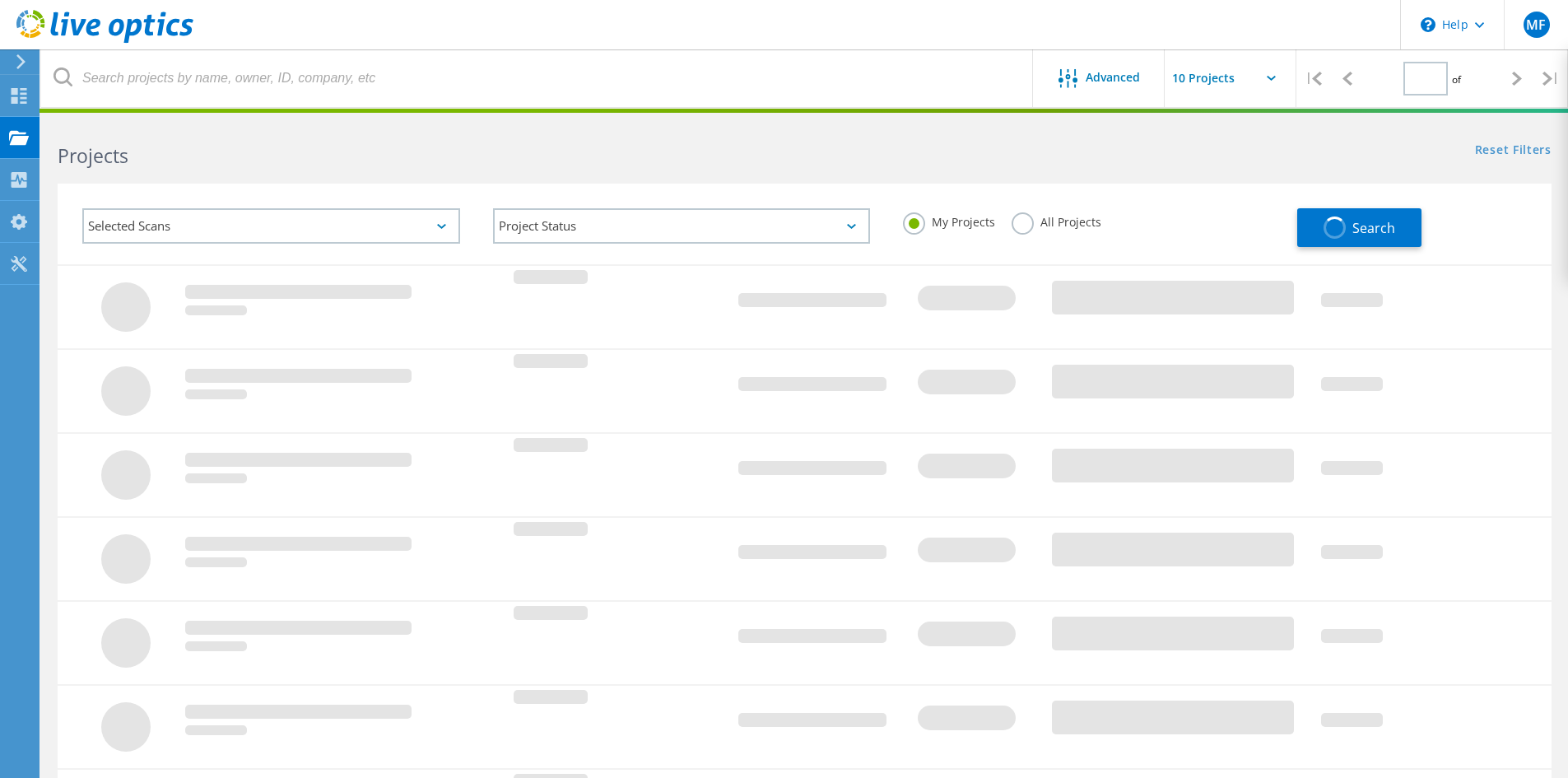 type on "1" 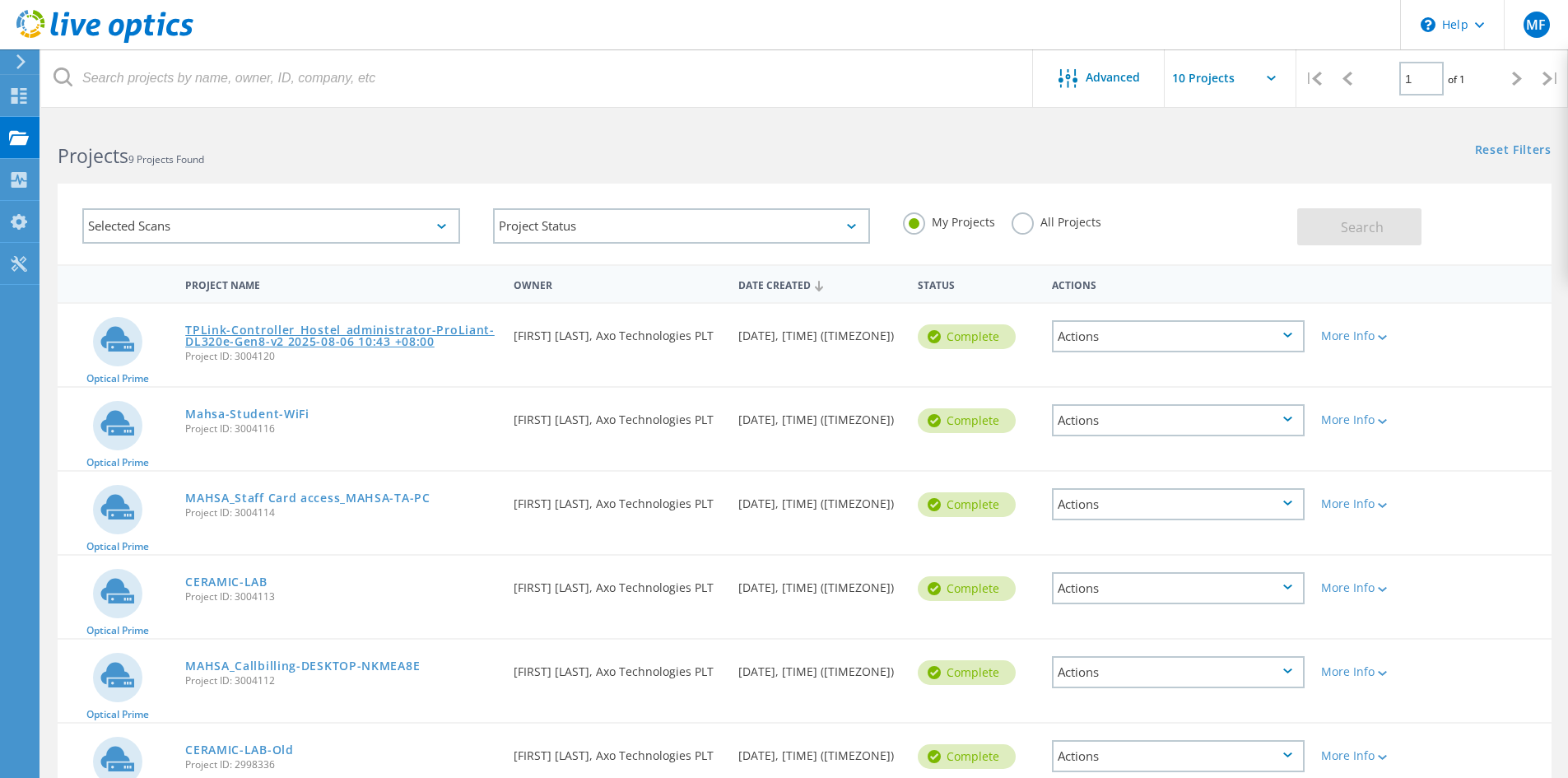 click on "TPLink-Controller_Hostel_administrator-ProLiant-DL320e-Gen8-v2 2025-08-06 10:43 +08:00" 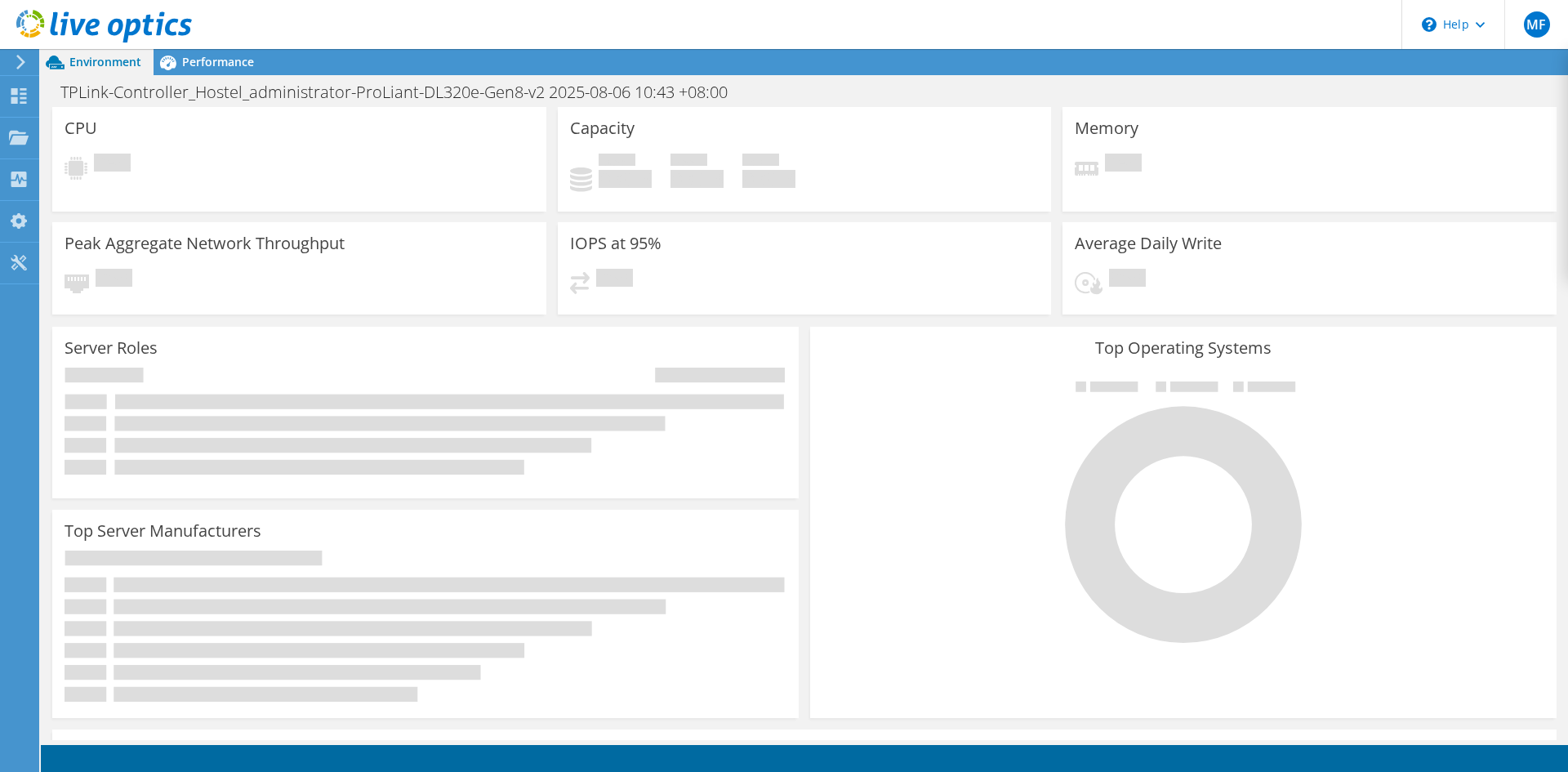 scroll, scrollTop: 0, scrollLeft: 0, axis: both 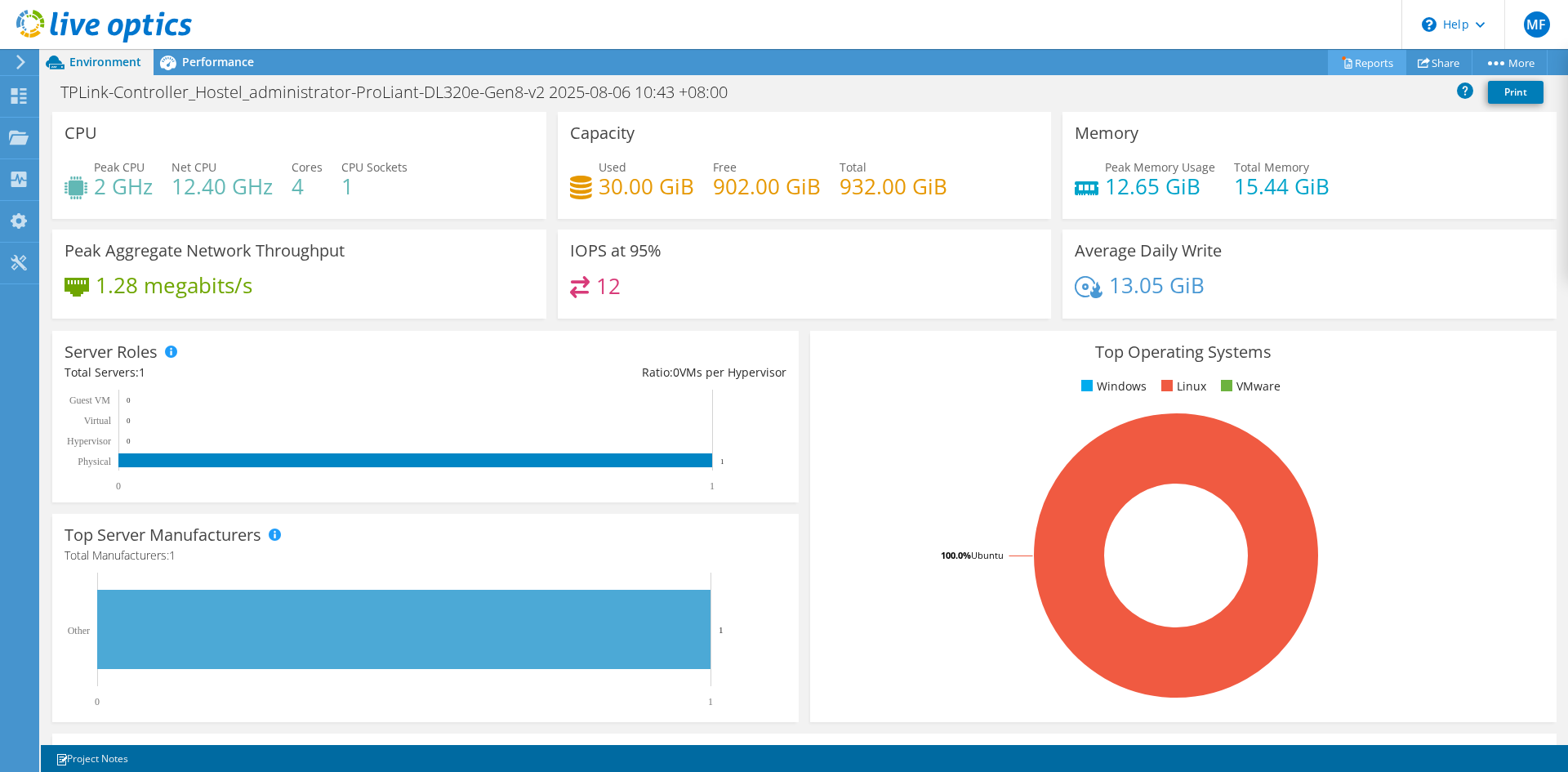 click on "Reports" at bounding box center [1367, 62] 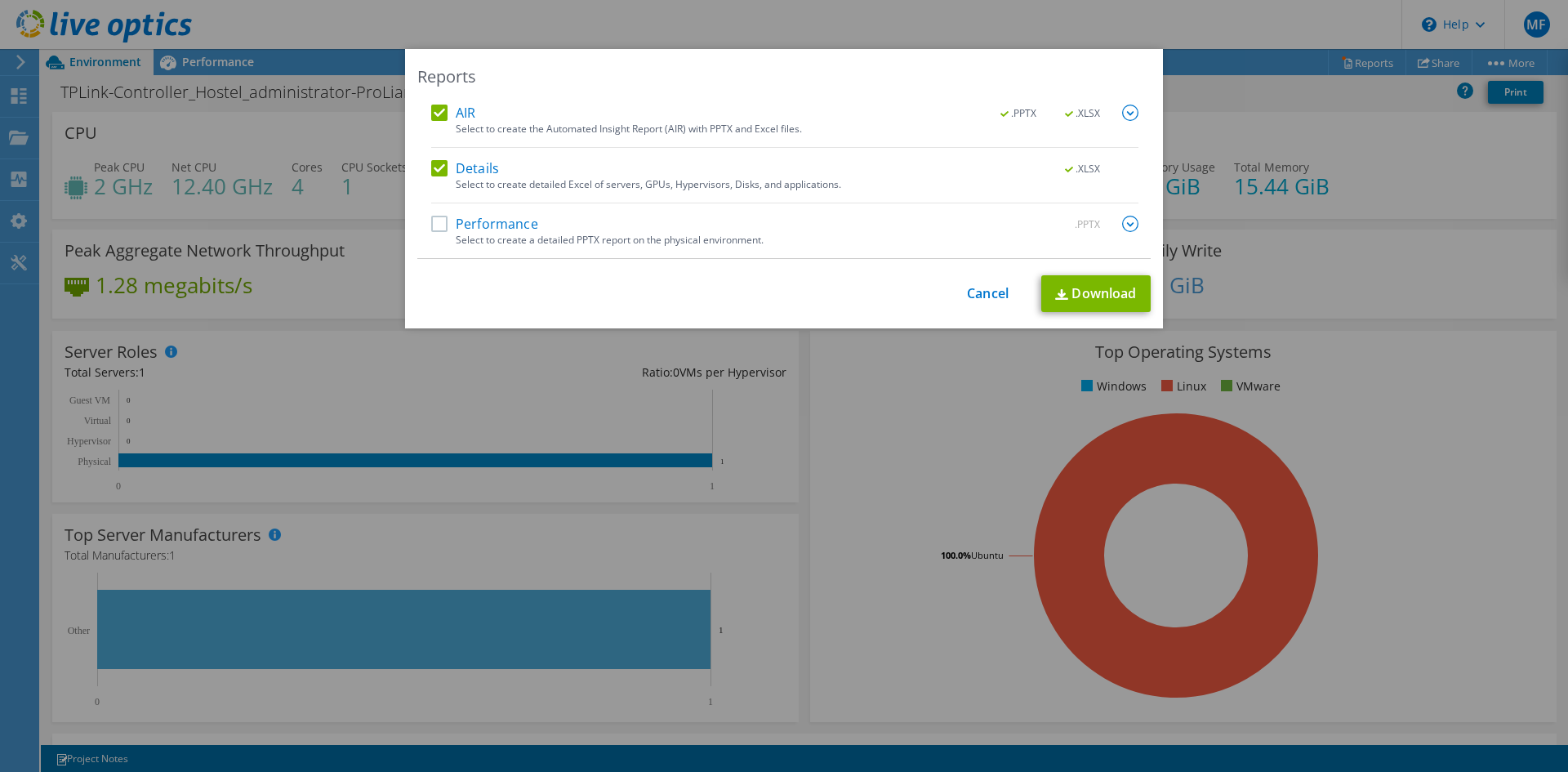click on "Performance" at bounding box center (484, 224) 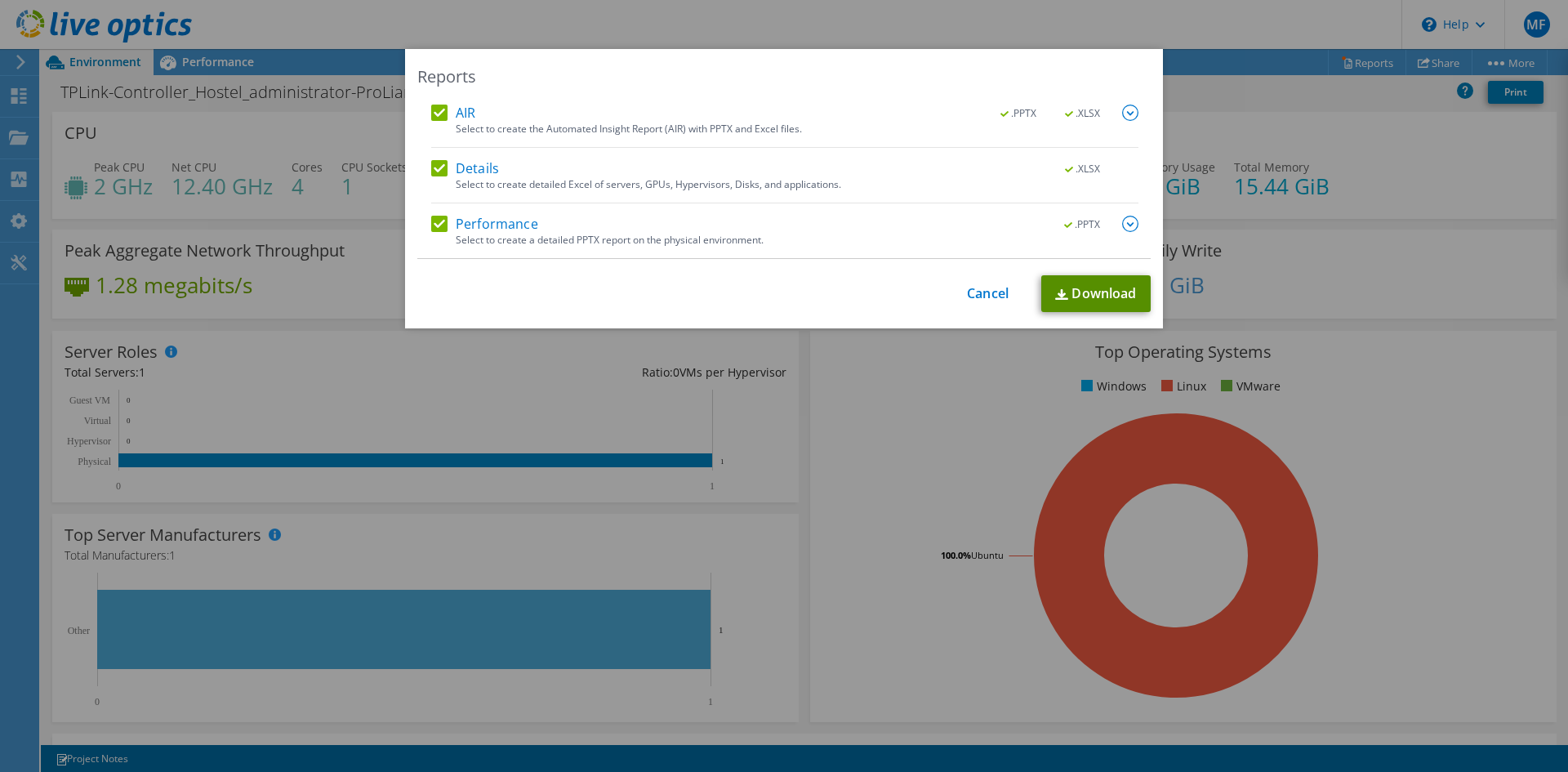 click on "Download" at bounding box center (1096, 293) 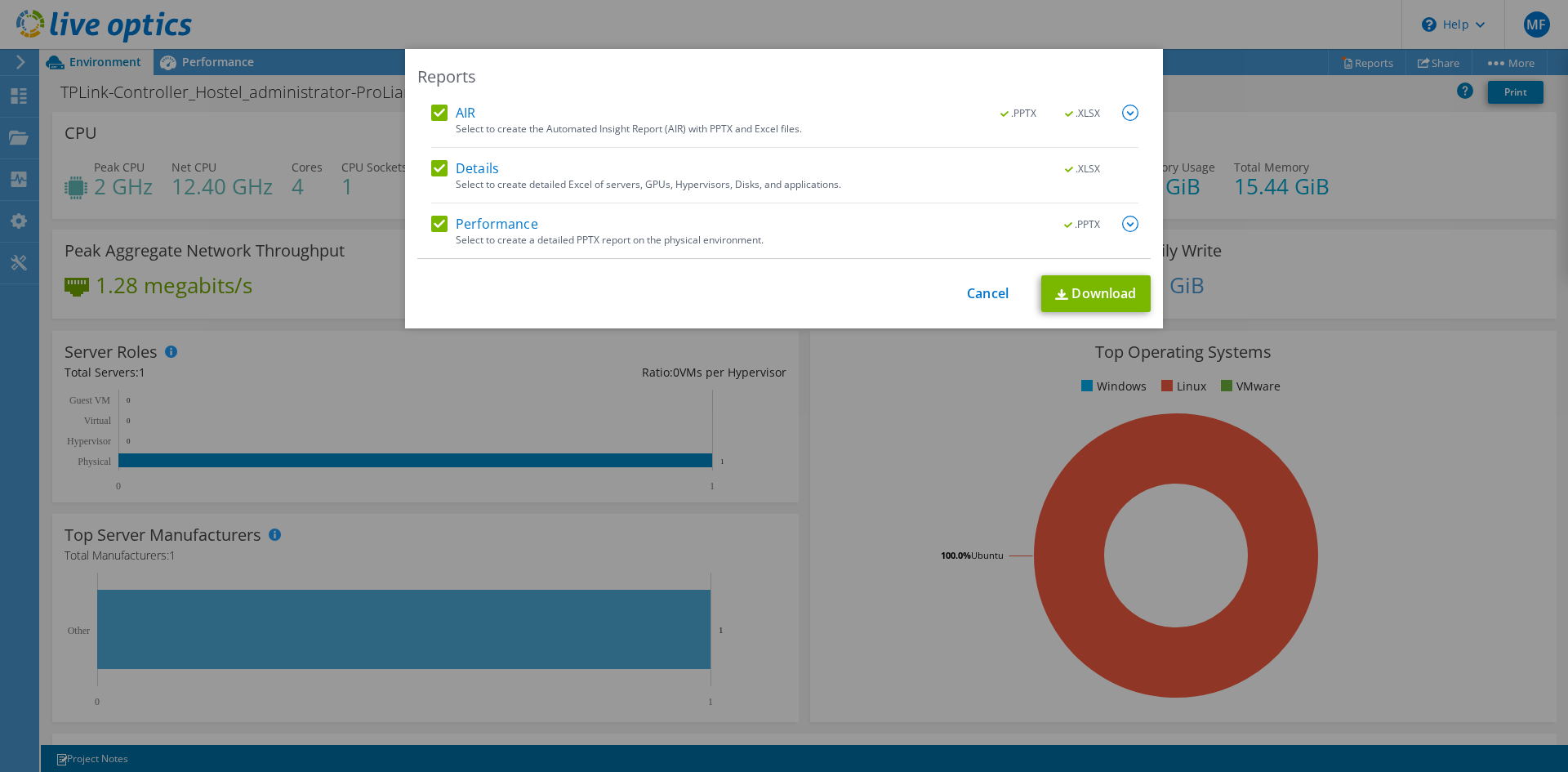 click on "Reports
AIR
.PPTX
.XLSX
Select to create the Automated Insight Report (AIR) with PPTX and Excel files.
.PPTX
.XLSX
Details" at bounding box center [784, 386] 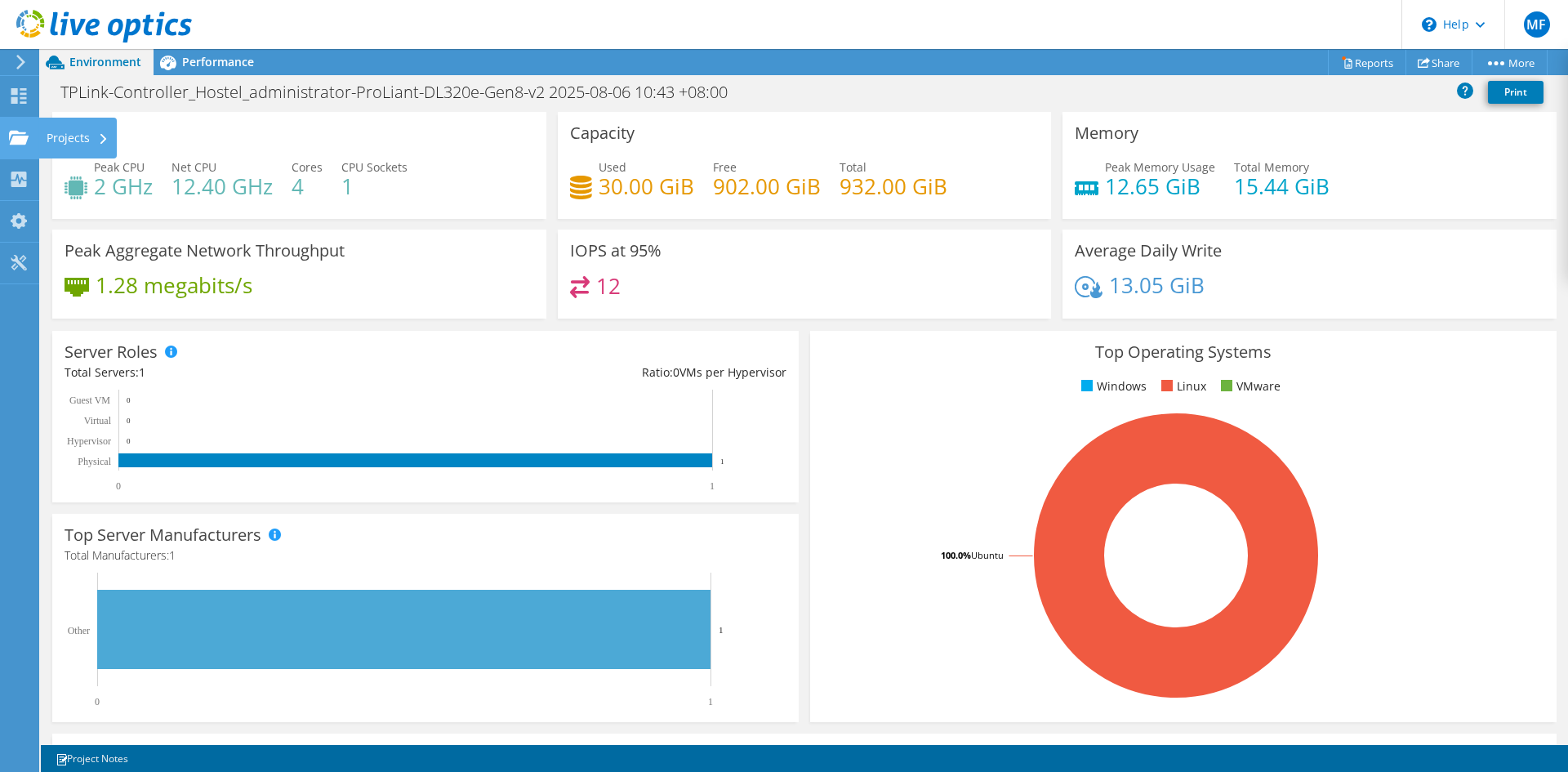 click on "Projects" at bounding box center [78, 138] 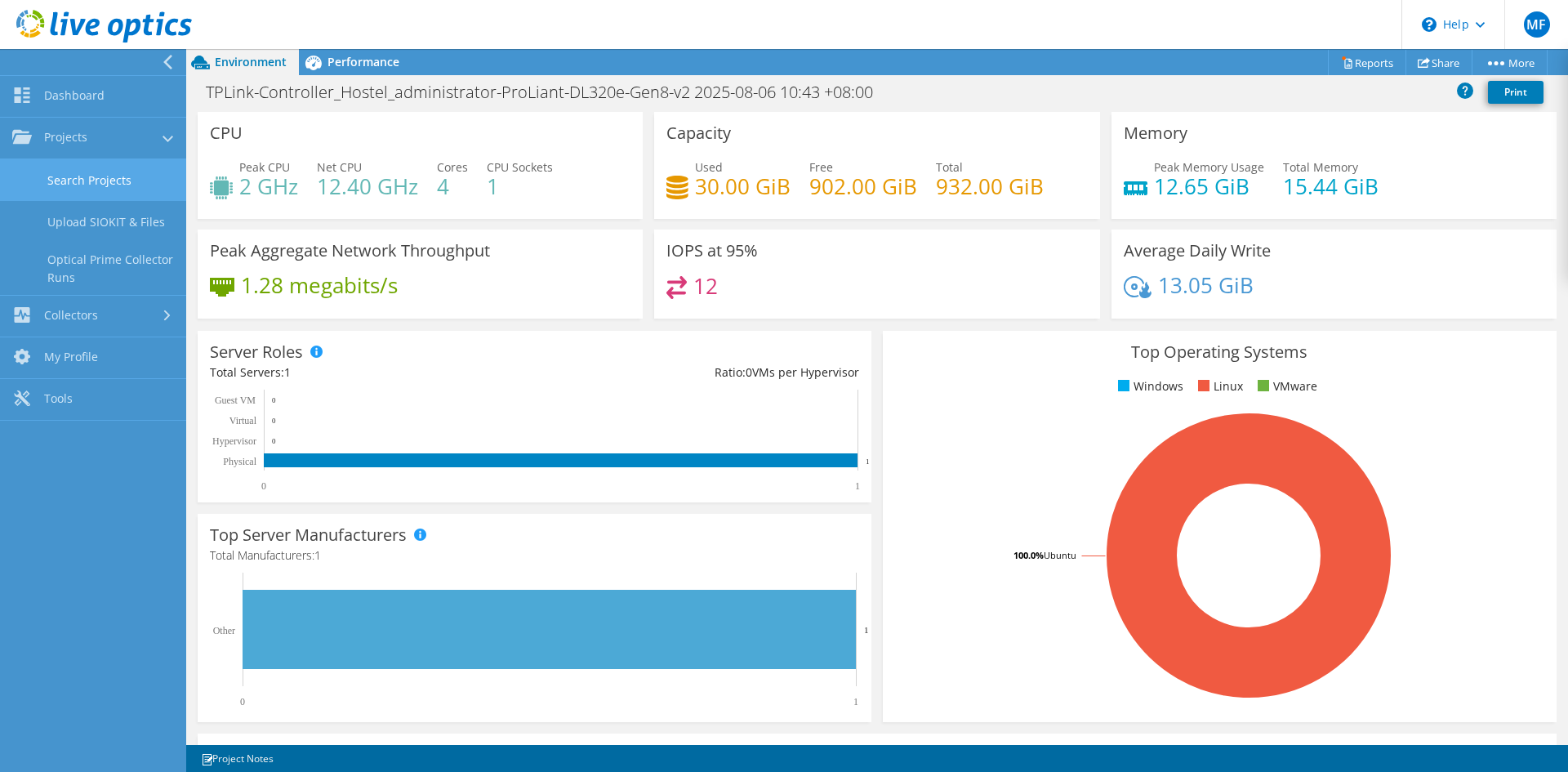 click on "Search Projects" at bounding box center [93, 180] 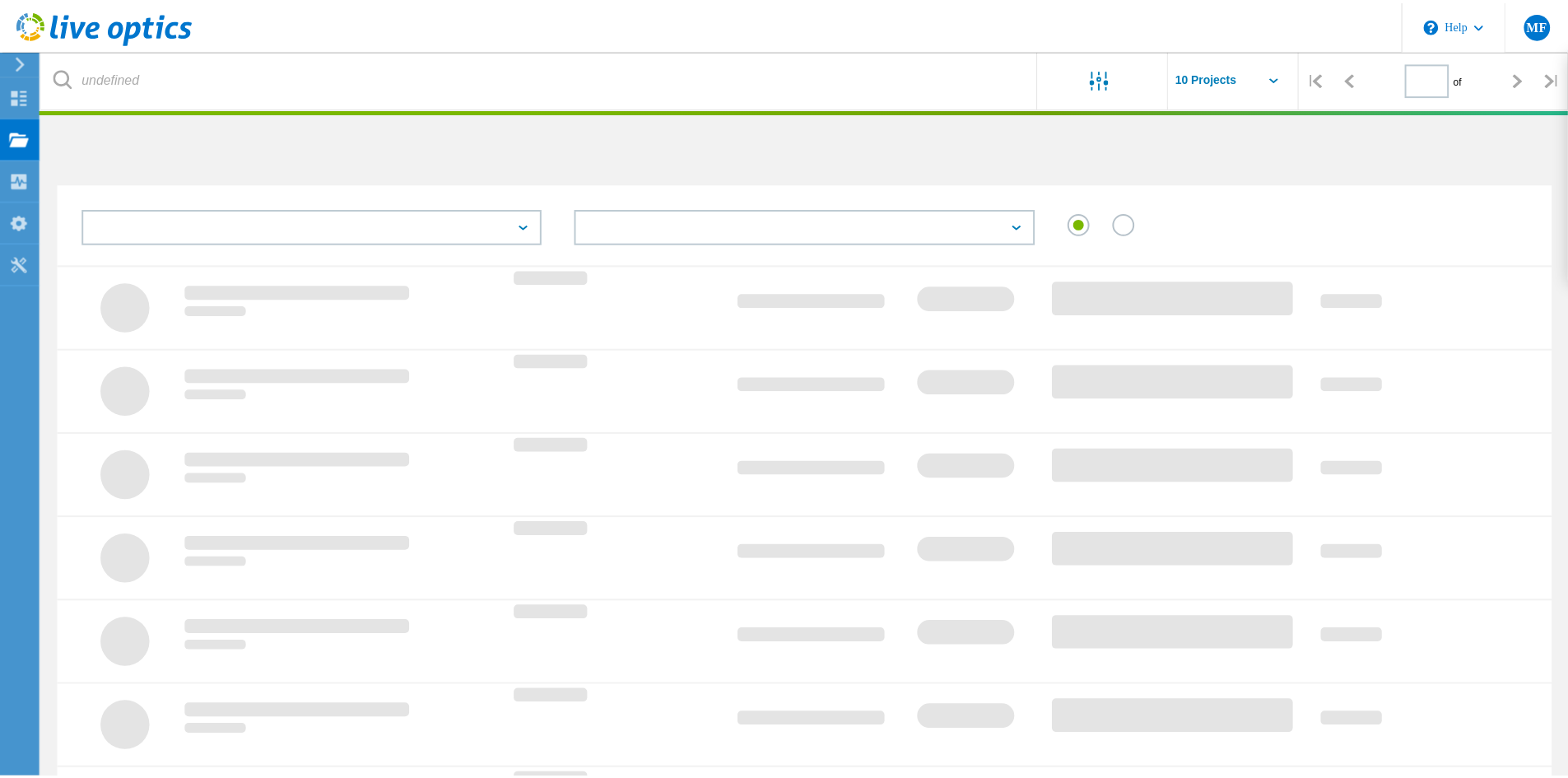 scroll, scrollTop: 0, scrollLeft: 0, axis: both 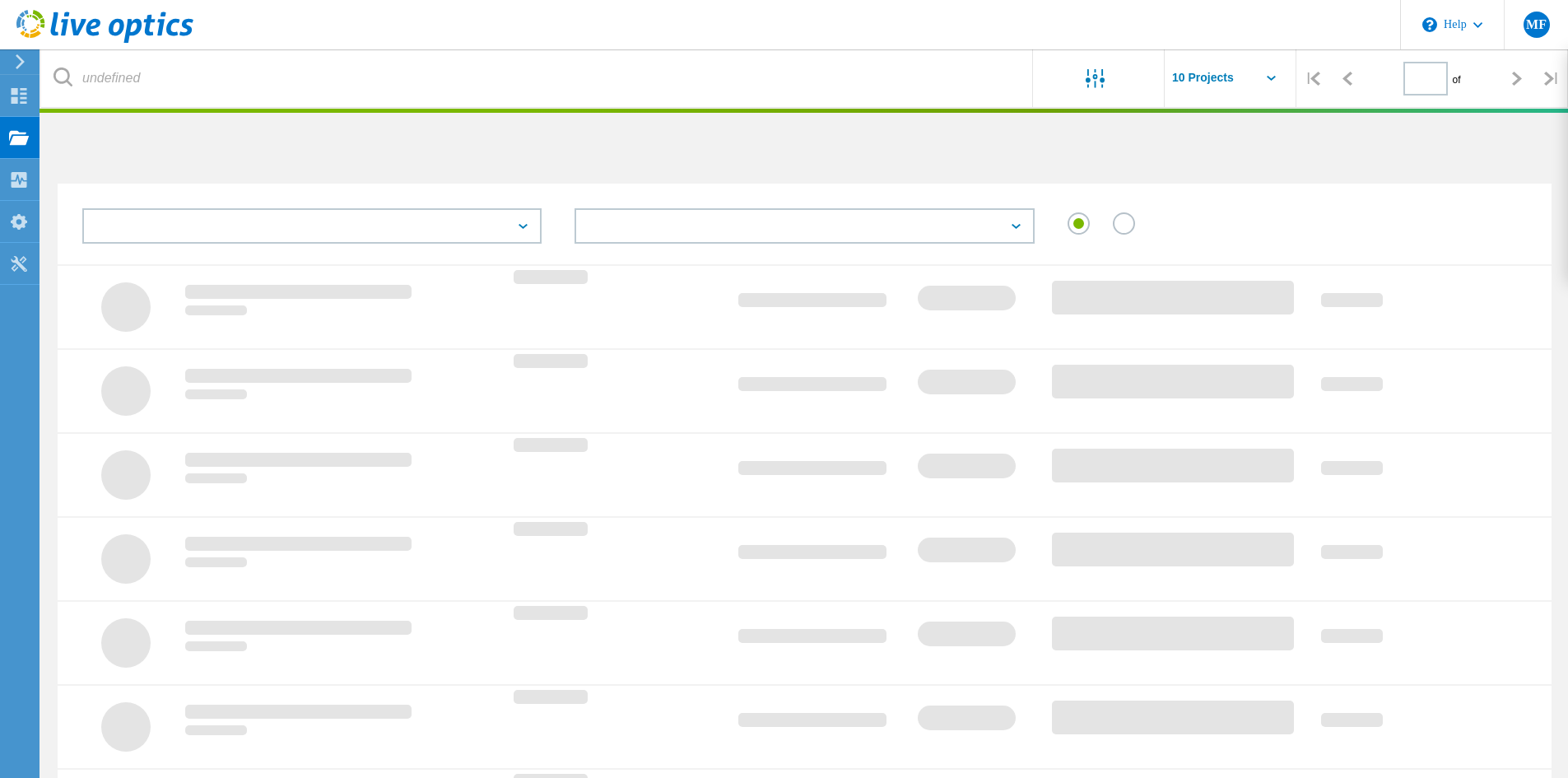 type on "1" 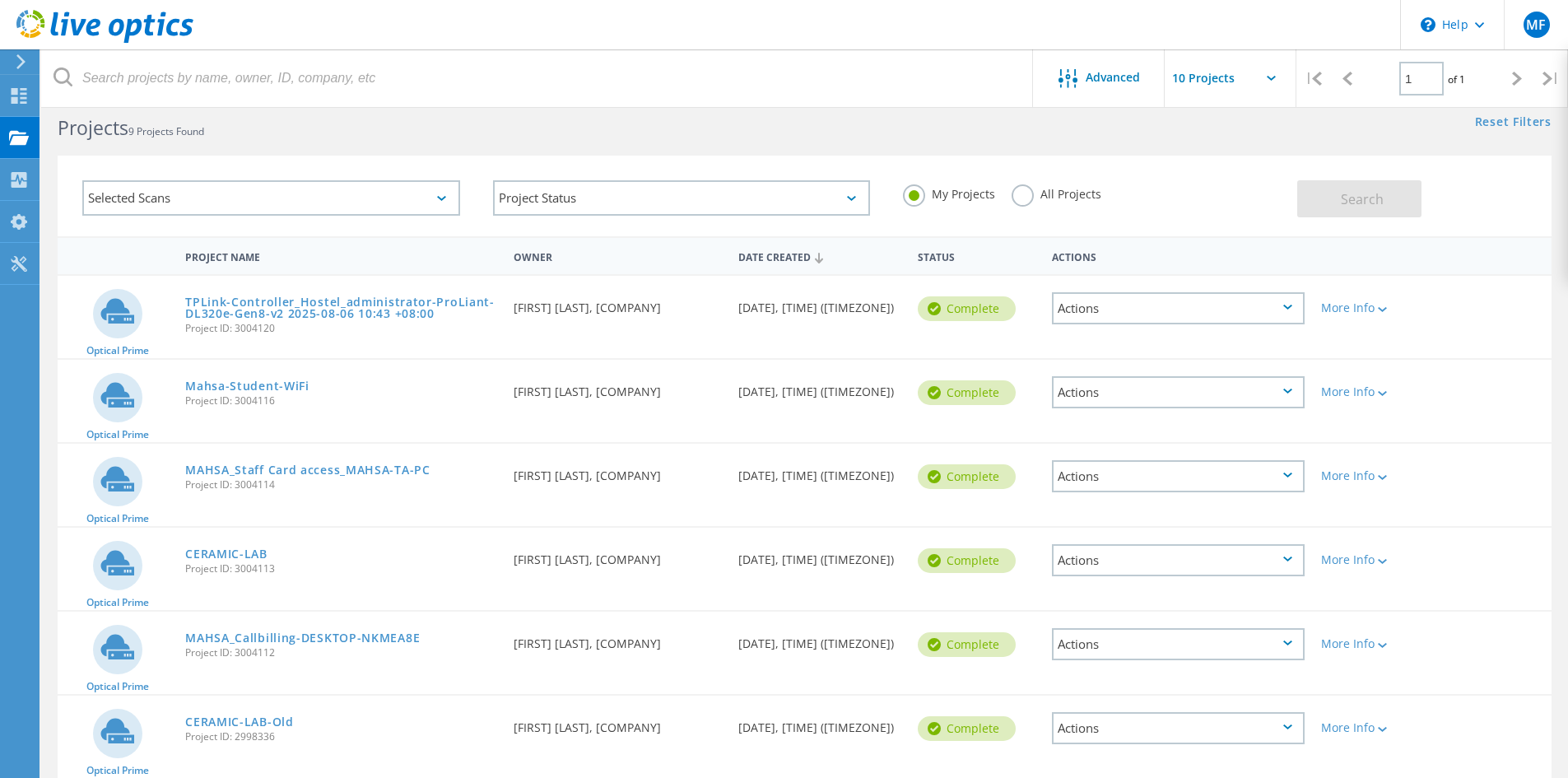 scroll, scrollTop: 0, scrollLeft: 0, axis: both 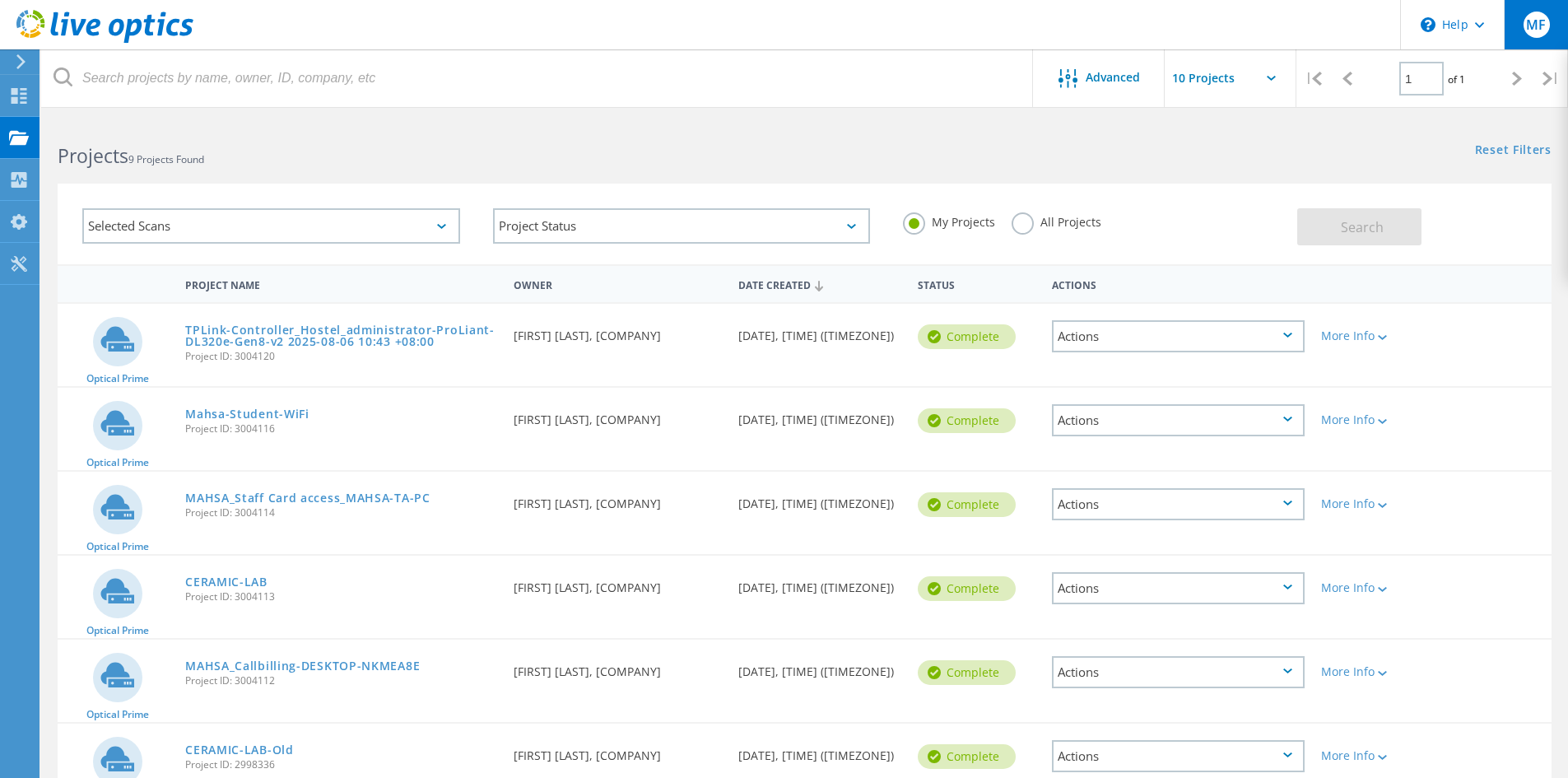 click on "MF" at bounding box center (1536, 25) 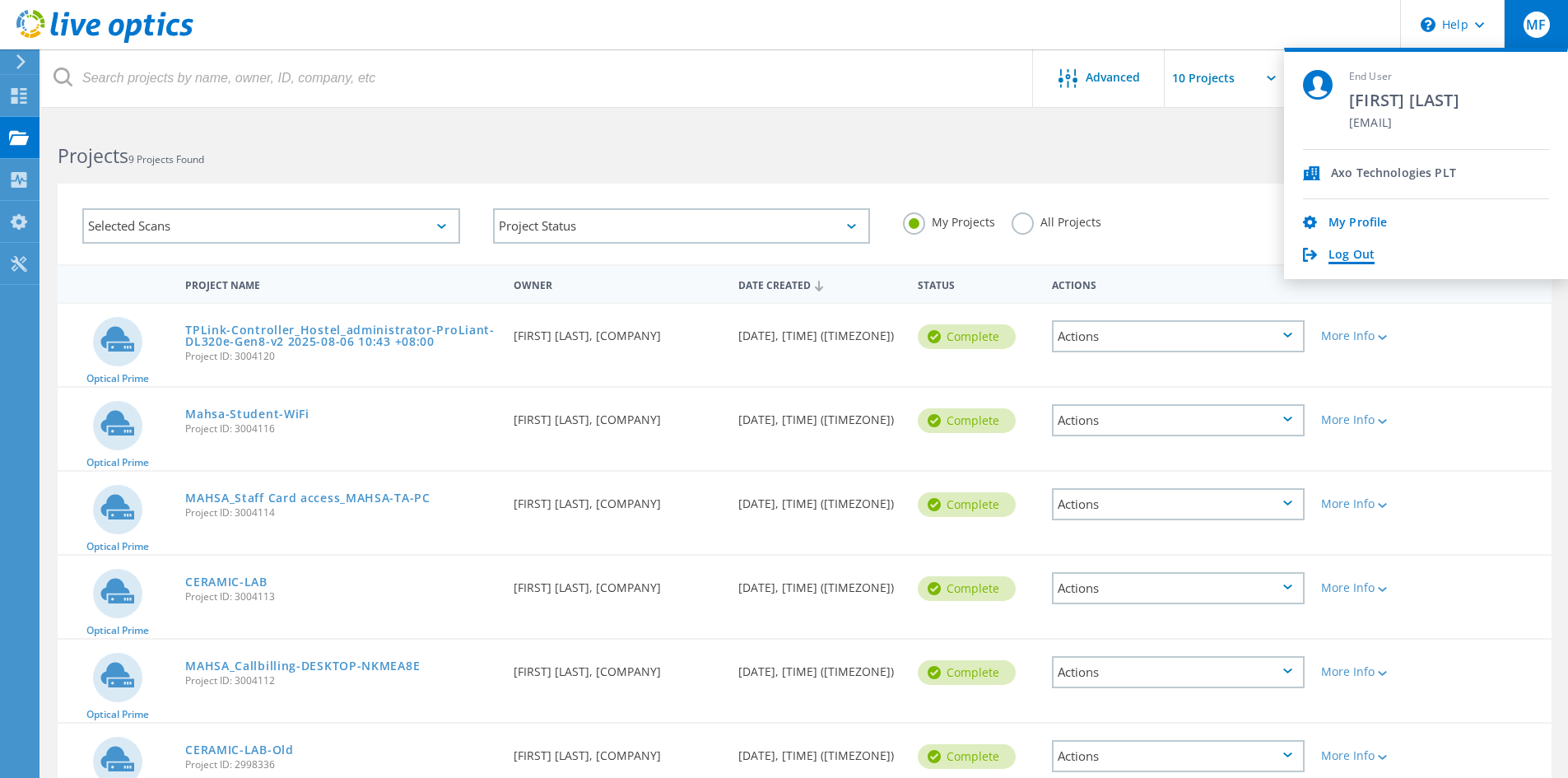 click on "Log Out" 